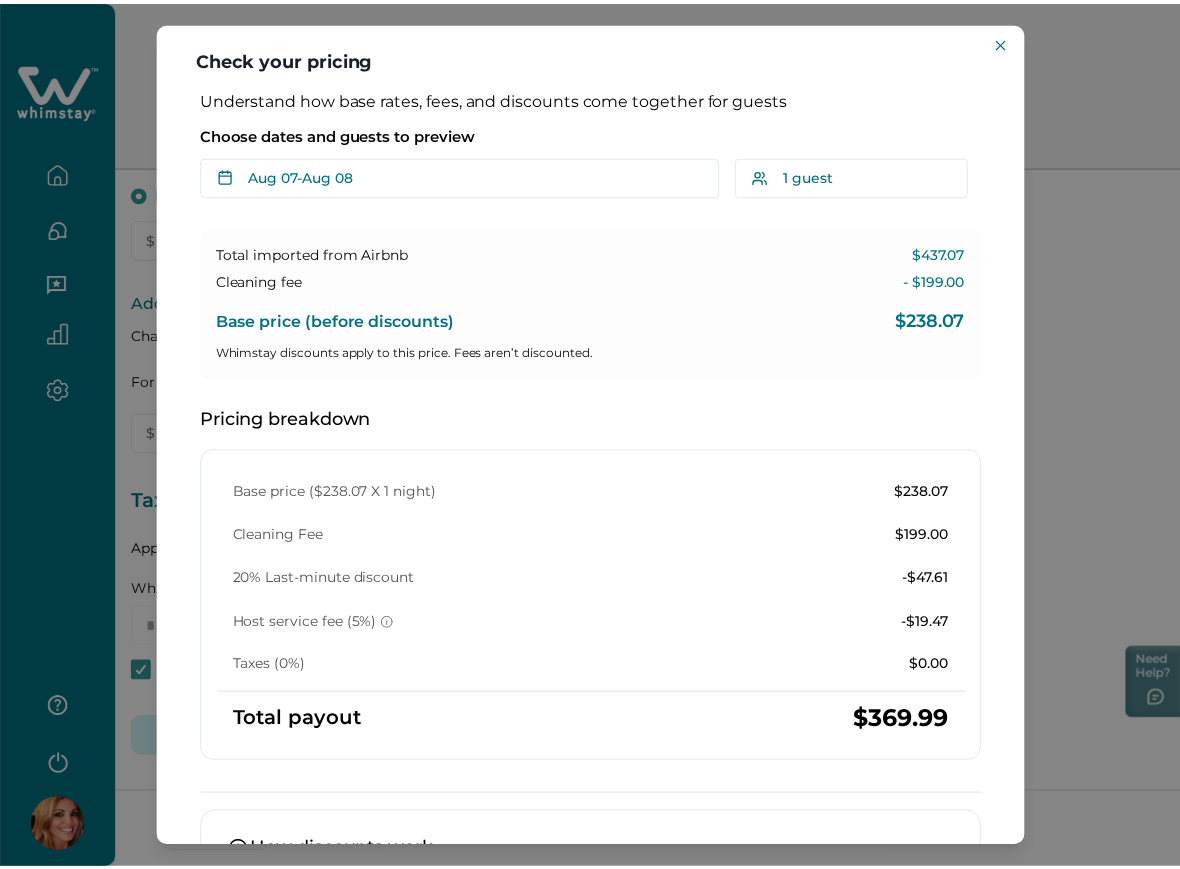 scroll, scrollTop: 0, scrollLeft: 0, axis: both 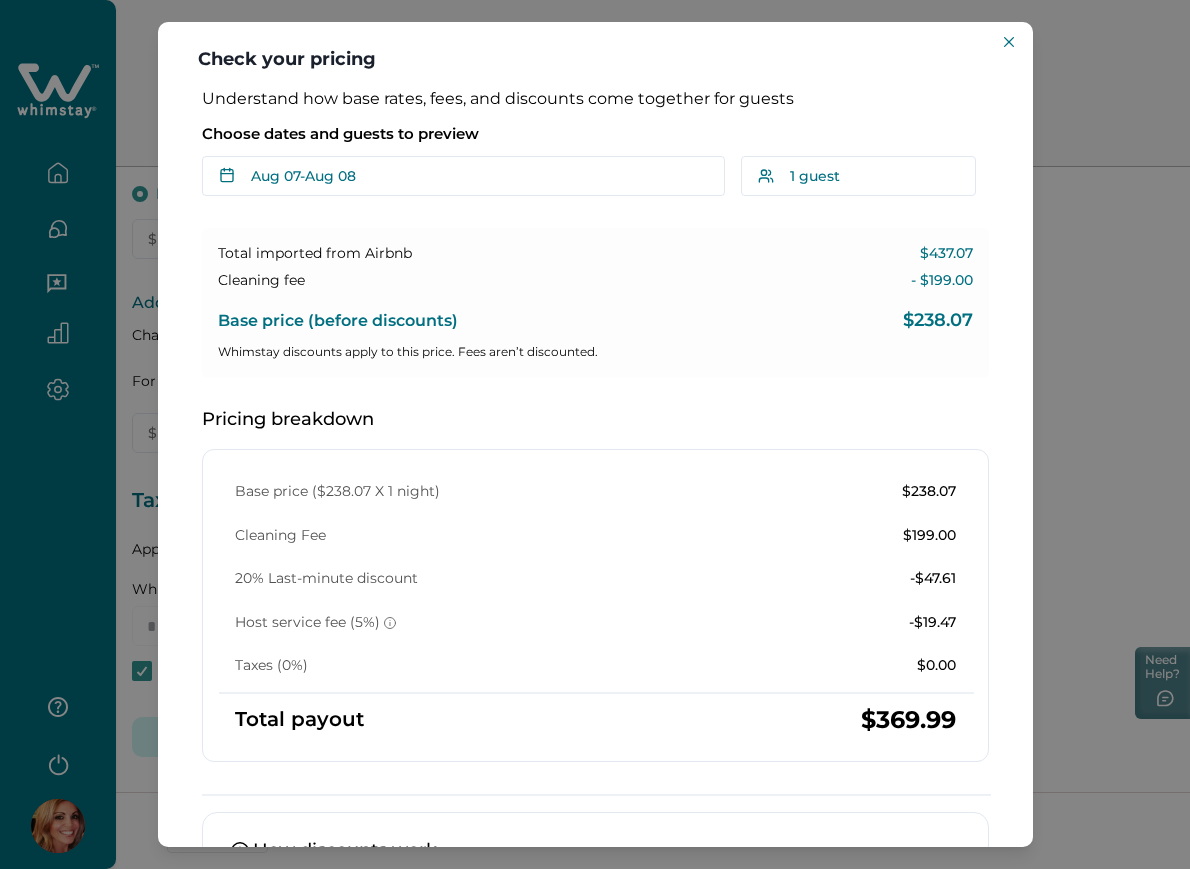 click on "Base price ($238.07 X 1 night)   $238.07 Cleaning Fee   $199.00 20% Last-minute discount   -$47.61 Host service fee (5%)   -$19.47 Taxes   (0%) $0.00" at bounding box center [595, 579] 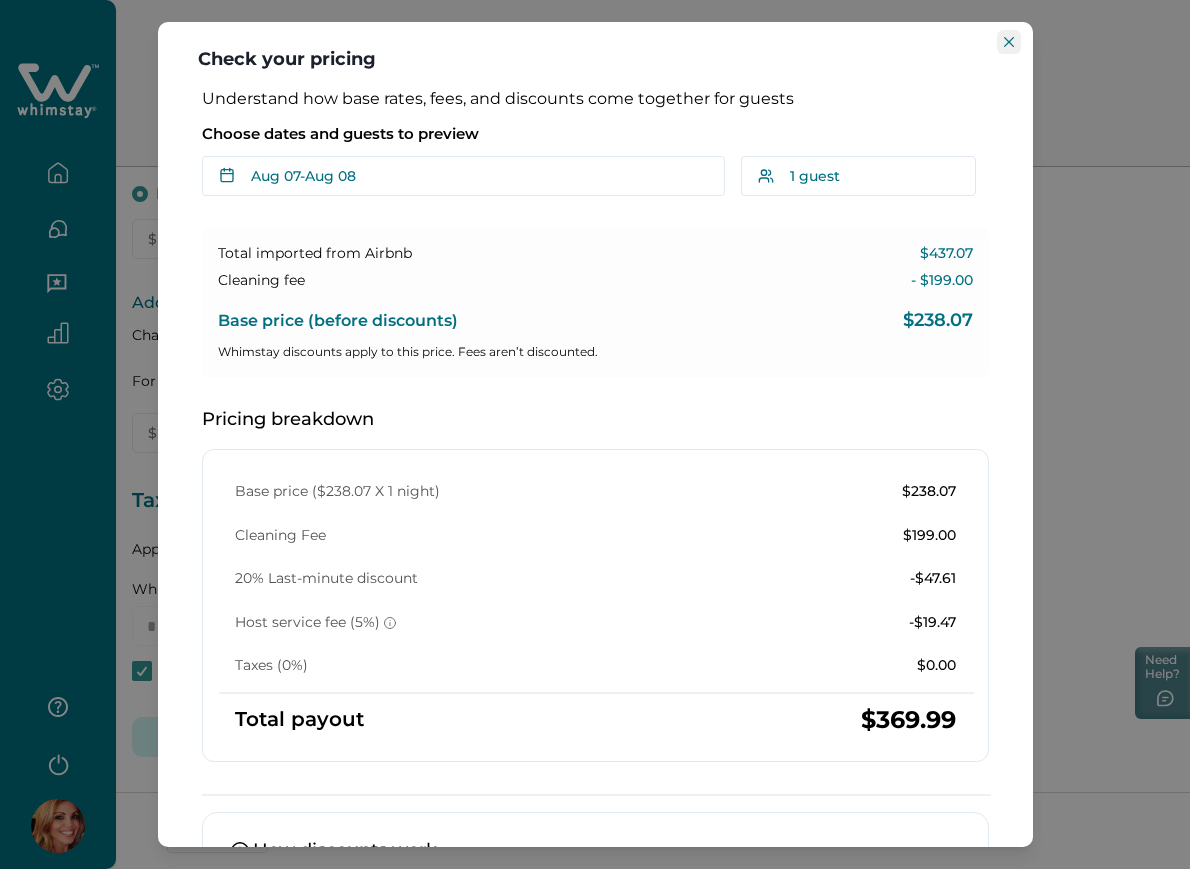 click 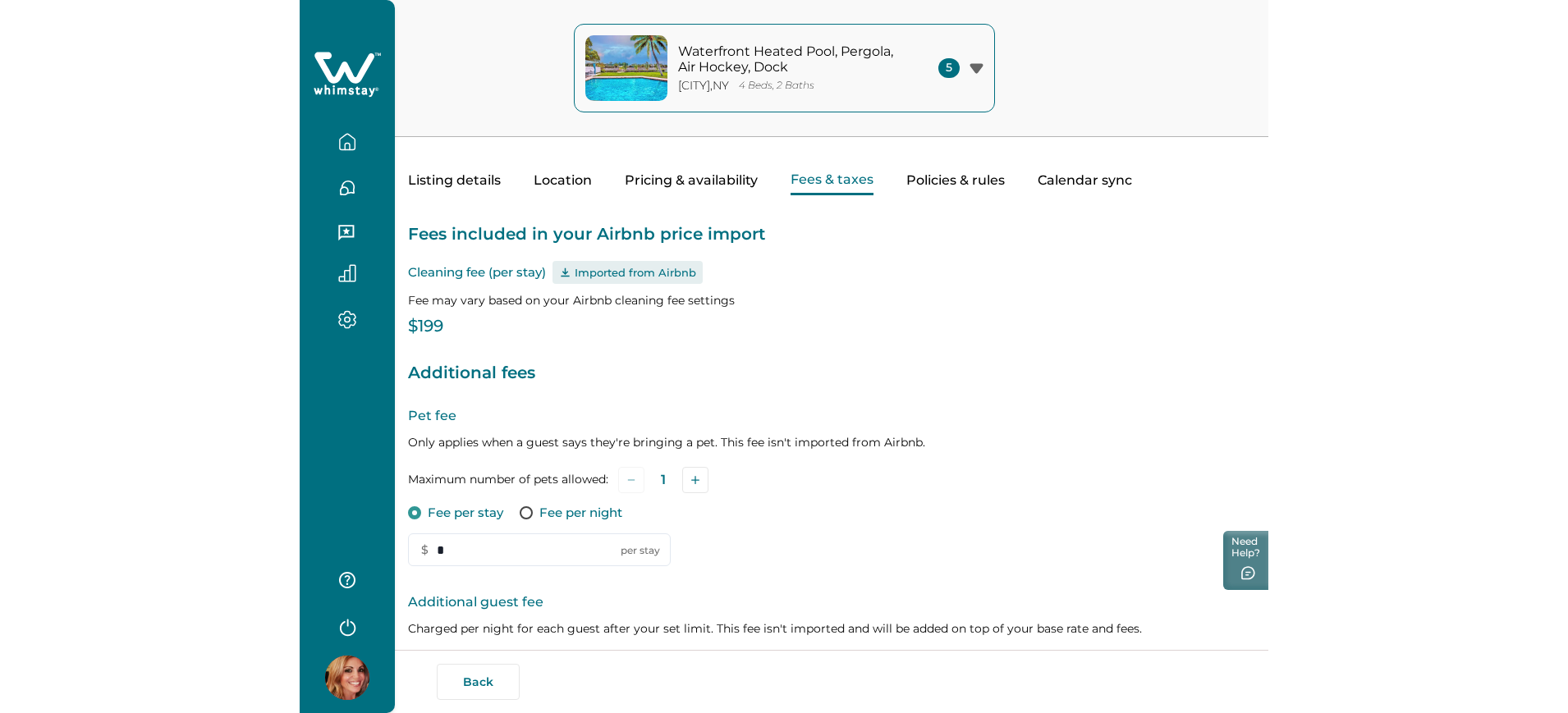 scroll, scrollTop: 0, scrollLeft: 0, axis: both 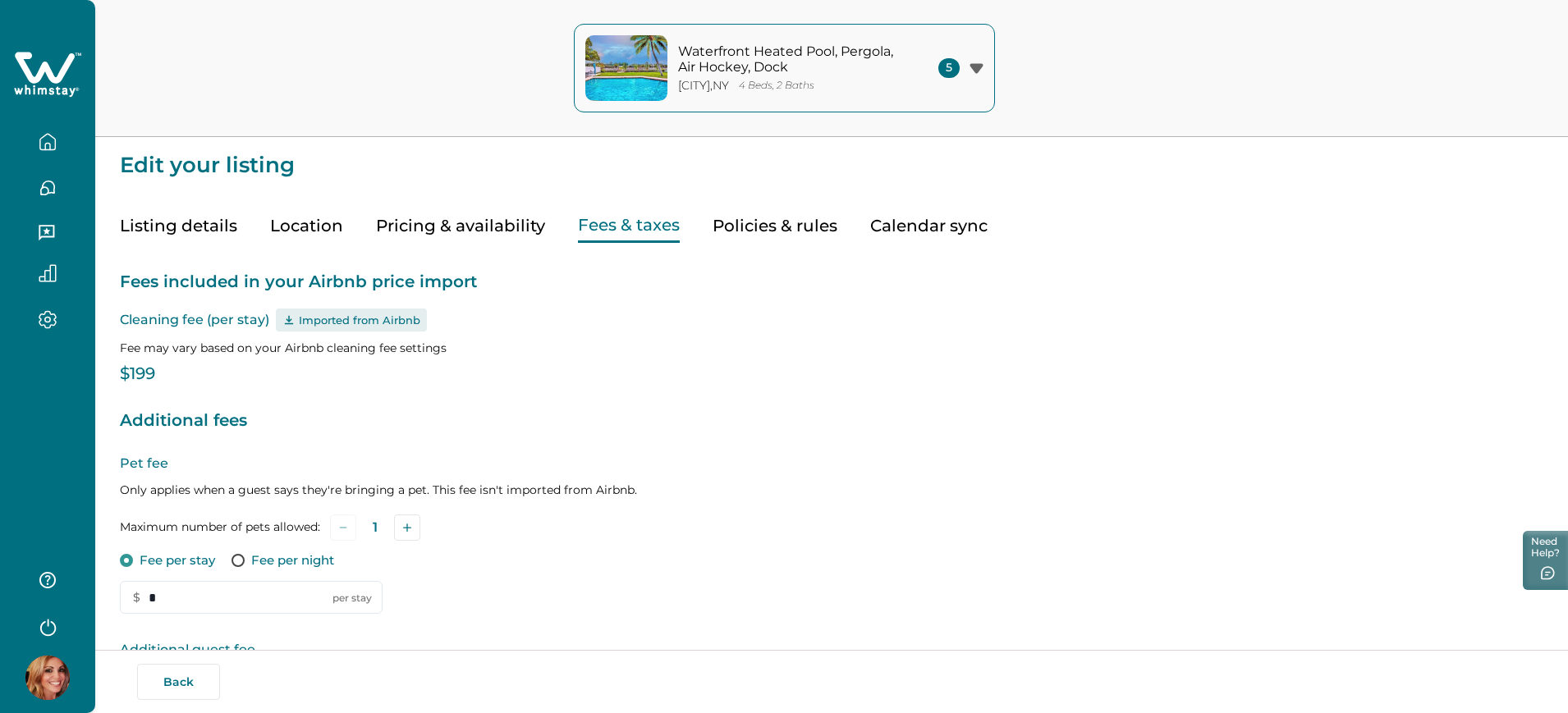 type 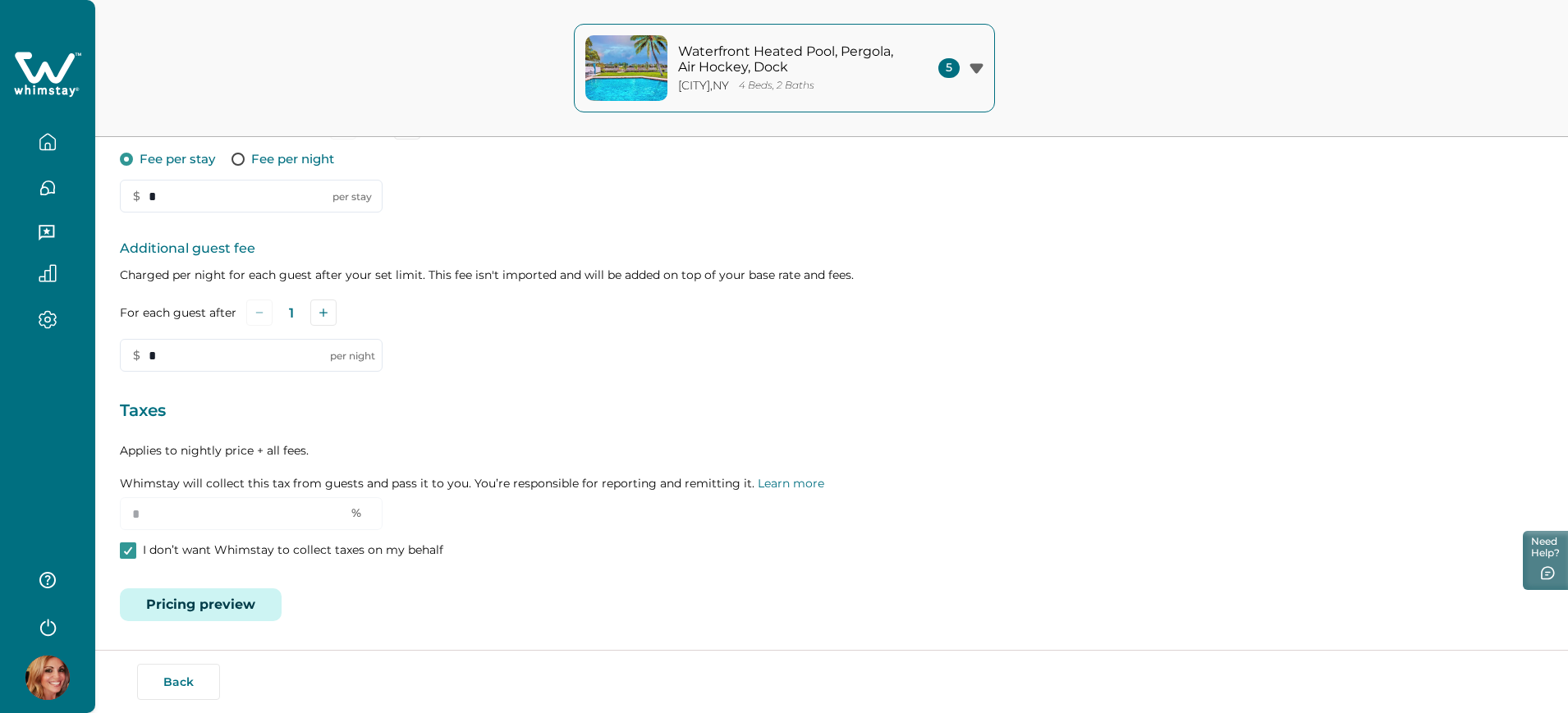 scroll, scrollTop: 0, scrollLeft: 0, axis: both 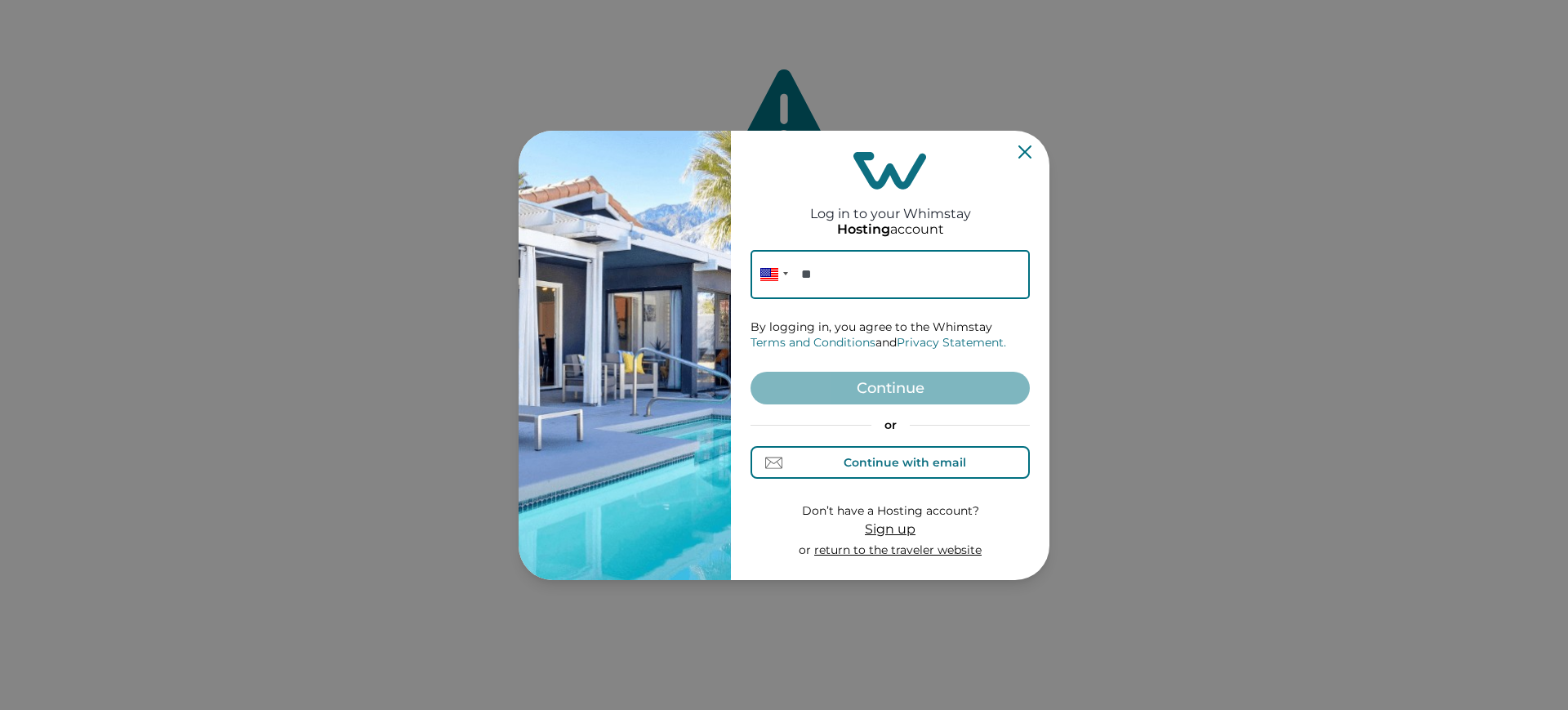 click on "Continue with email" at bounding box center (890, 462) 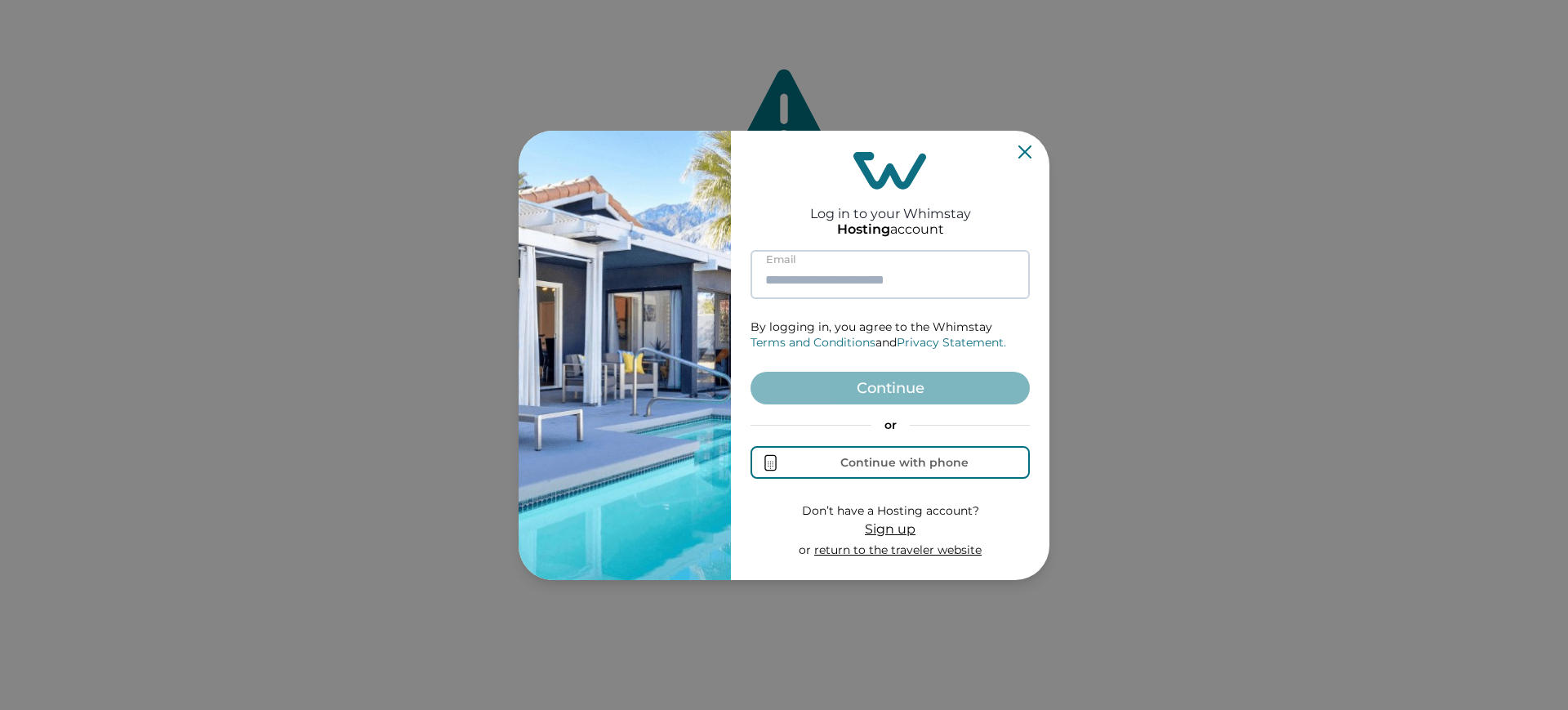 click at bounding box center [890, 275] 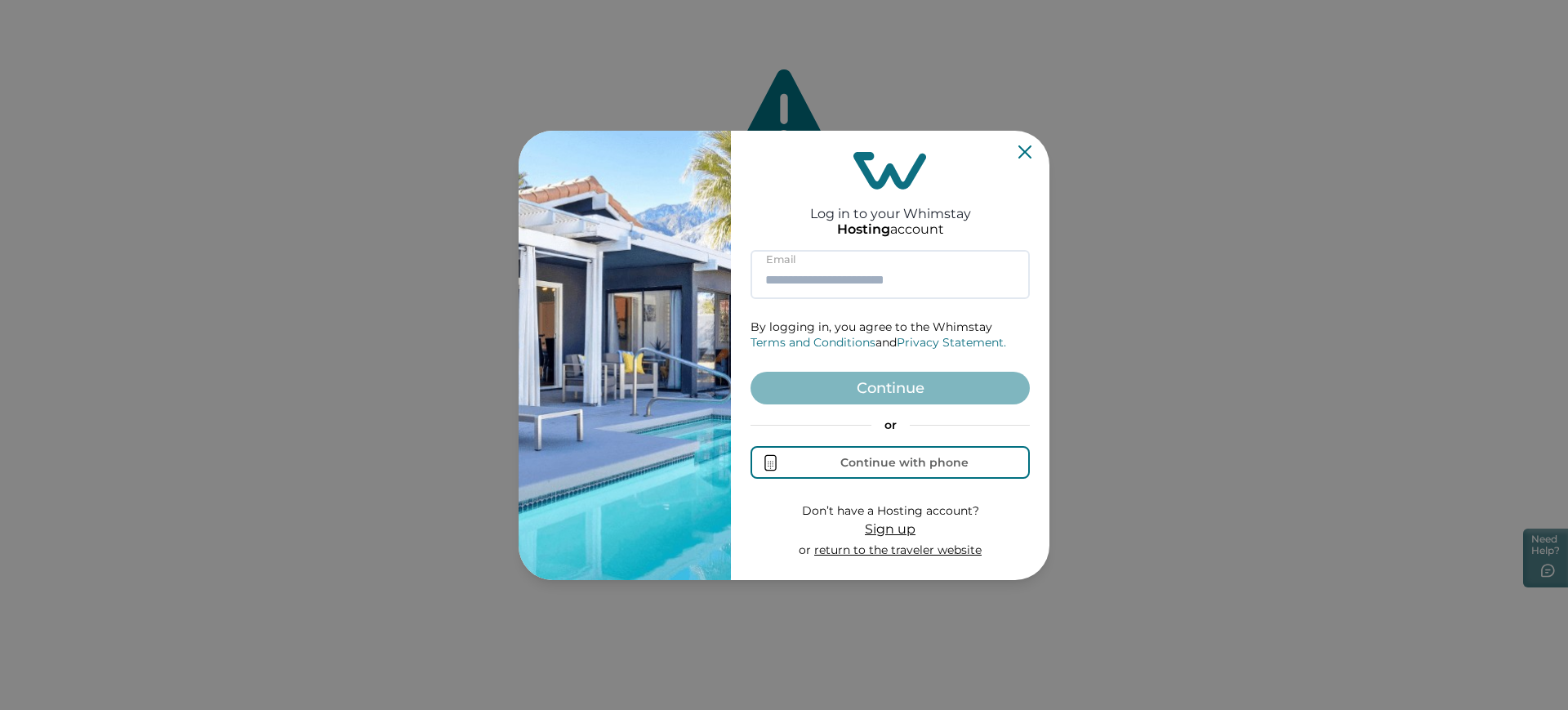 paste on "**********" 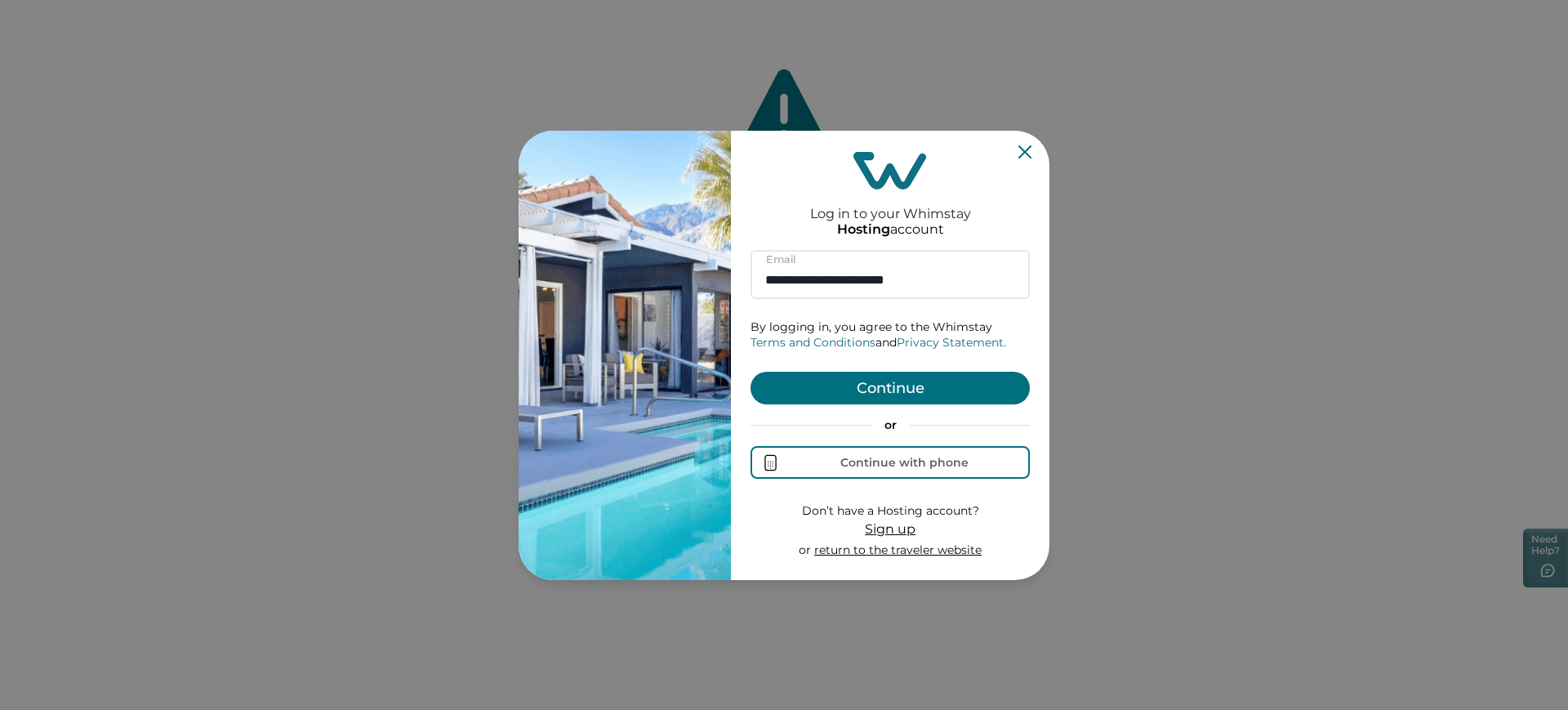 type on "**********" 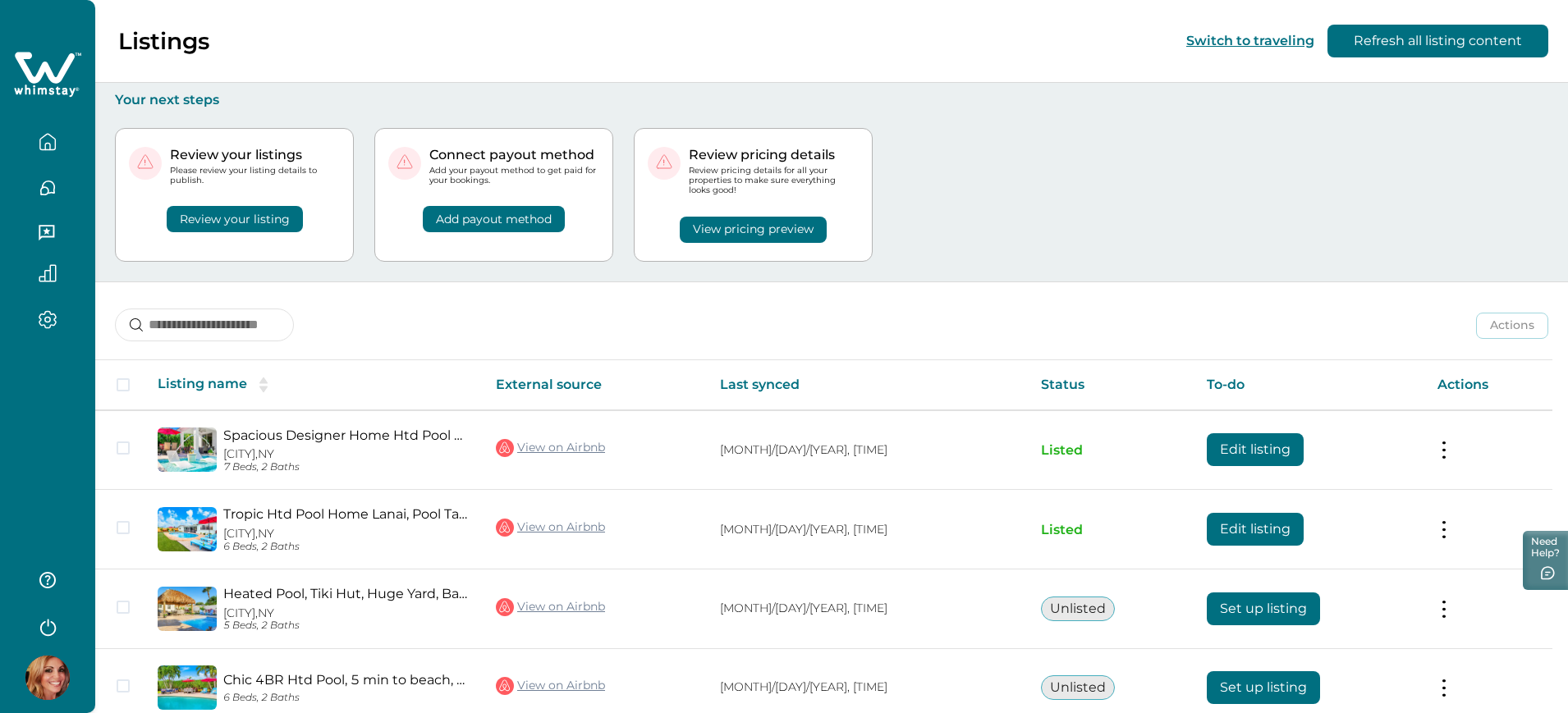 click on "Review your listings  Please review your listing details to publish. Review your listing Connect payout method Add your payout method to get paid for your bookings. Add payout method Review pricing details Review pricing details for all your properties to make sure everything looks good! View pricing preview" at bounding box center (832, 194) 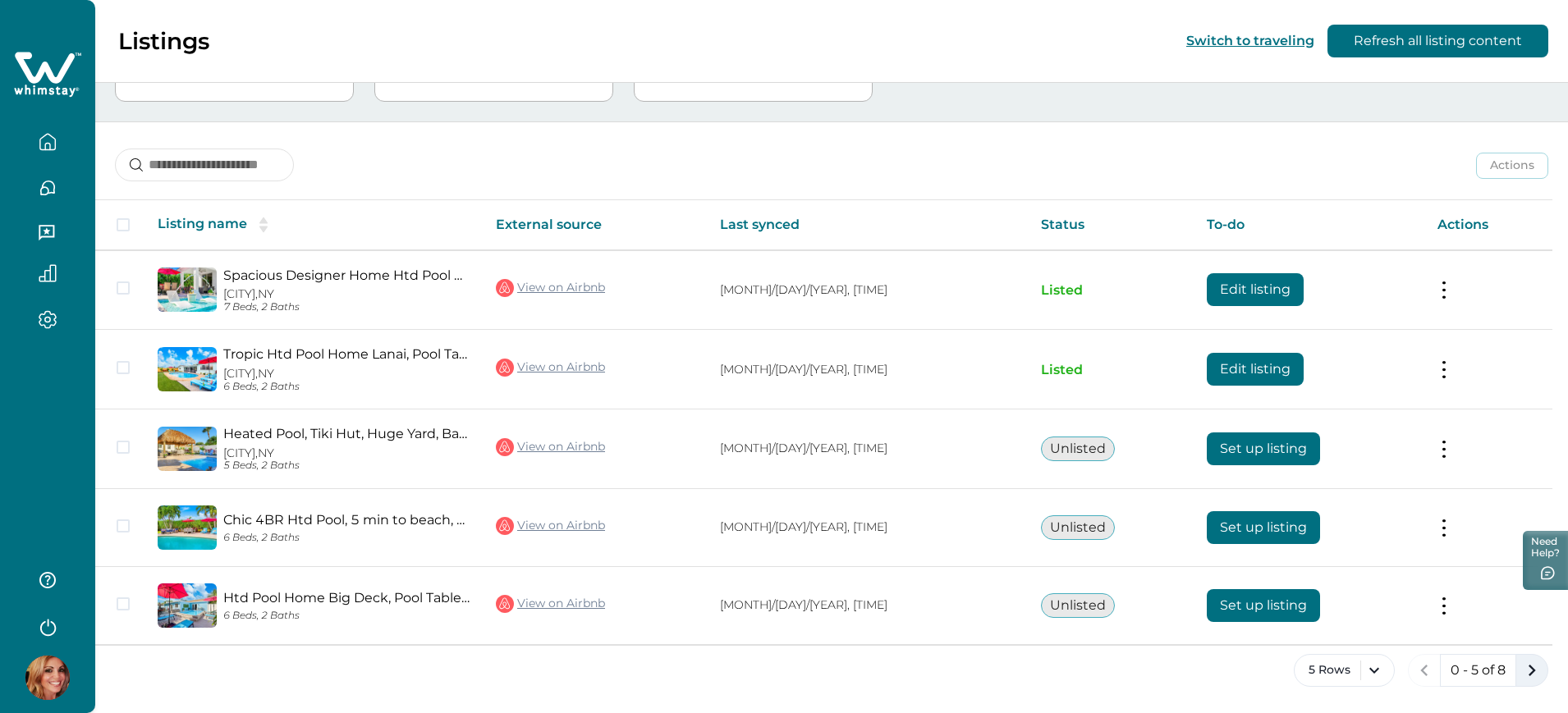 click 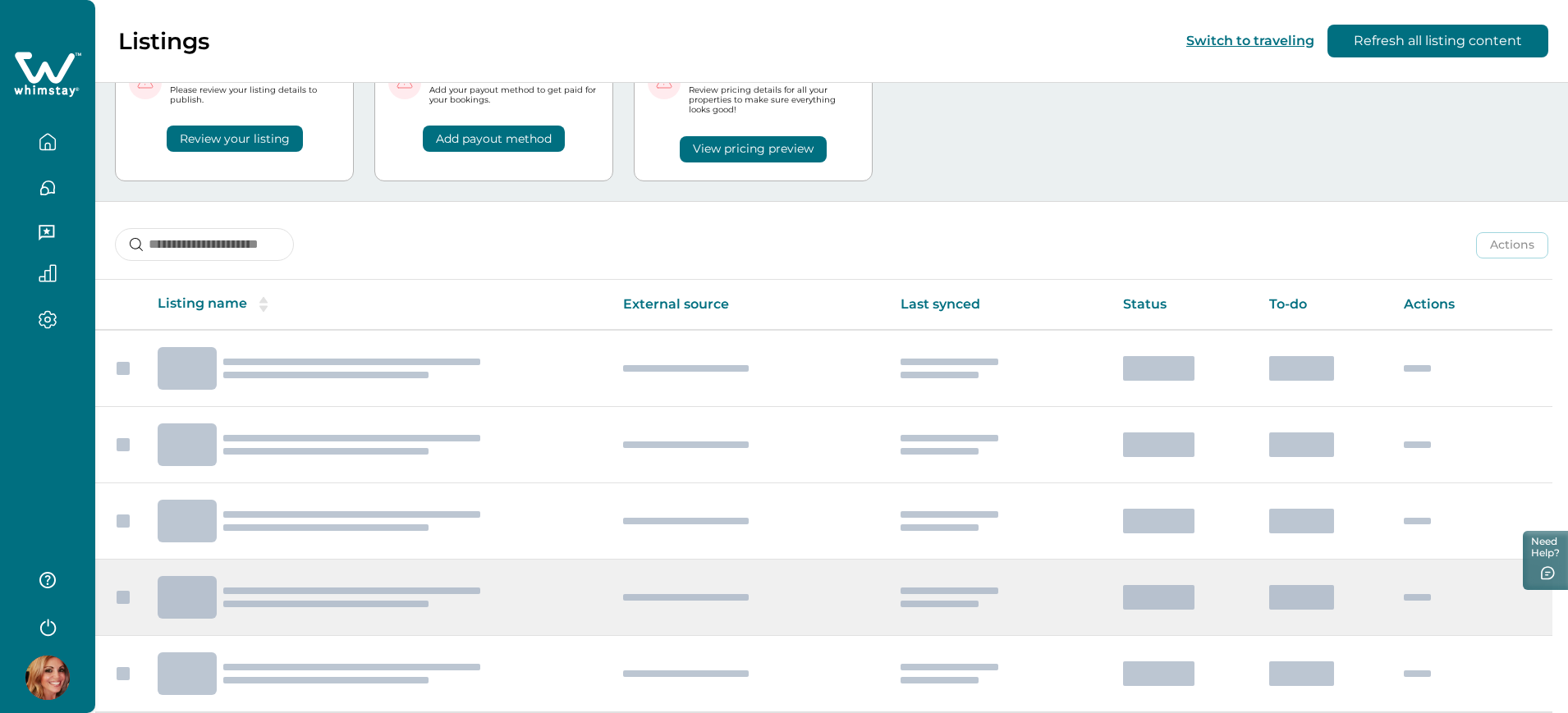 scroll, scrollTop: 1, scrollLeft: 0, axis: vertical 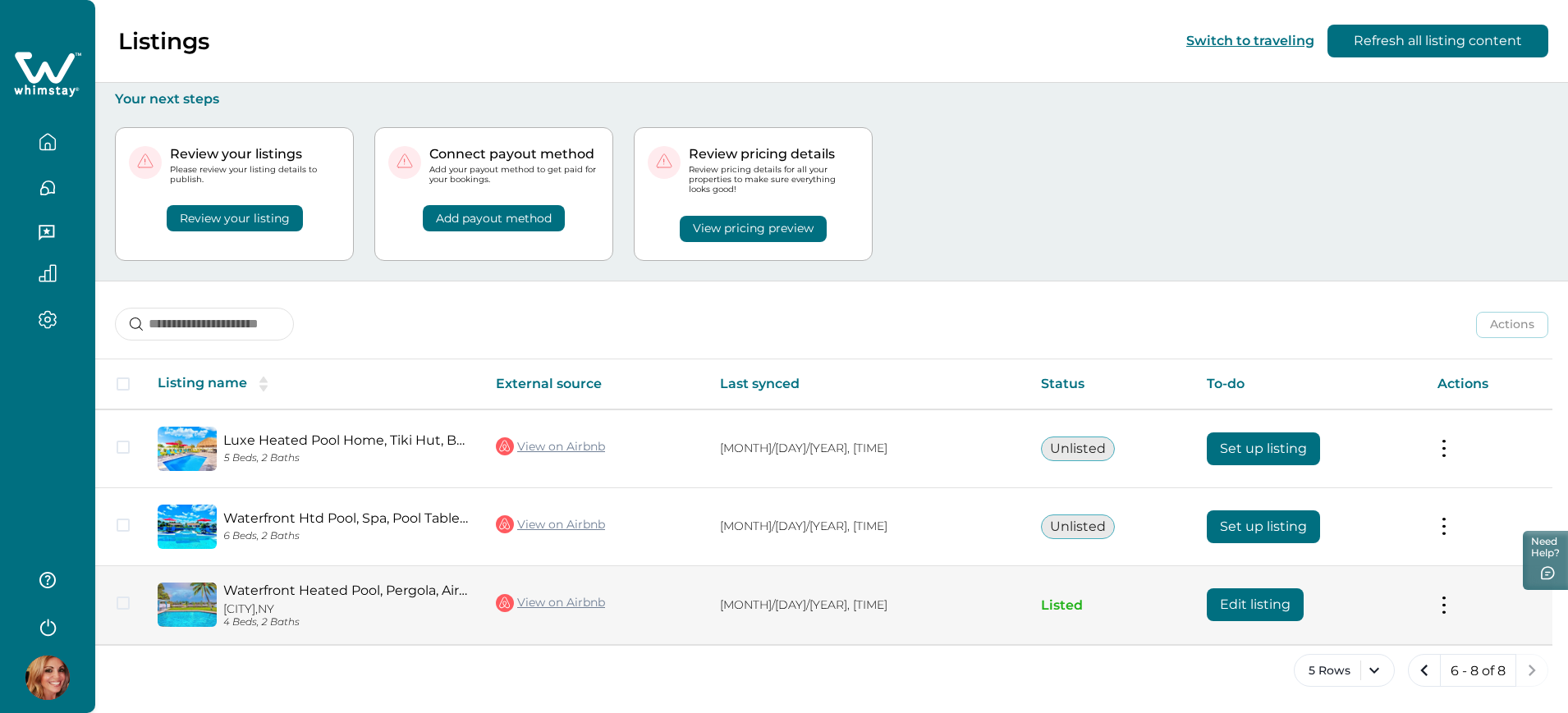 click on "Edit listing" at bounding box center (1255, 605) 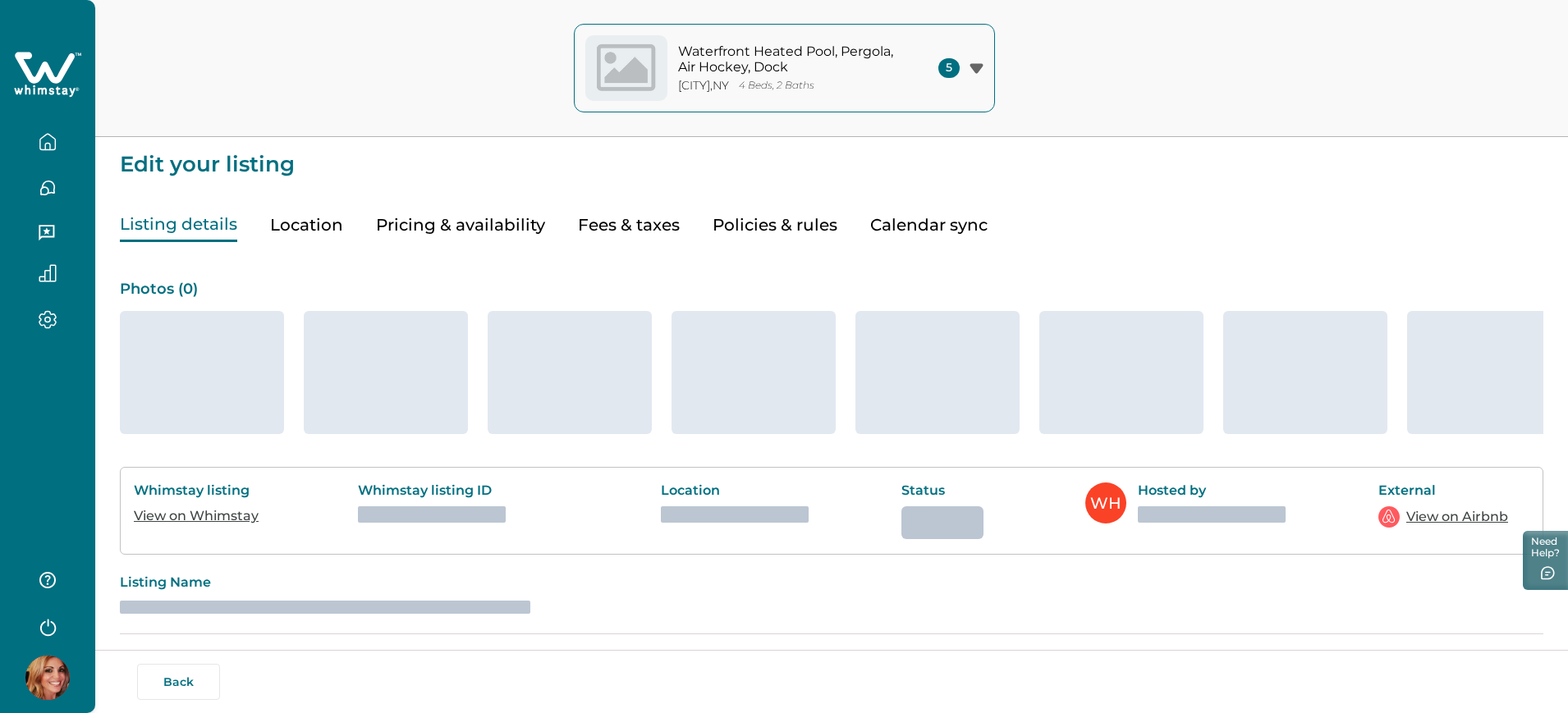 scroll, scrollTop: 0, scrollLeft: 0, axis: both 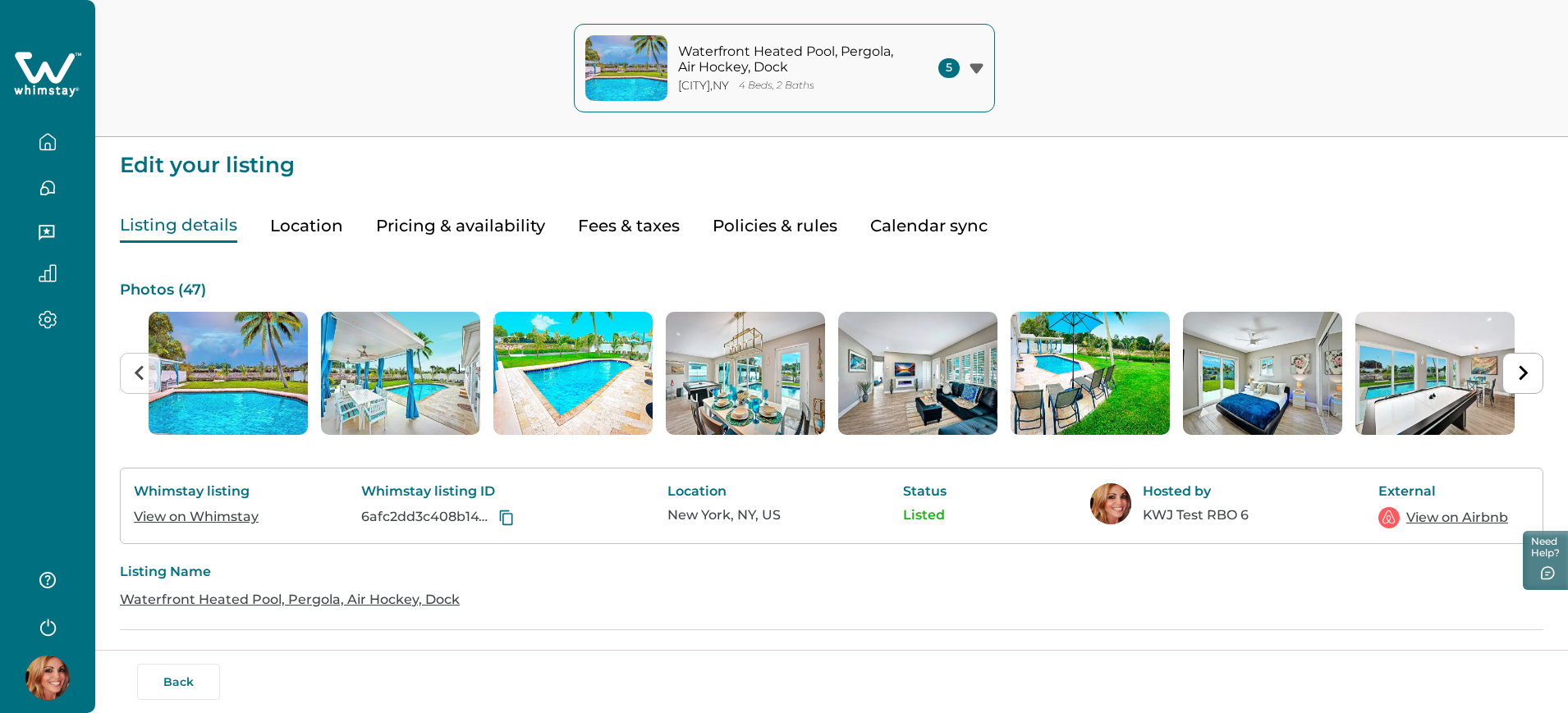 click on "Fees & taxes" at bounding box center [629, 226] 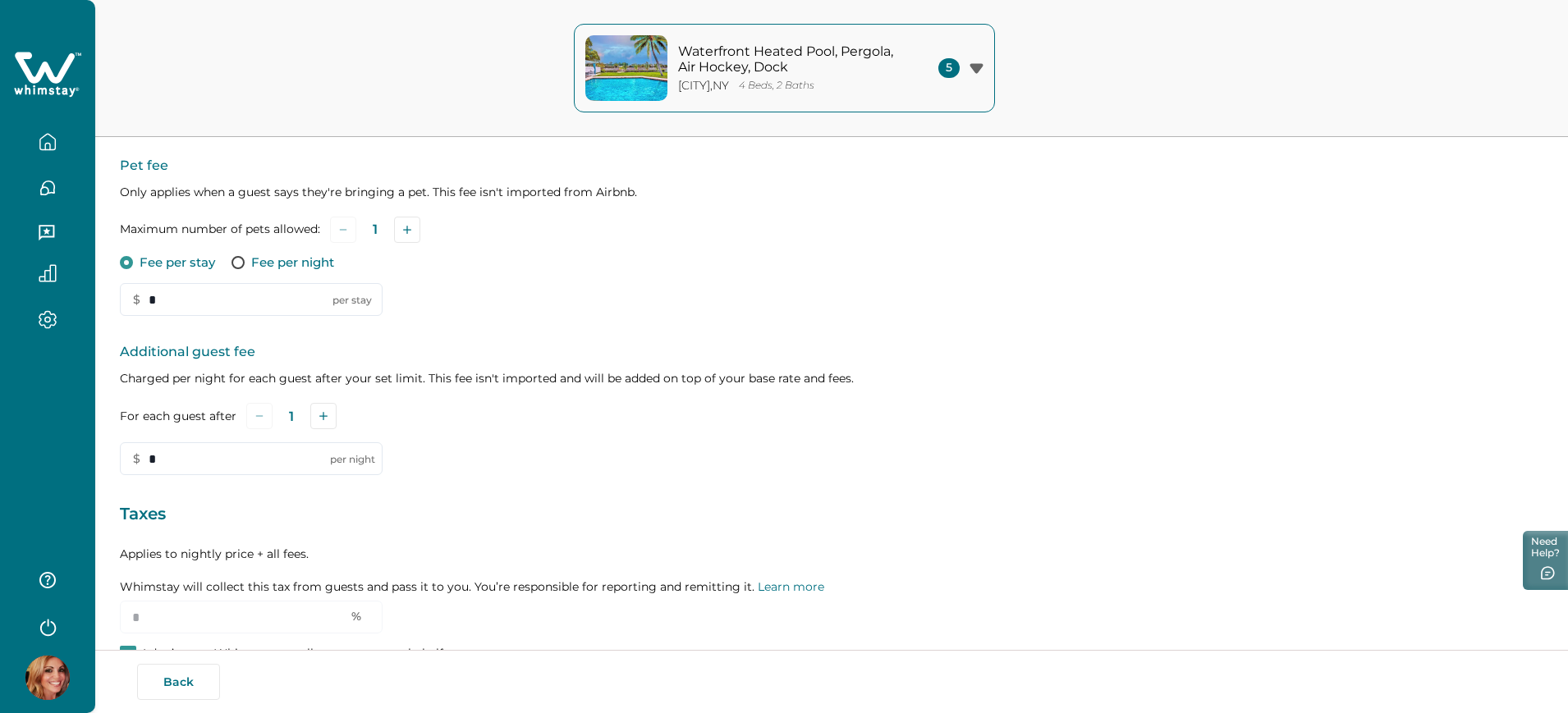scroll, scrollTop: 401, scrollLeft: 0, axis: vertical 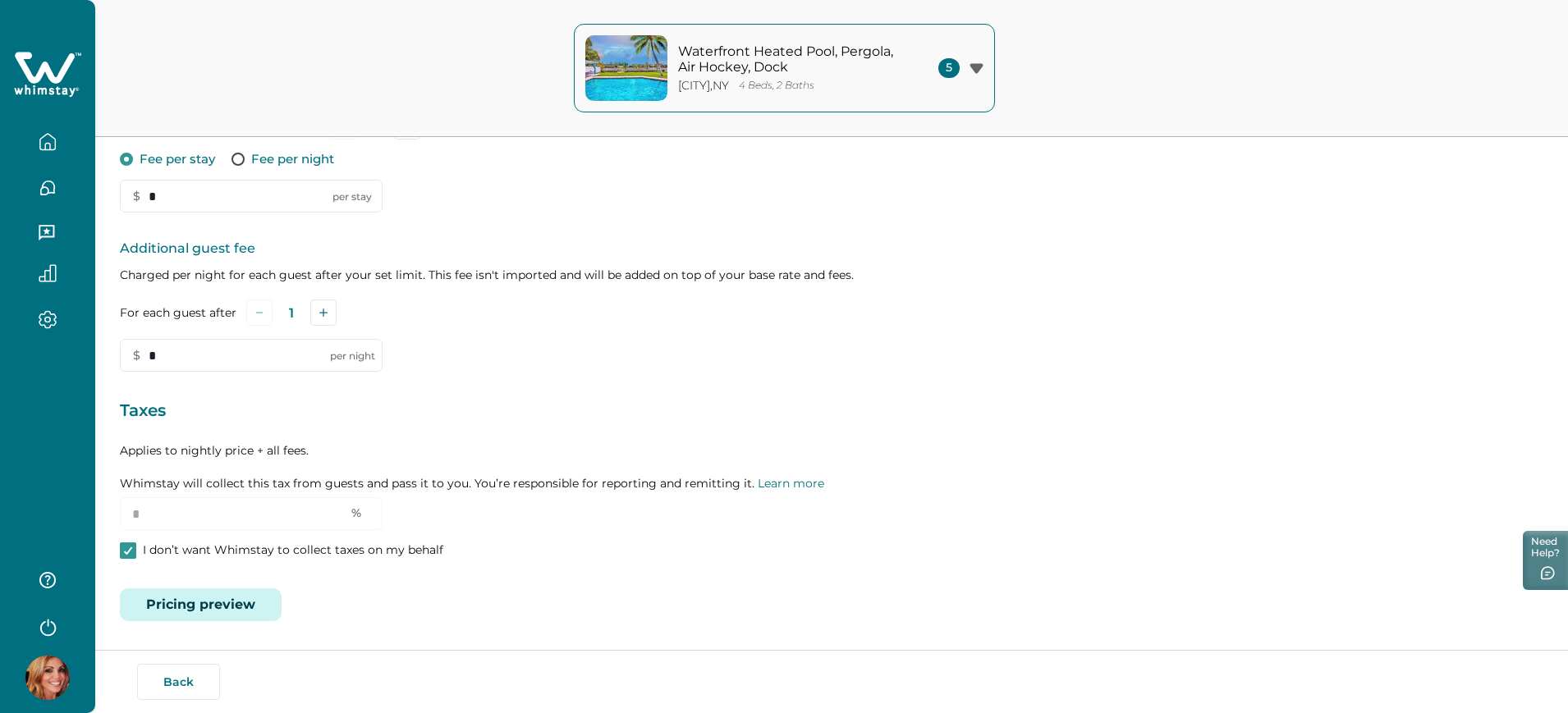 click on "Pricing preview" at bounding box center (200, 605) 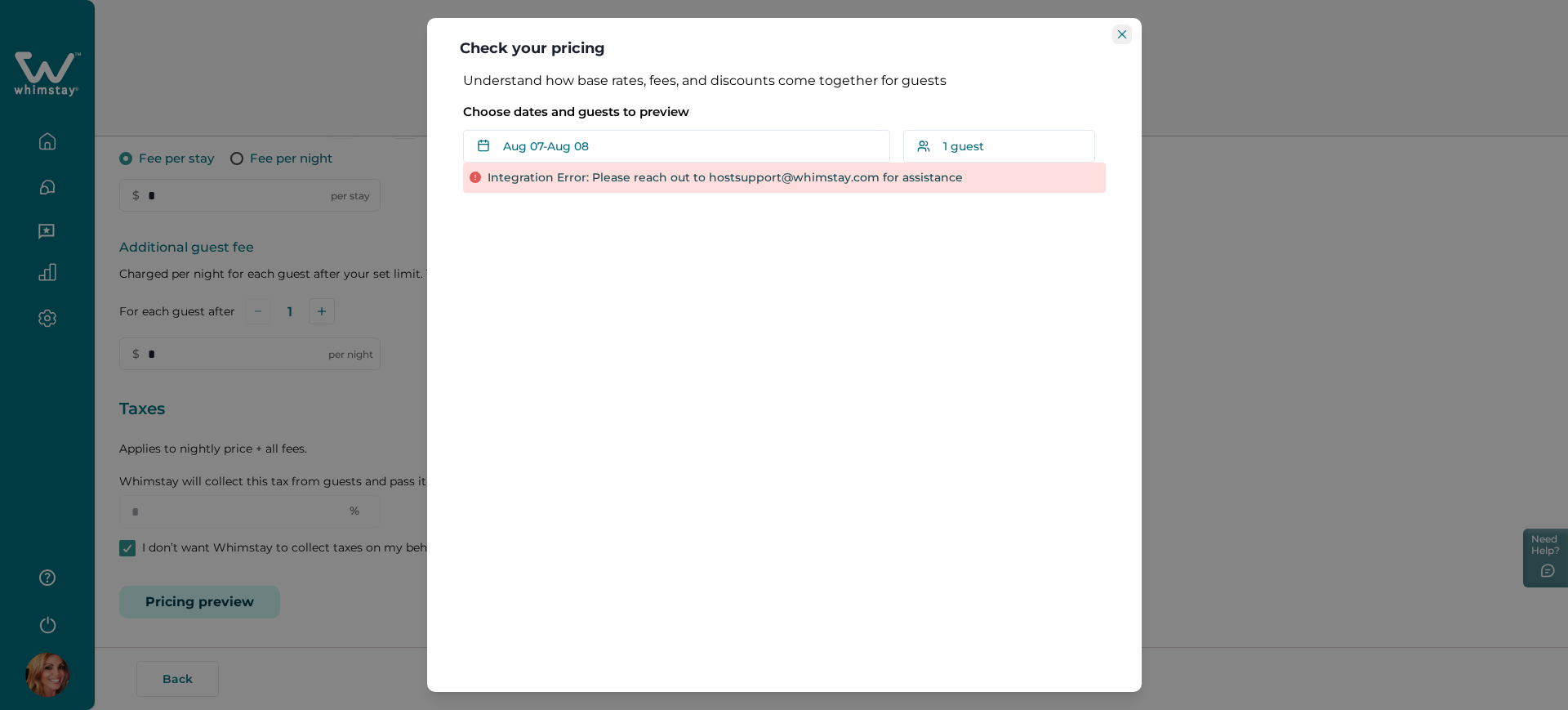 click at bounding box center [1122, 34] 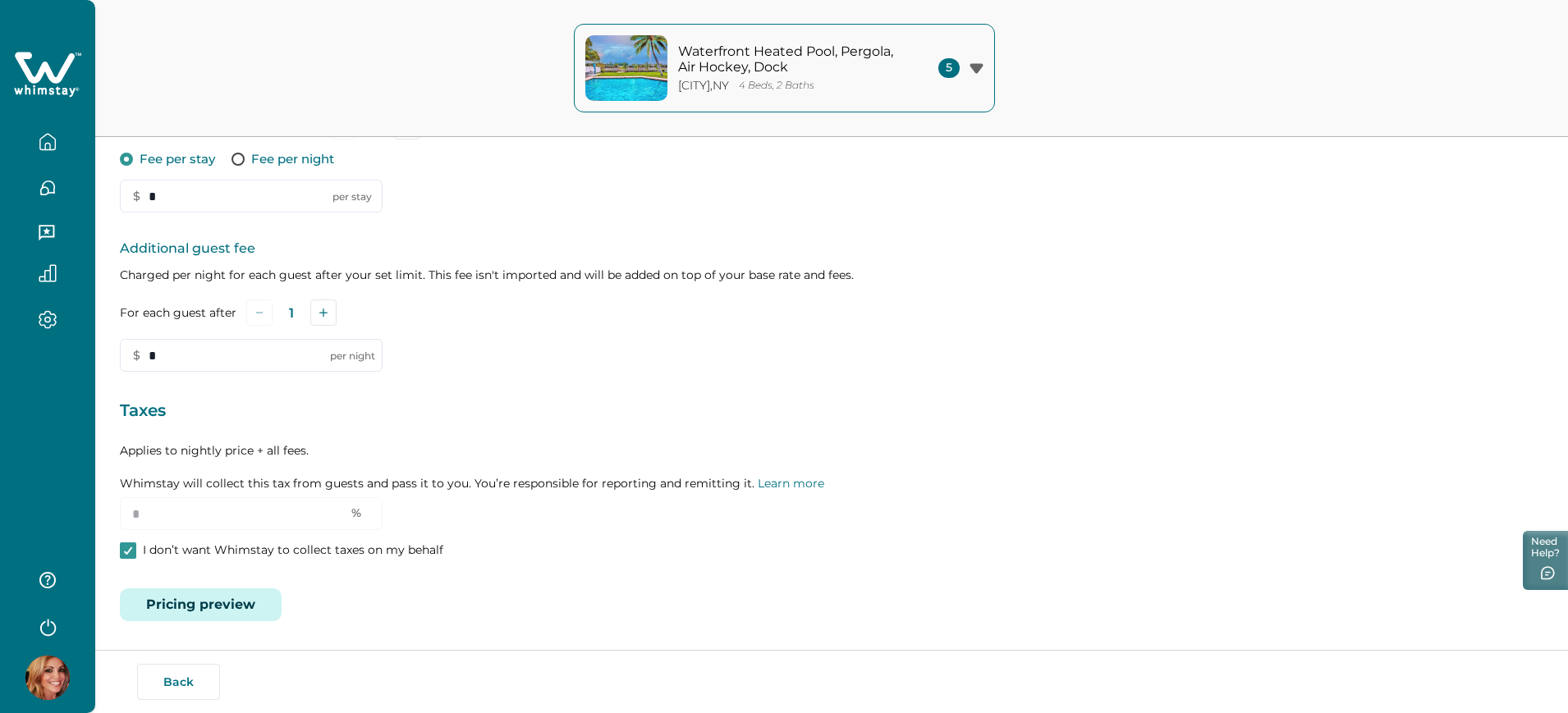 scroll, scrollTop: 0, scrollLeft: 0, axis: both 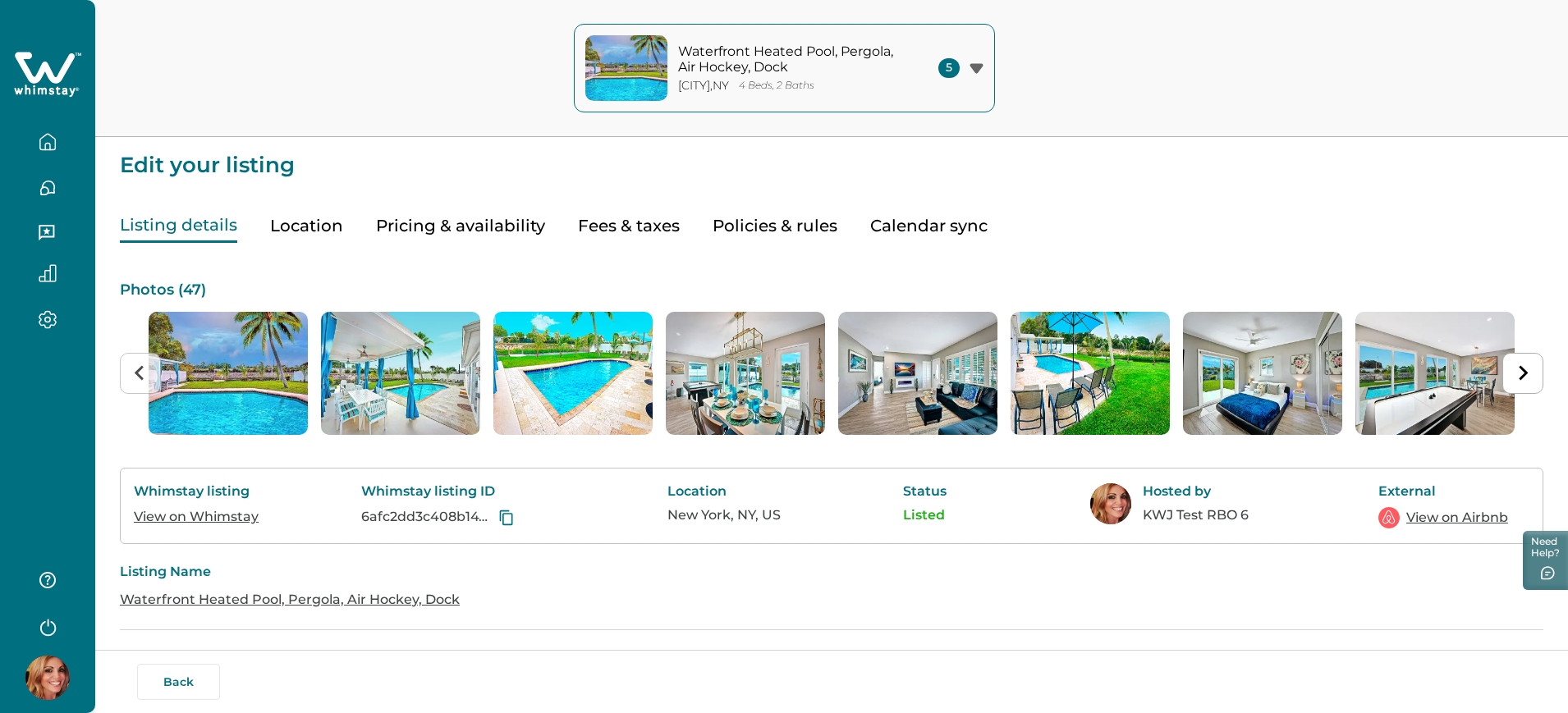 click on "Listing details" at bounding box center [178, 226] 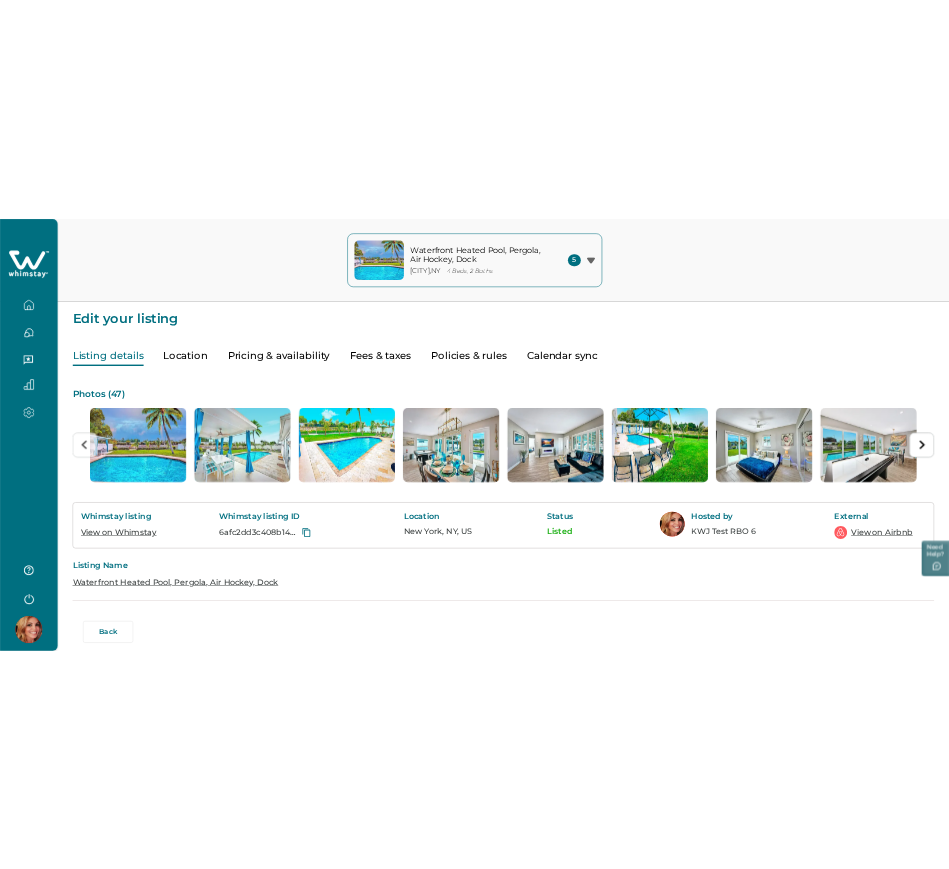 scroll, scrollTop: 1, scrollLeft: 0, axis: vertical 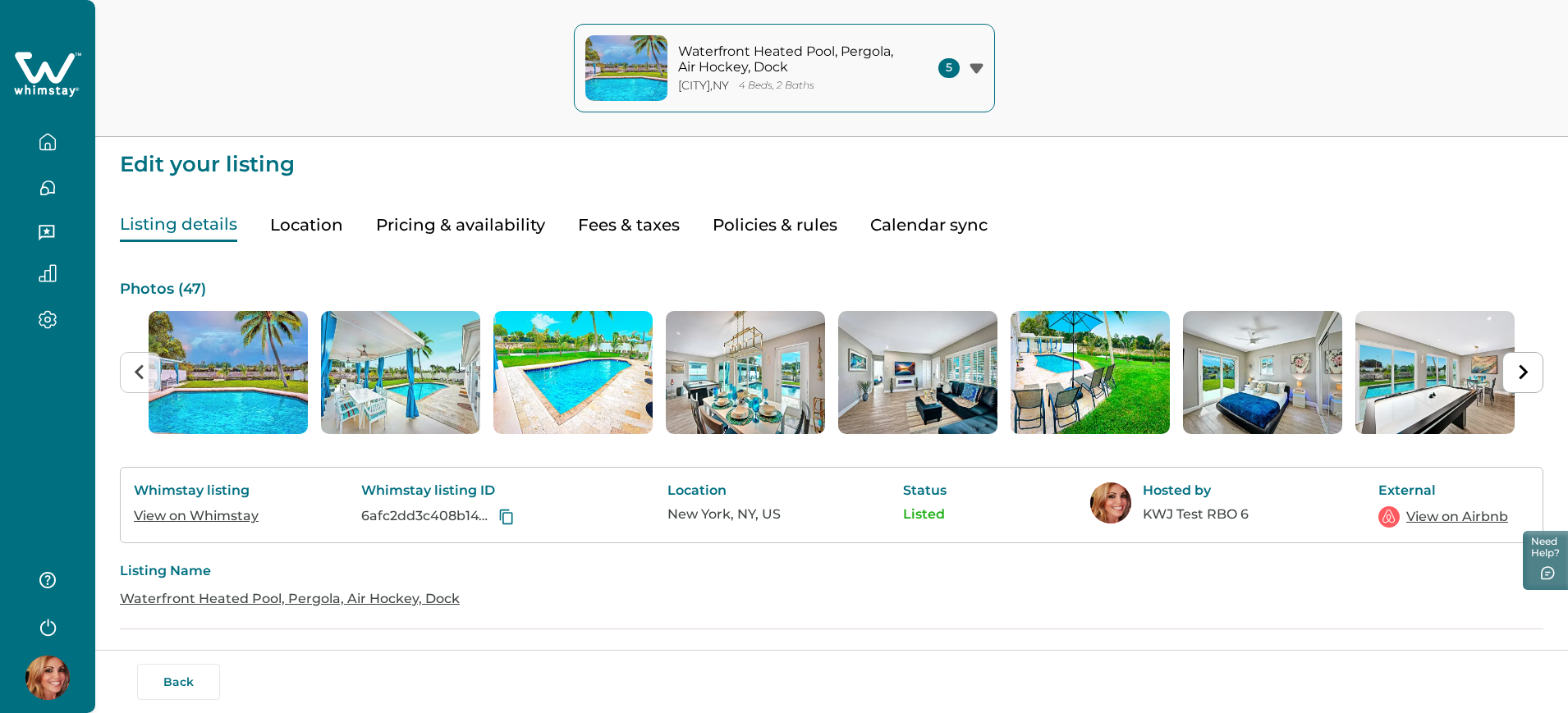 click on "Pricing & availability" at bounding box center [461, 225] 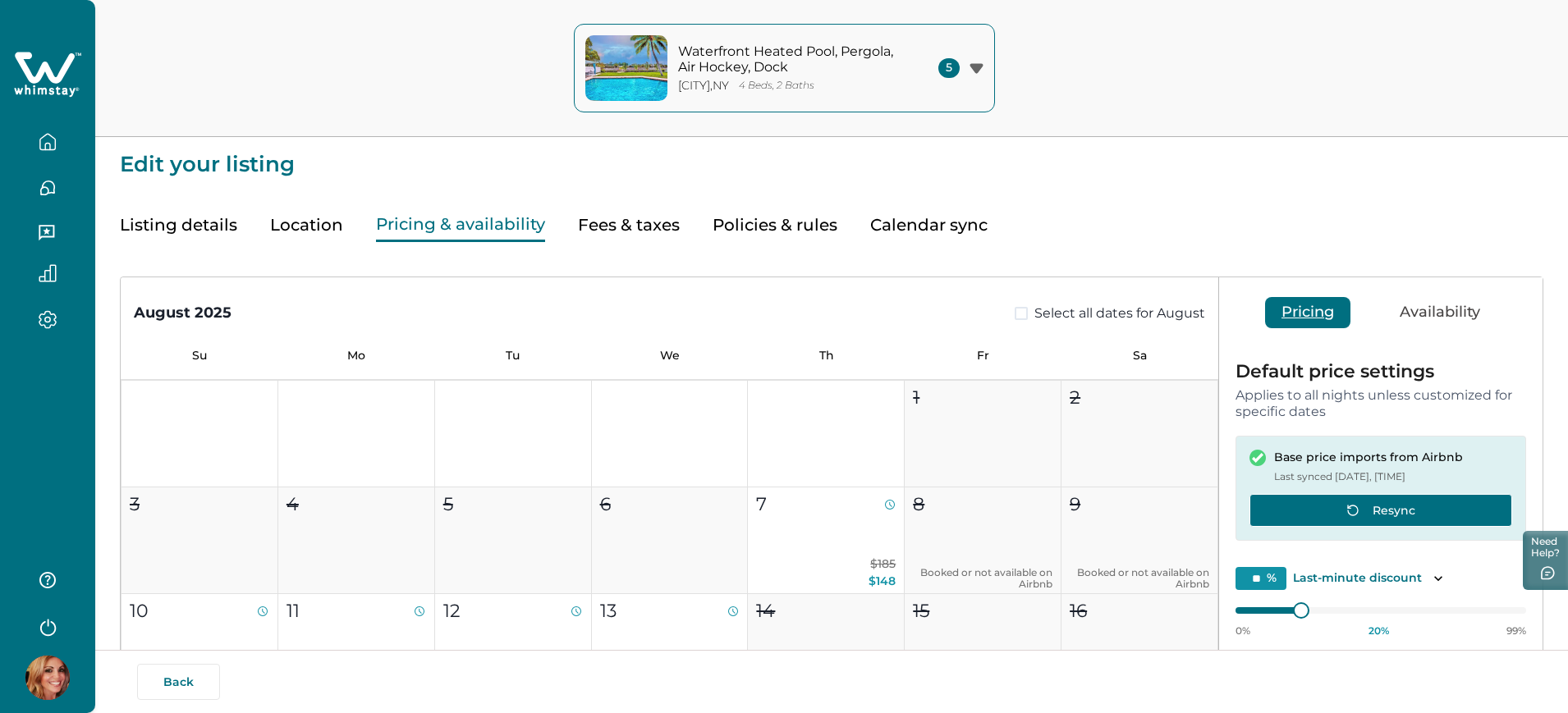 click on "Resync" at bounding box center (1381, 510) 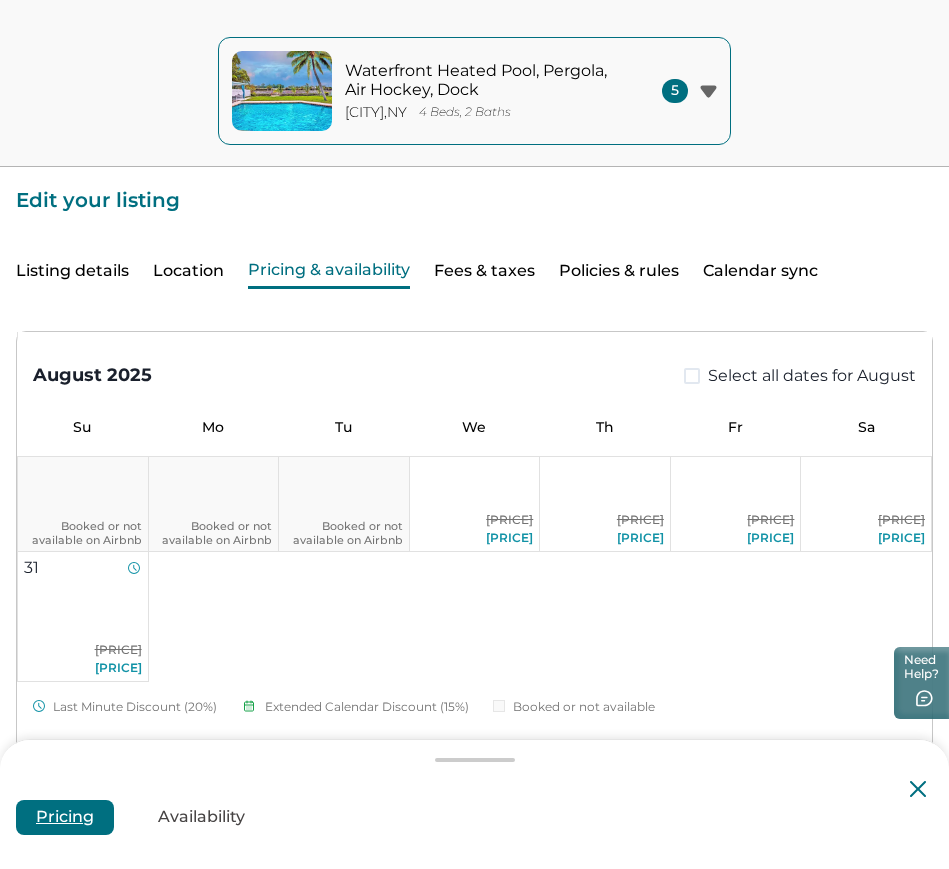 scroll, scrollTop: 563, scrollLeft: 0, axis: vertical 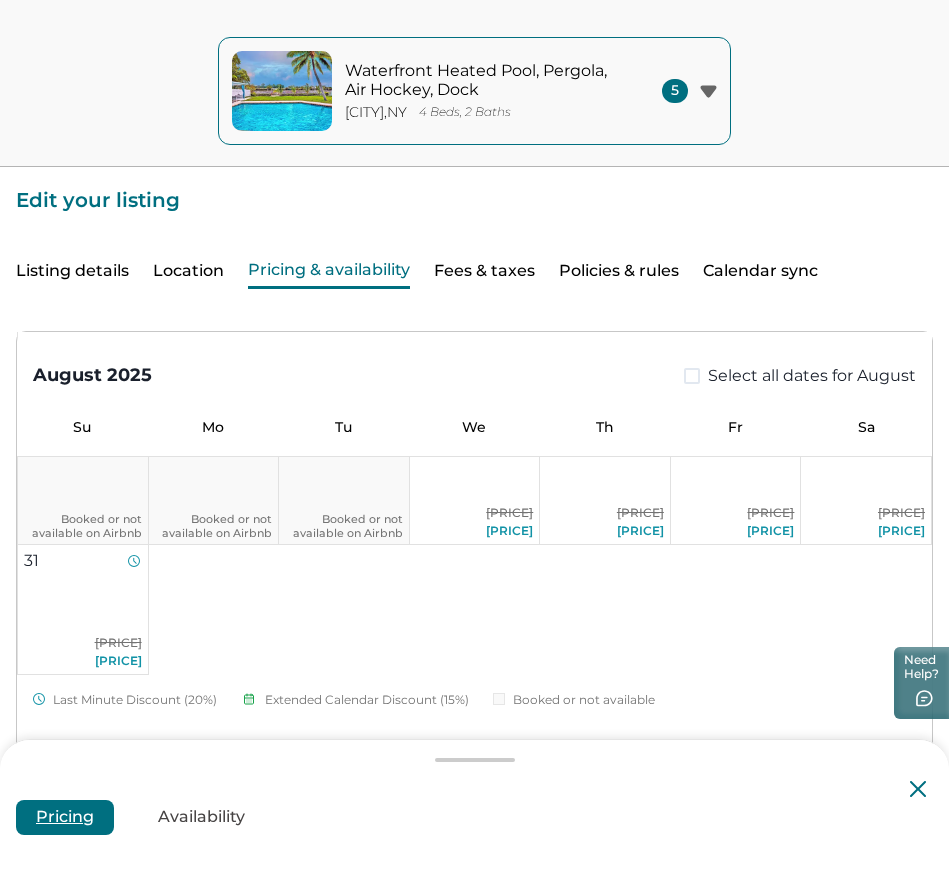 click at bounding box center [475, 760] 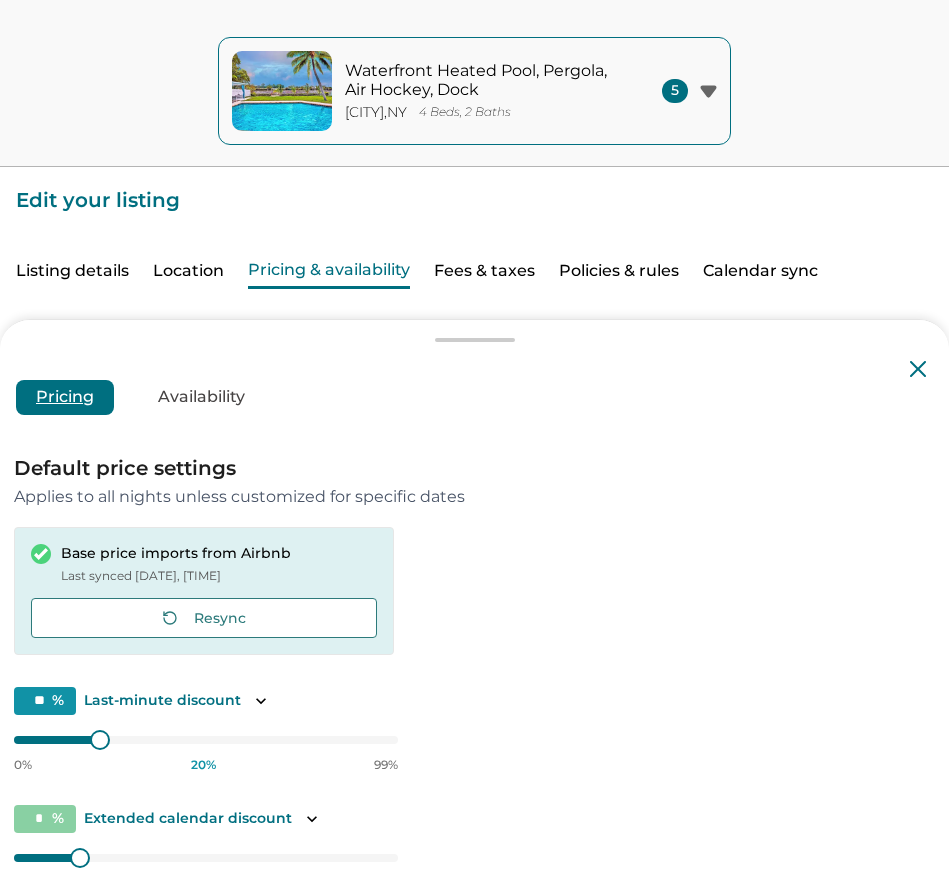click on "Pricing Availability Default price settings Applies to all nights unless customized for specific dates Base price imports from Airbnb Last synced   Aug 7, 1:30 PM Resync ** % Last-minute discount 0% 20 % 99% * % Extended calendar discount 0% 15 % 99% Preview pricing Default availability settings Set a different length of stay just for these dates. Your default length of stay stays the same. Minimum length of stay (MinLOS) * Default is 1 night, giving guests flexibility. Enter a higher number if you require longer stays. Nights Maximum length of stay (MaxLOS) Be default, there's no maximum stay limit. Enter a number to set a restriction. Nights" at bounding box center [474, 594] 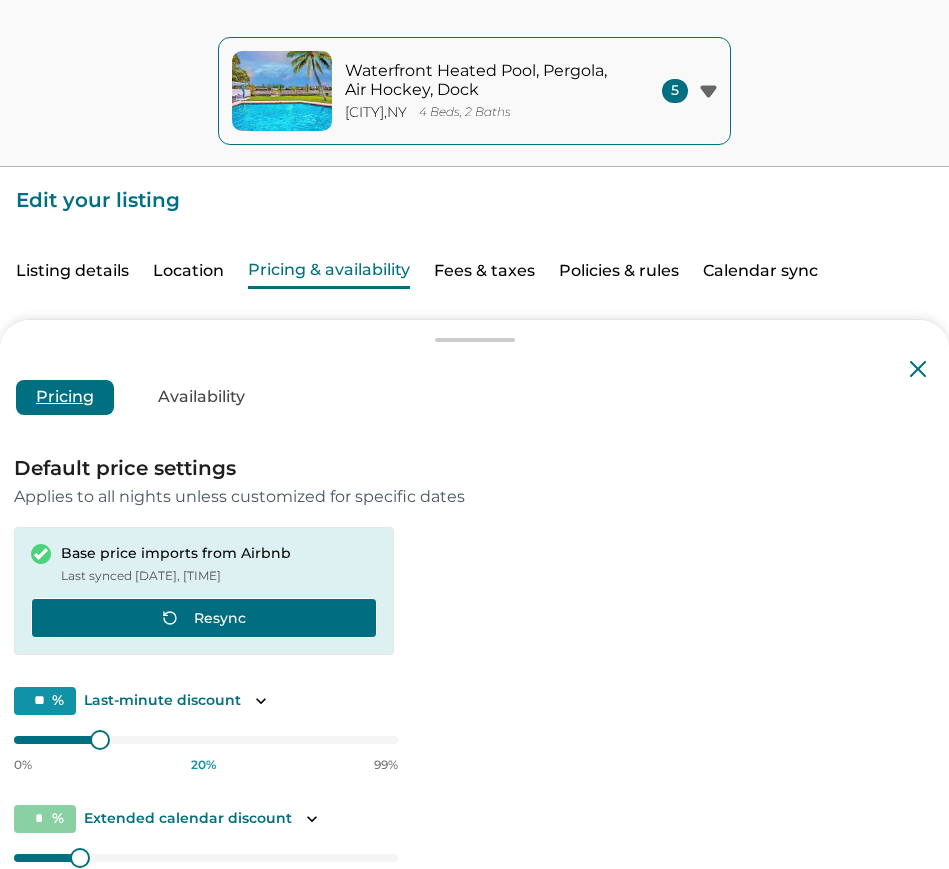 click on "Resync" at bounding box center [204, 618] 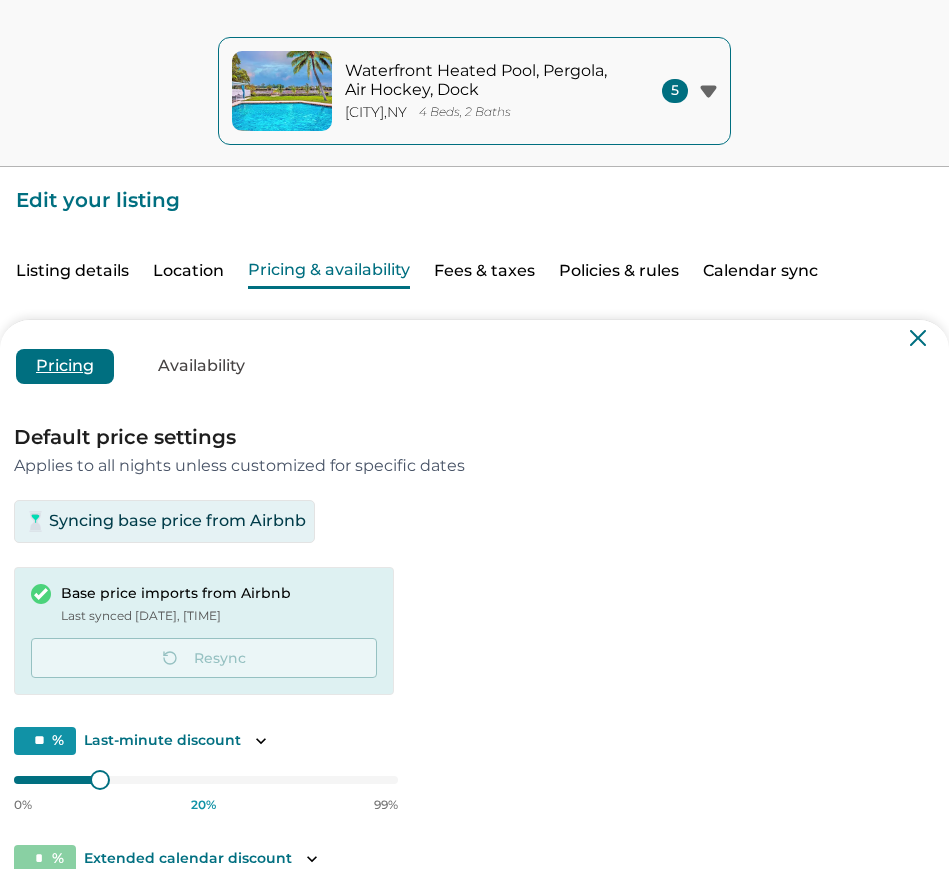 scroll, scrollTop: 30, scrollLeft: 0, axis: vertical 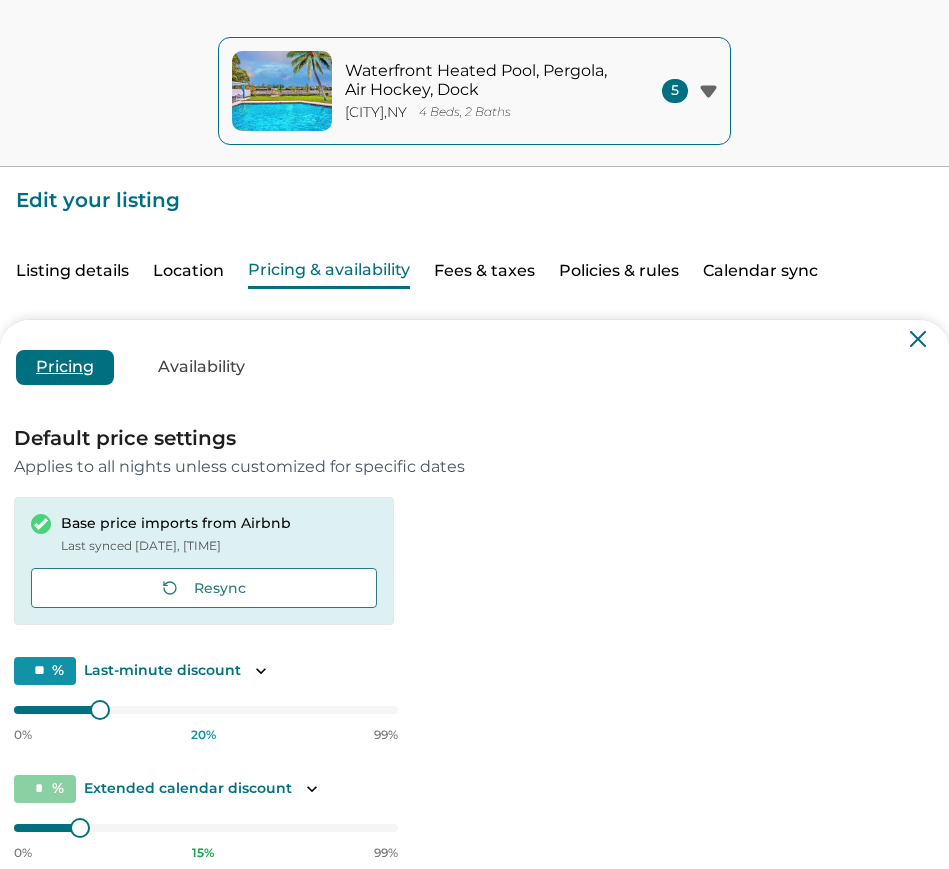 click at bounding box center (918, 338) 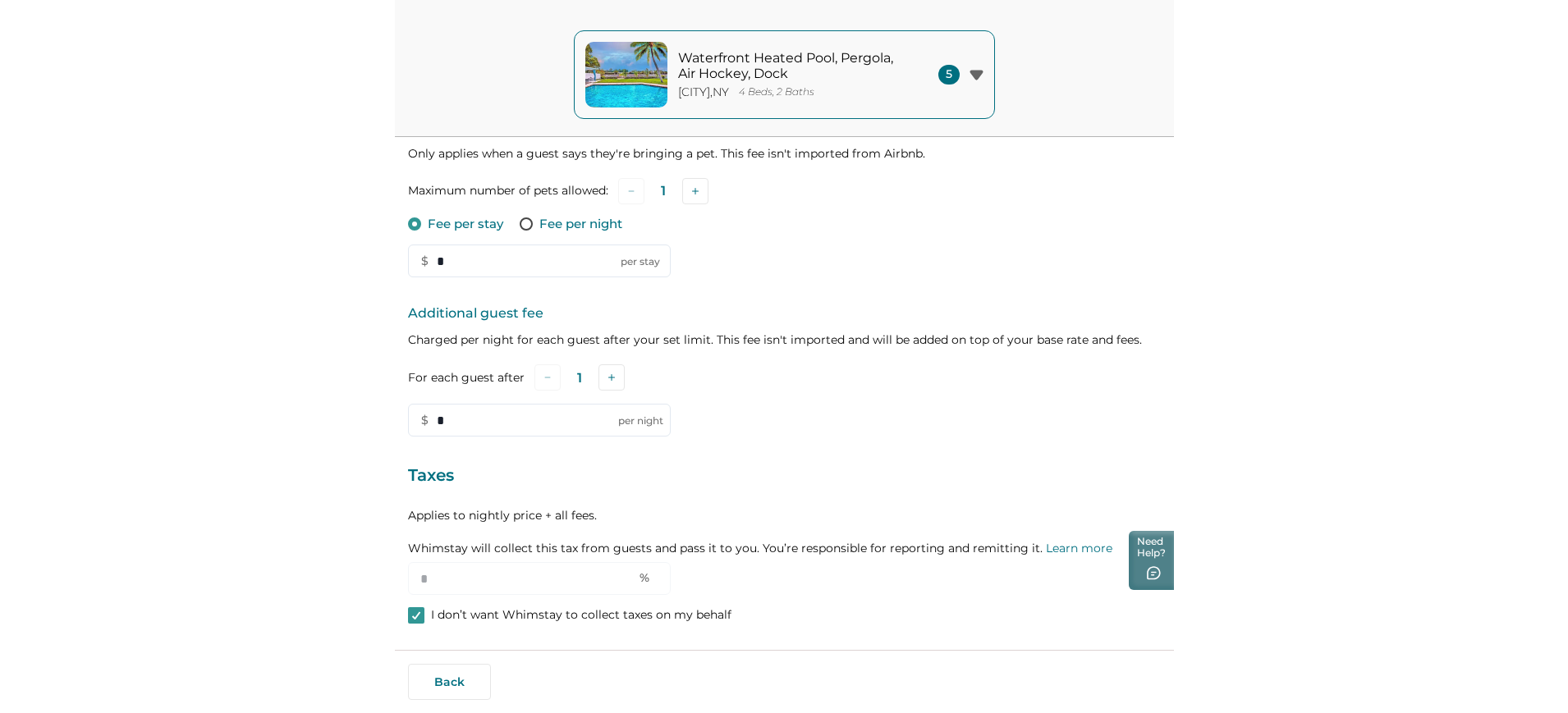 scroll, scrollTop: 396, scrollLeft: 0, axis: vertical 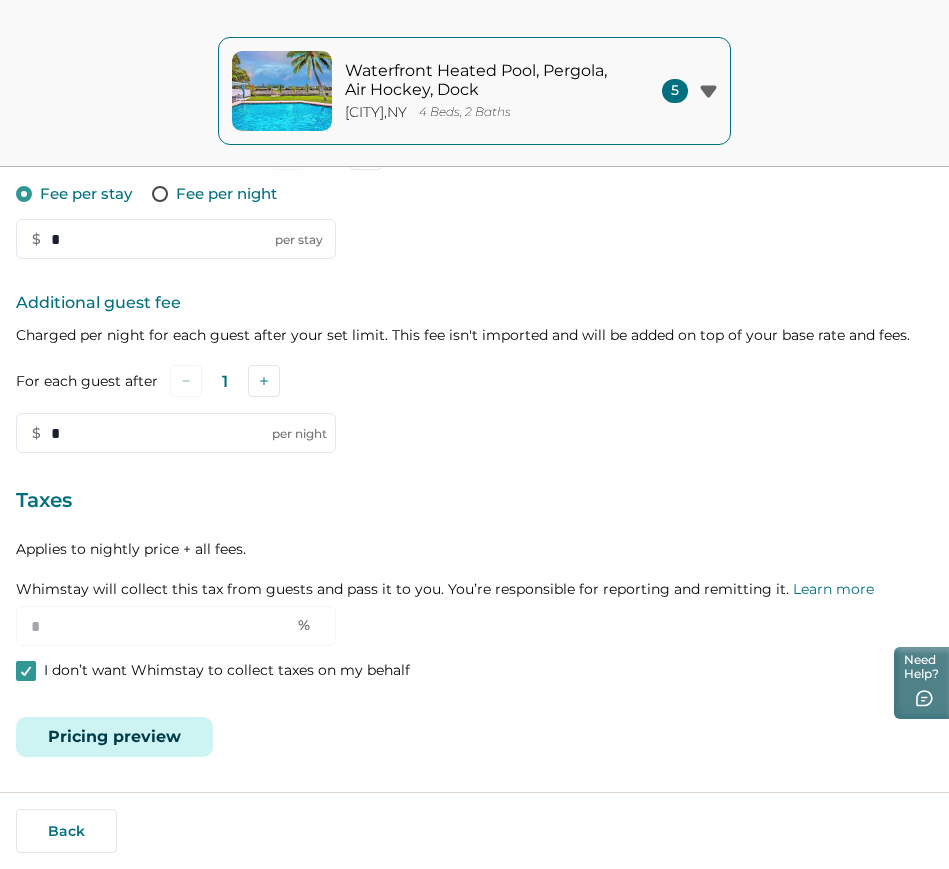 click on "Pricing preview" at bounding box center (114, 737) 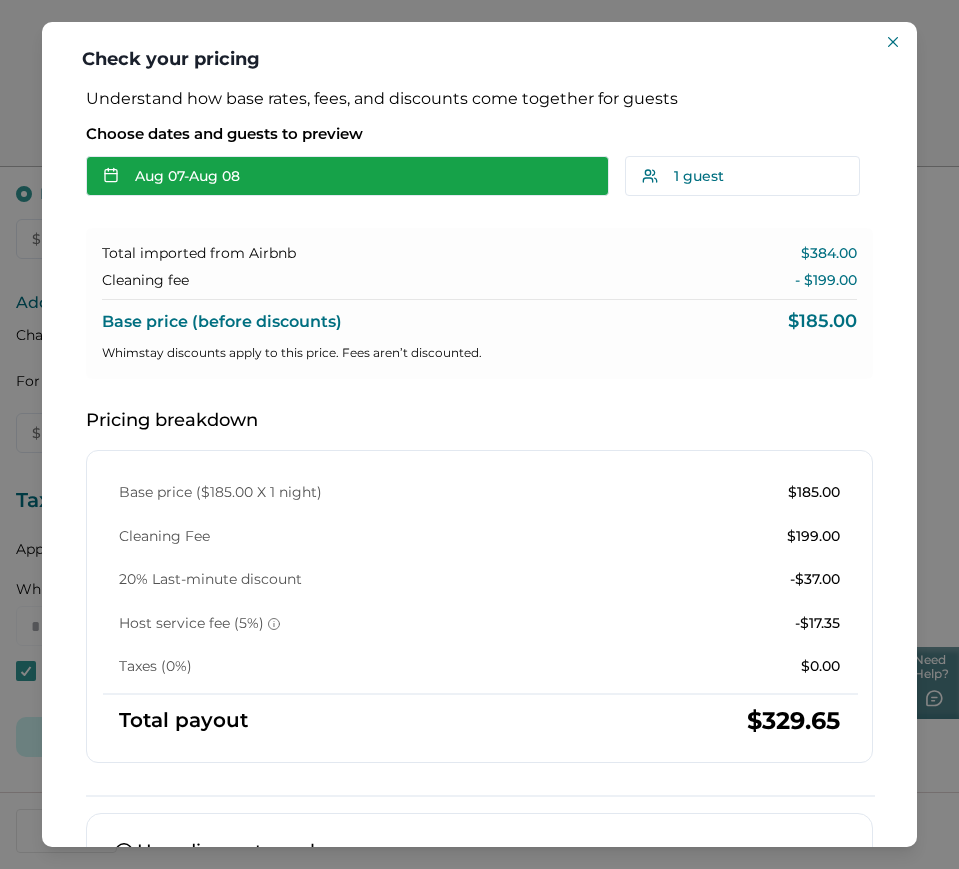click on "Aug 07  -  Aug 08" at bounding box center (347, 176) 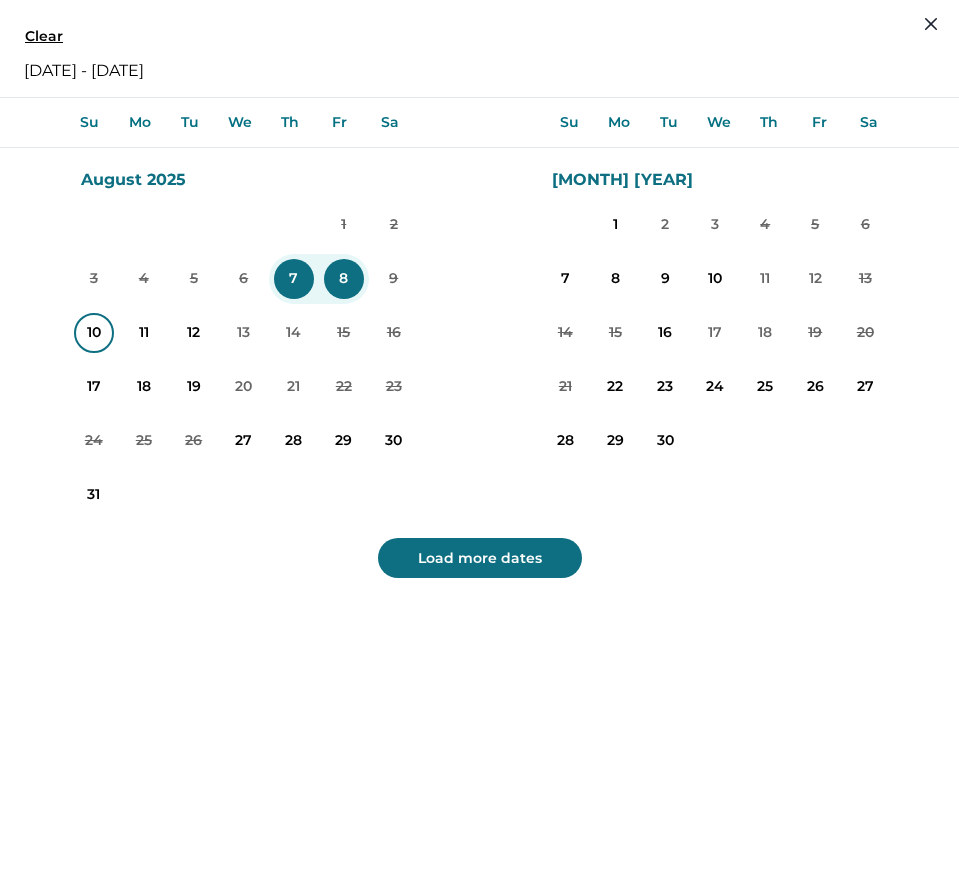 click on "10" at bounding box center (94, 333) 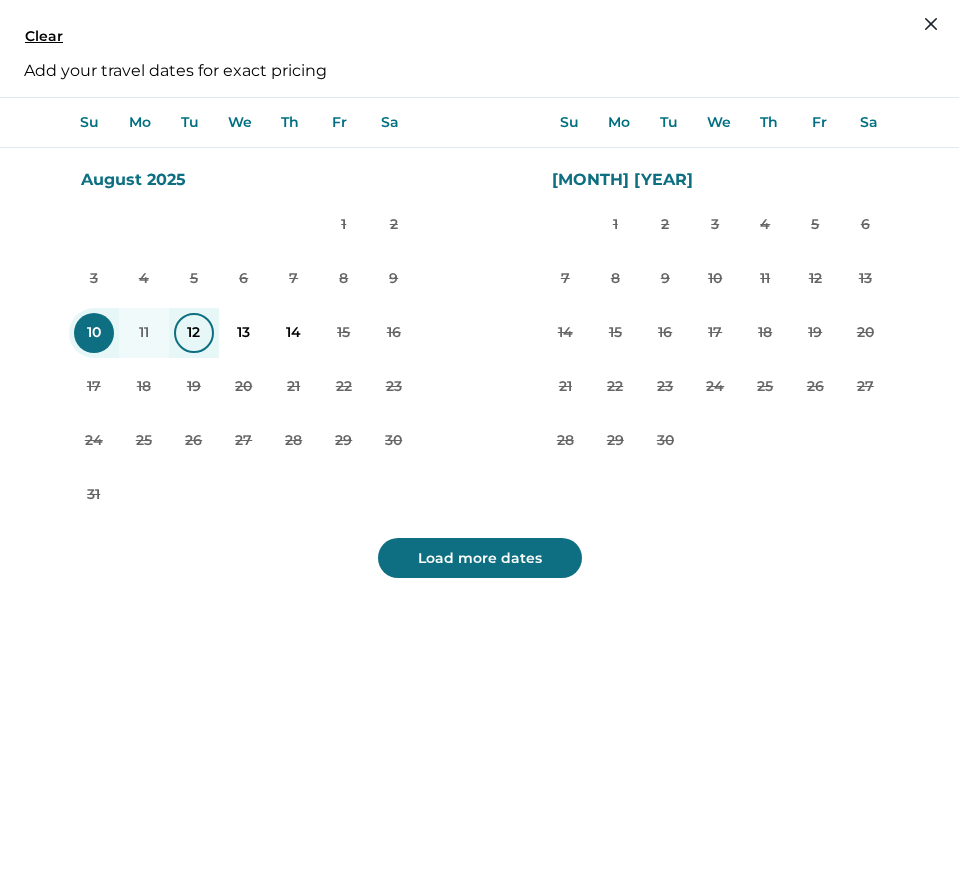 click on "12" at bounding box center [194, 333] 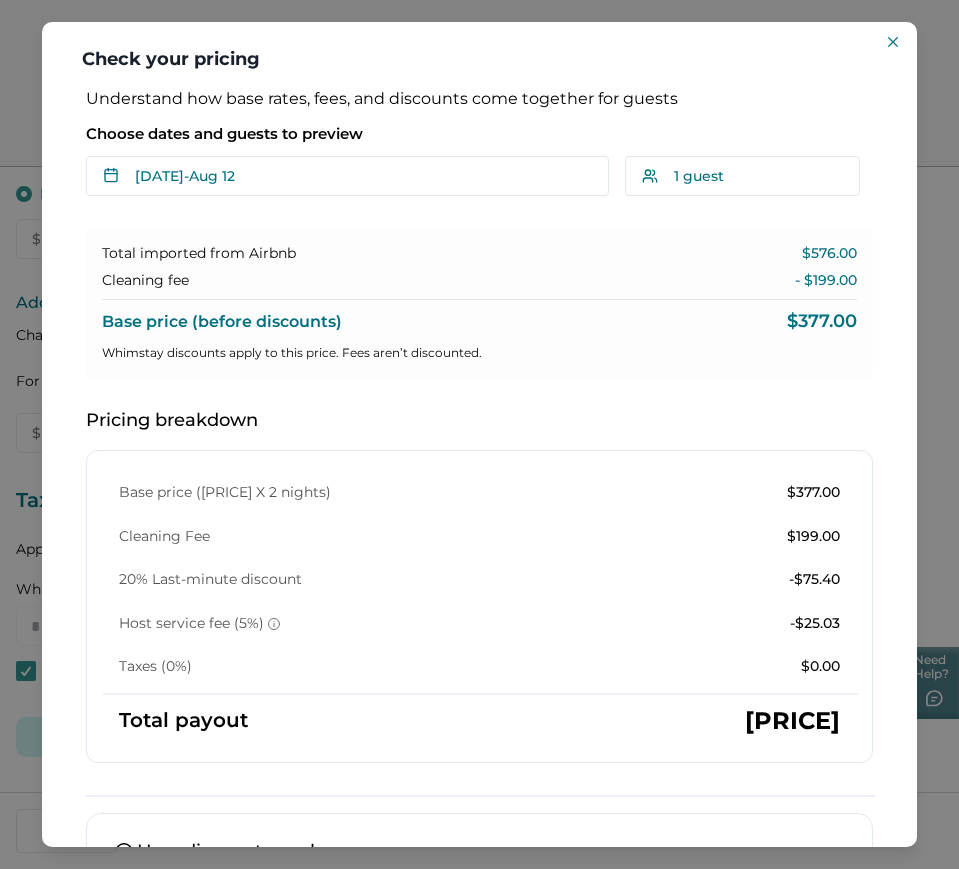 type 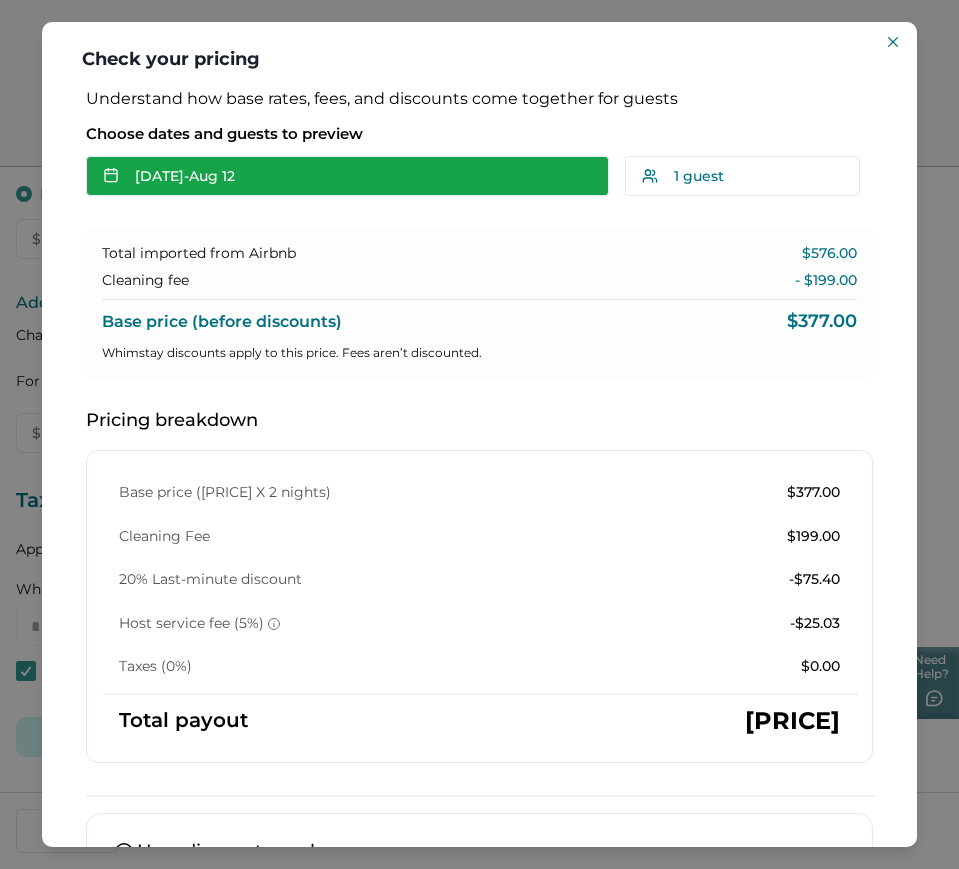 click on "Aug 10  -  Aug 12" at bounding box center [347, 176] 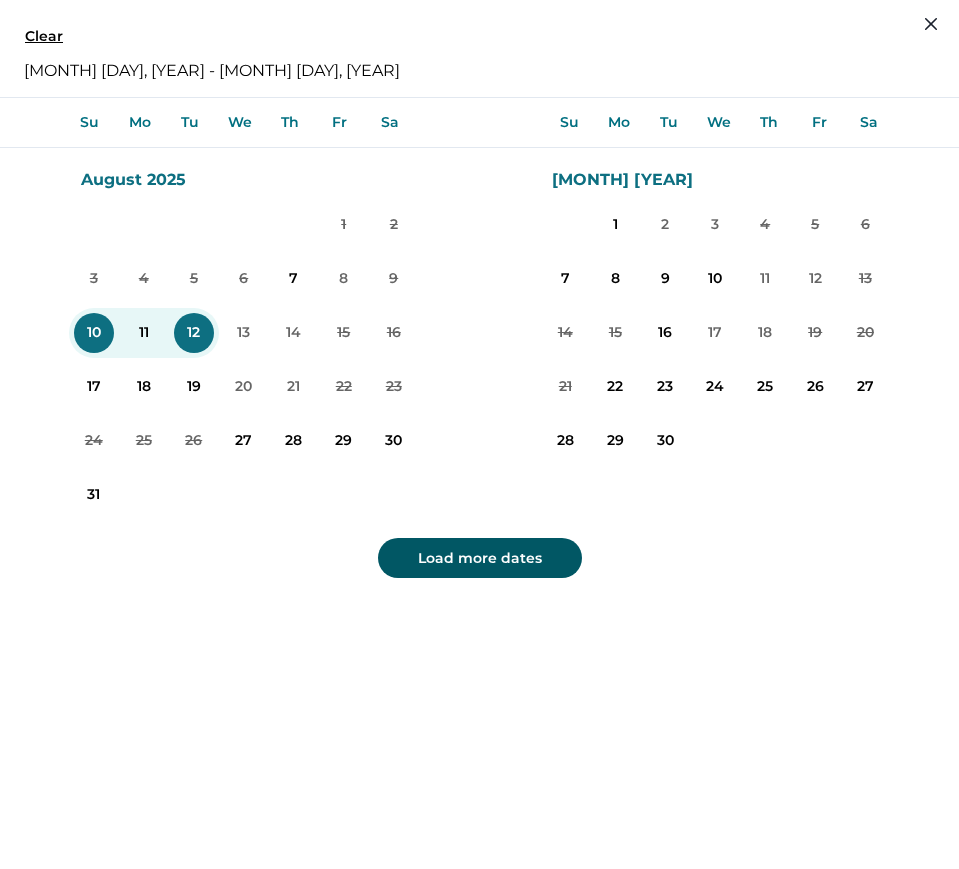 click on "Load more dates" at bounding box center (480, 558) 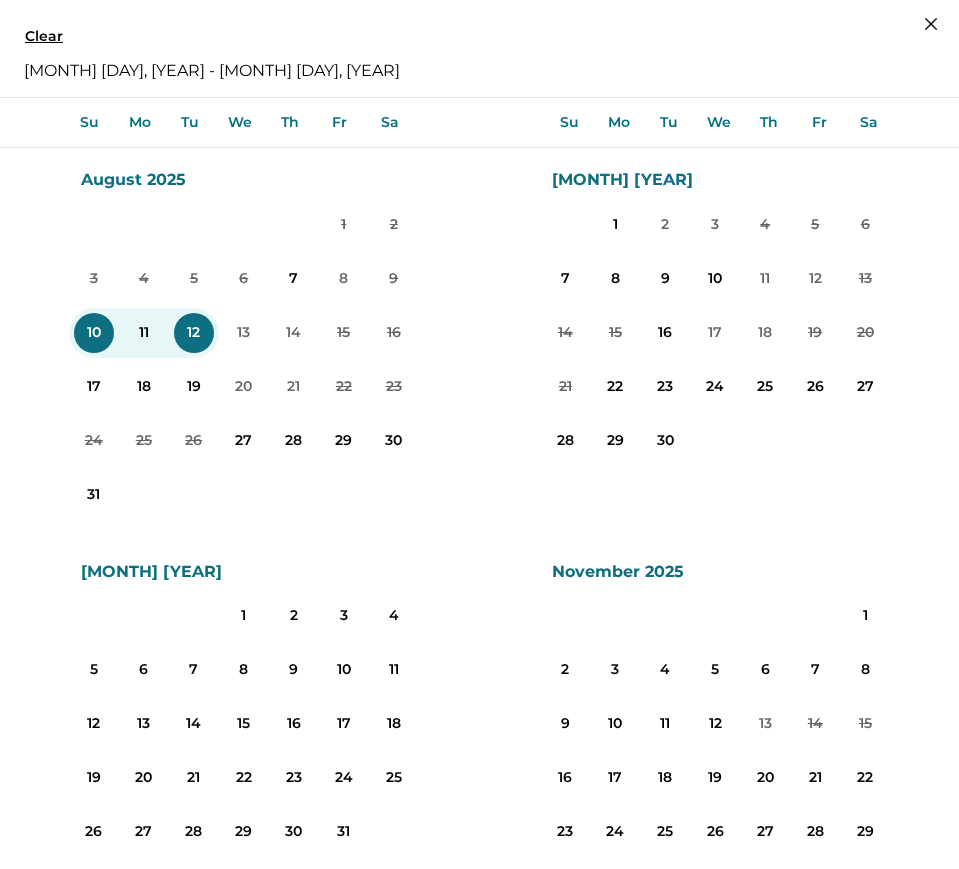click on "August 2025 Su Mo Tu We Th Fr Sa 1 2 3 4 5 6 7 8 9 10 11 12 13 14 15 16 17 18 19 20 21 22 23 24 25 26 27 28 29 30 31 September 2025 Su Mo Tu We Th Fr Sa 1 2 3 4 5 6 7 8 9 10 11 12 13 14 15 16 17 18 19 20 21 22 23 24 25 26 27 28 29 30 October 2025 Su Mo Tu We Th Fr Sa 1 2 3 4 5 6 7 8 9 10 11 12 13 14 15 16 17 18 19 20 21 22 23 24 25 26 27 28 29 30 31 November 2025 Su Mo Tu We Th Fr Sa 1 2 3 4 5 6 7 8 9 10 11 12 13 14 15 16 17 18 19 20 21 22 23 24 25 26 27 28 29 30" at bounding box center (479, 537) 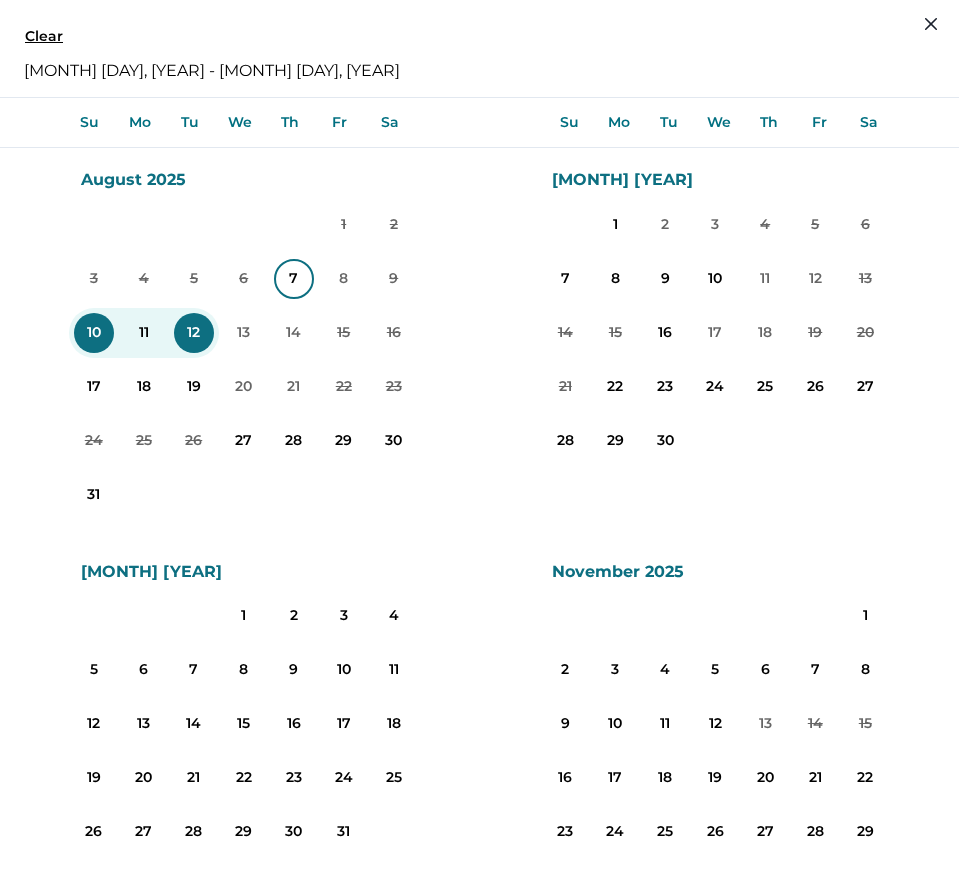 click on "7" at bounding box center (294, 279) 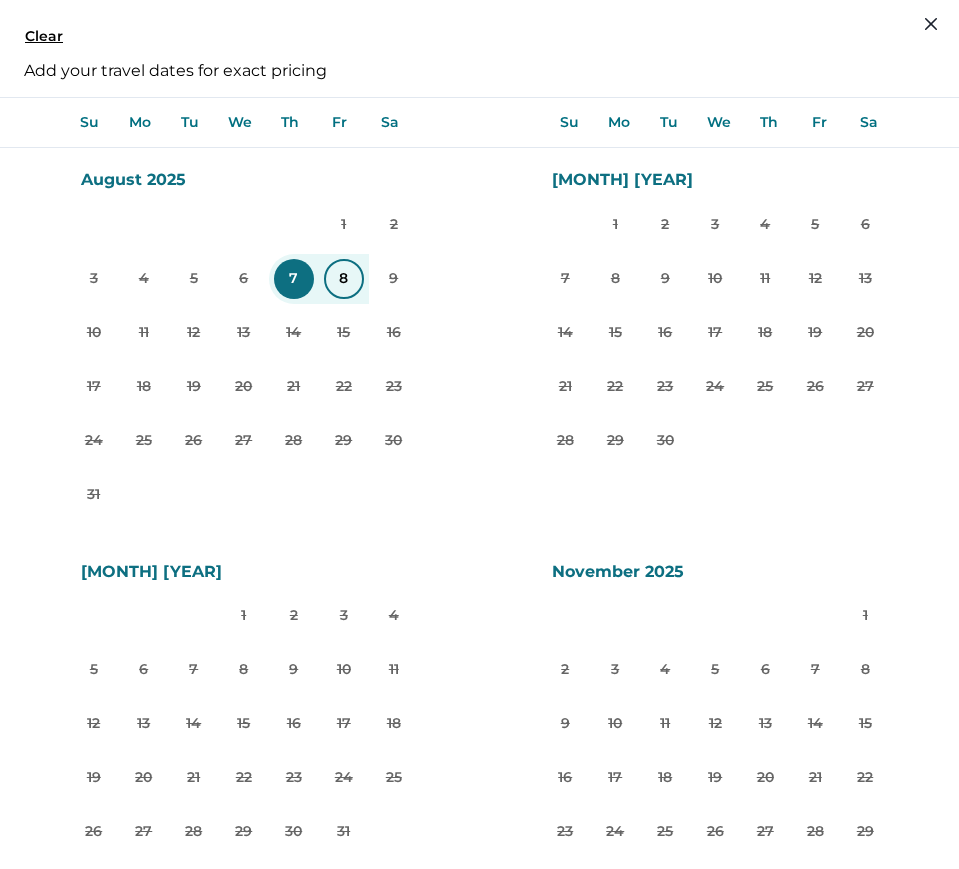 click on "8" at bounding box center (344, 279) 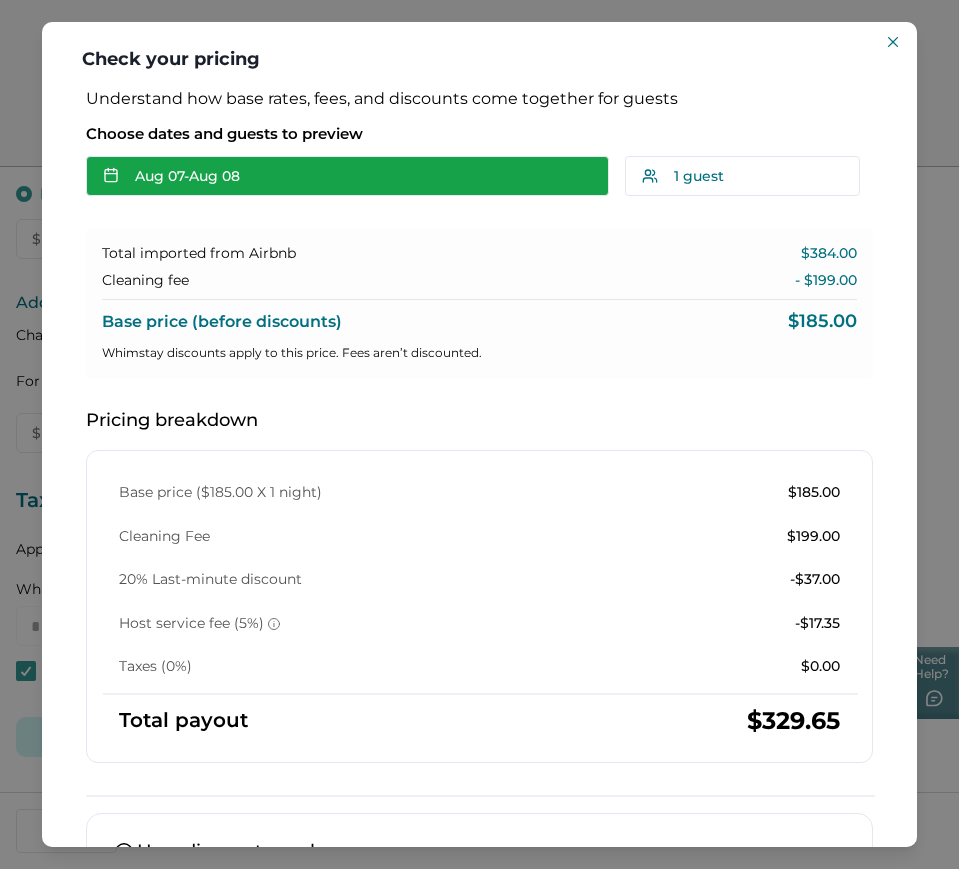 click on "Aug 07  -  Aug 08" at bounding box center (347, 176) 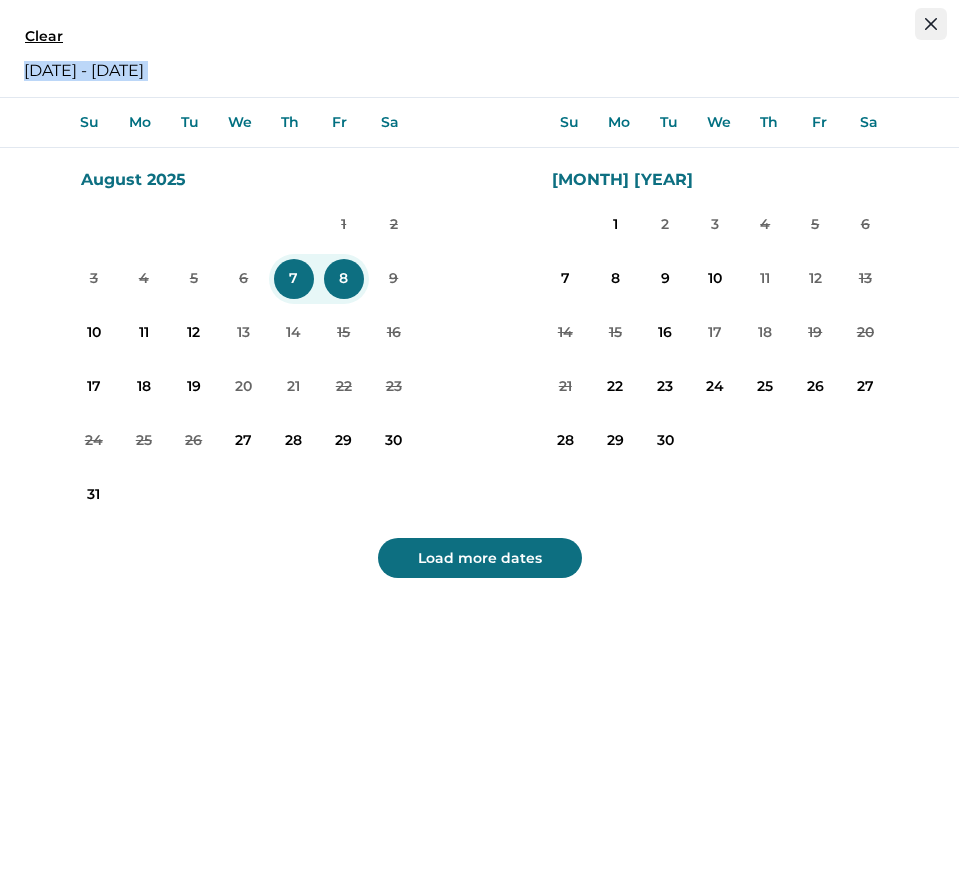 drag, startPoint x: 947, startPoint y: 22, endPoint x: 933, endPoint y: 21, distance: 14.035668 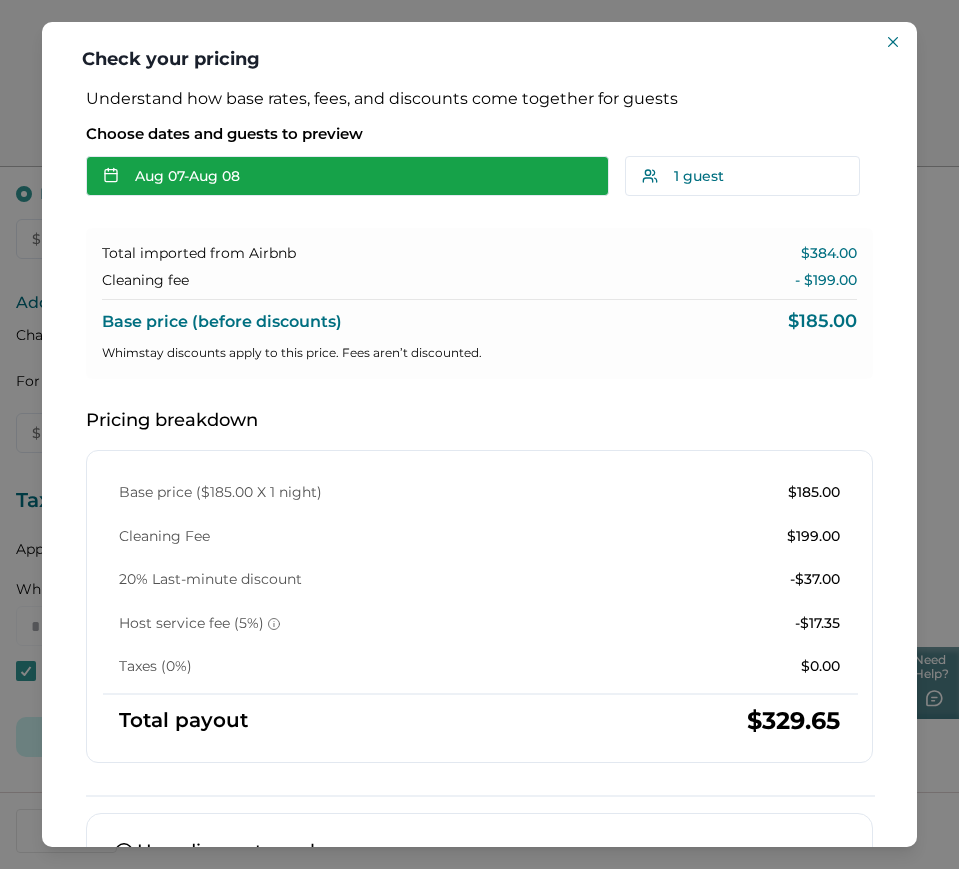 click on "Aug 07  -  Aug 08" at bounding box center [347, 176] 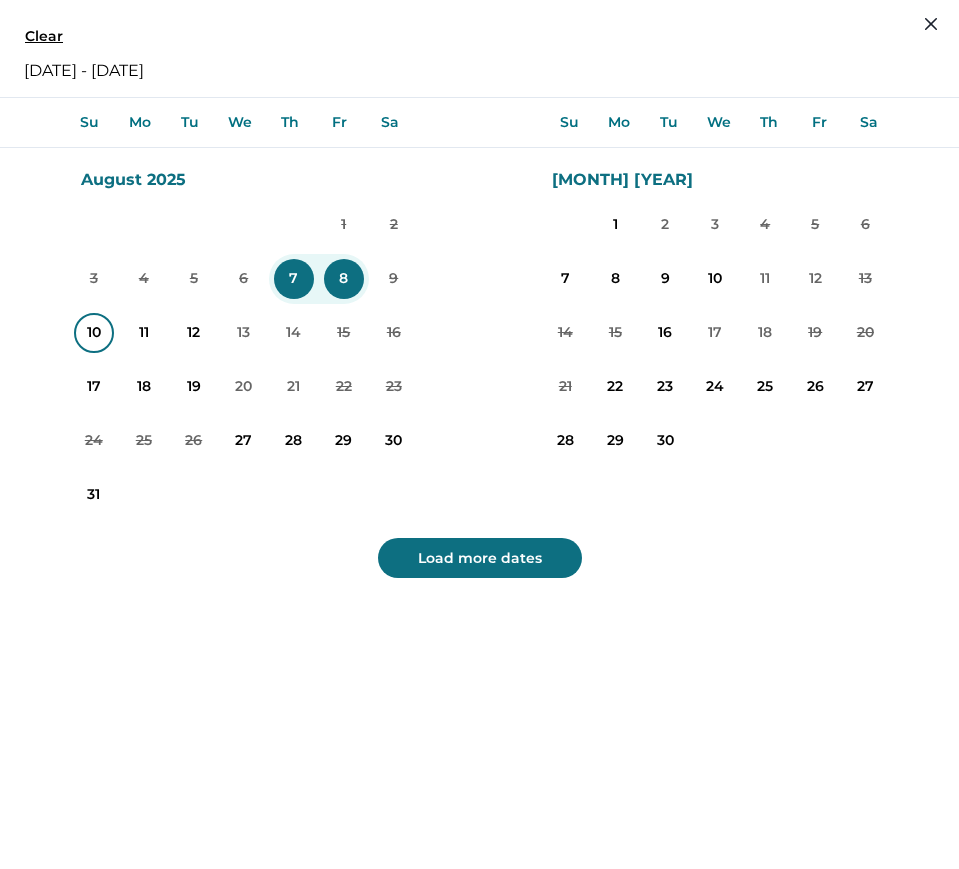 click on "10" at bounding box center (94, 333) 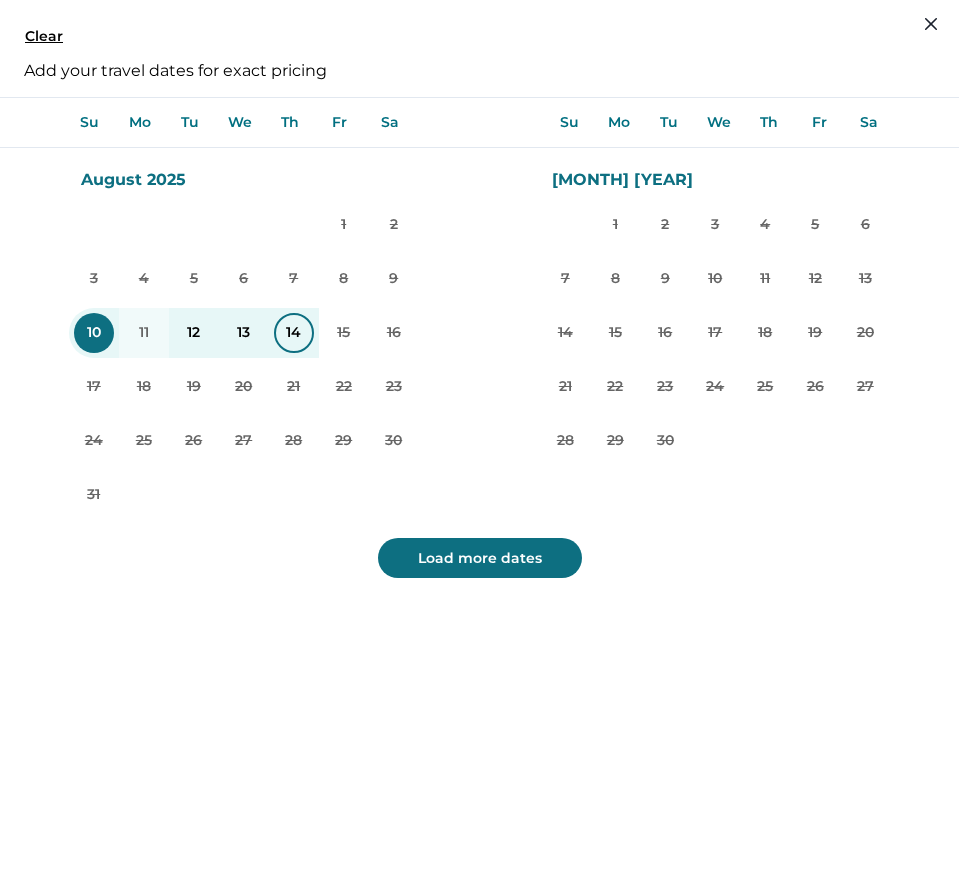 click on "14" at bounding box center [294, 333] 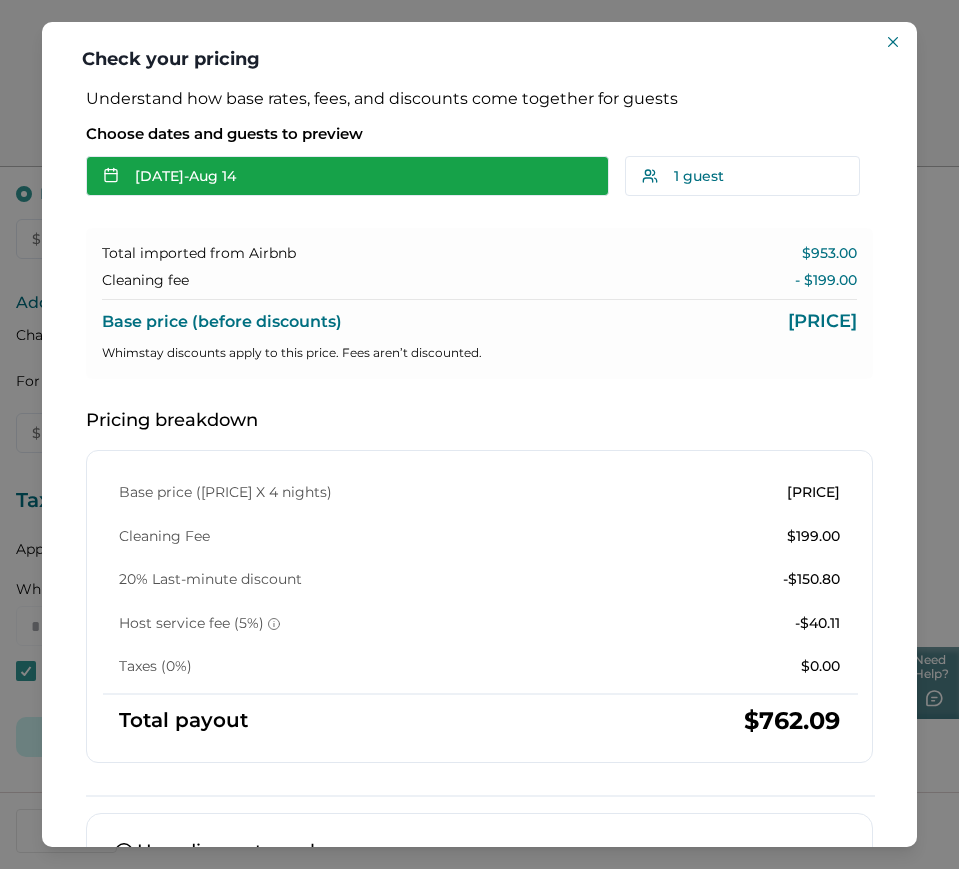 click on "Aug 10  -  Aug 14" at bounding box center (347, 176) 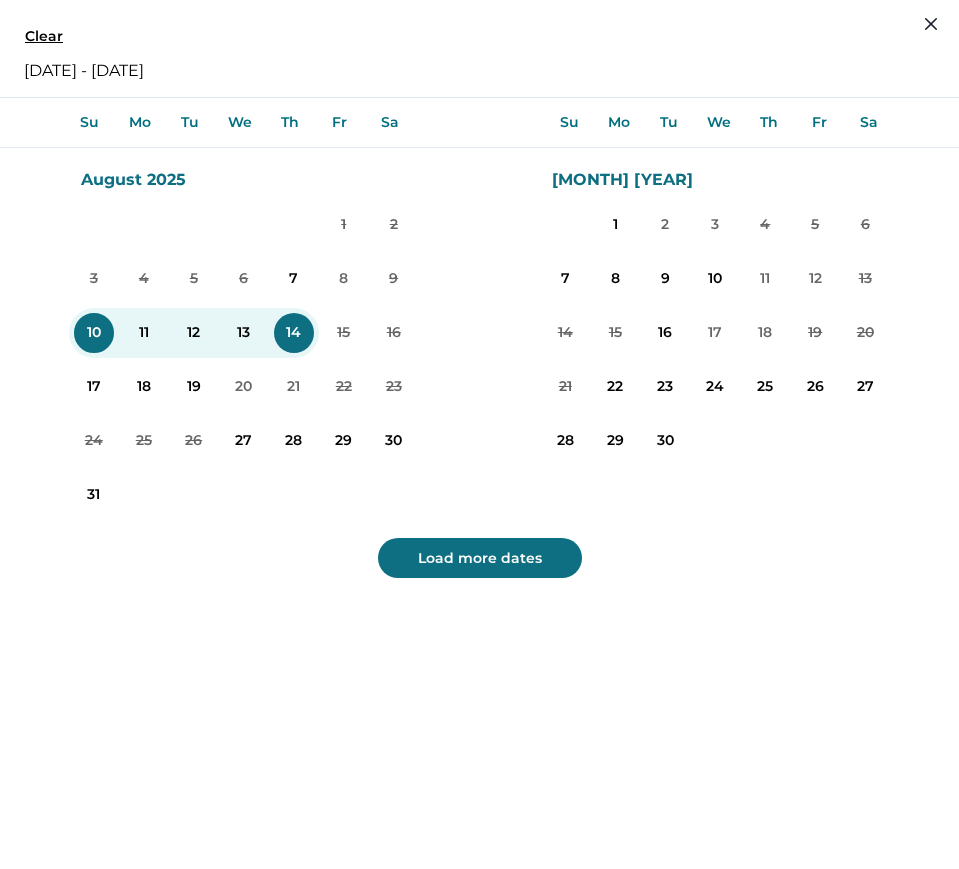 click on "10" at bounding box center (94, 333) 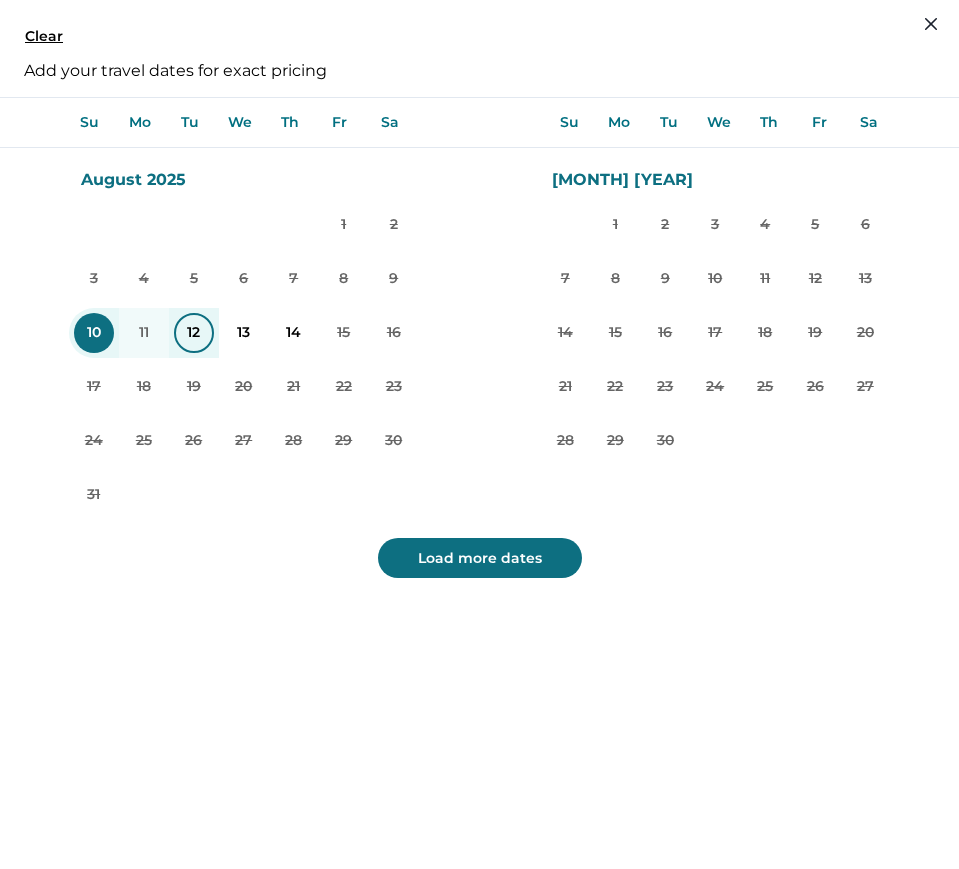 click on "12" at bounding box center (194, 333) 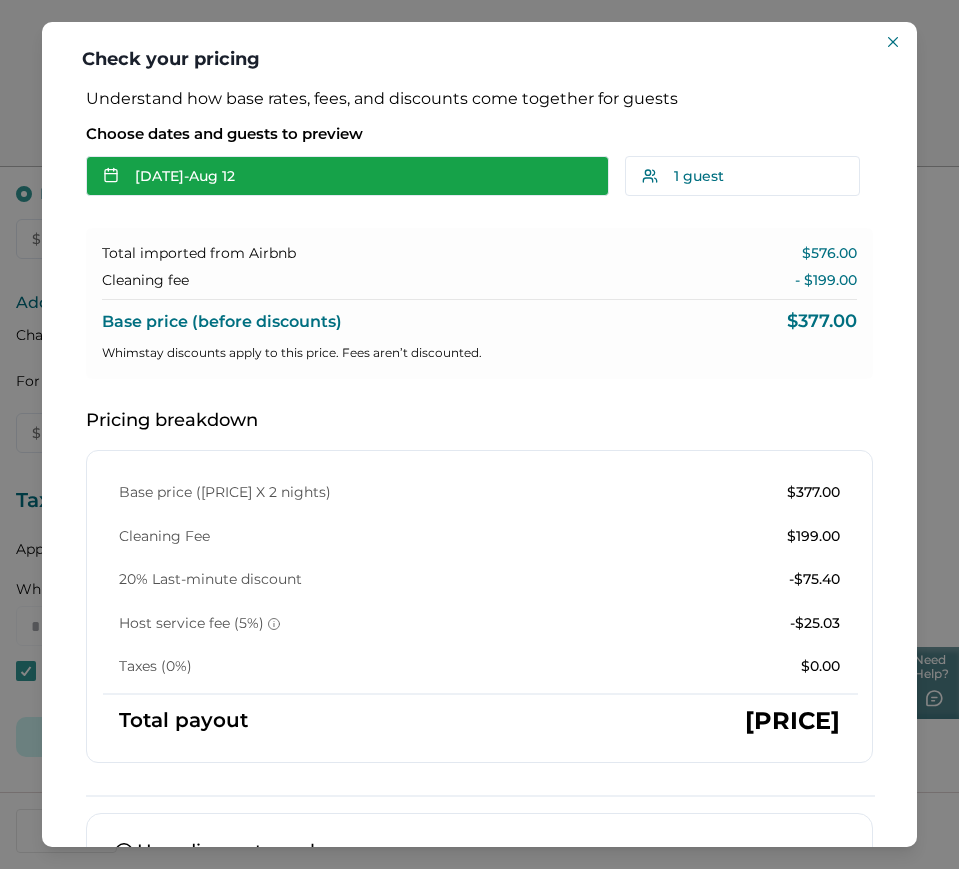 click on "Aug 10  -  Aug 12" at bounding box center [347, 176] 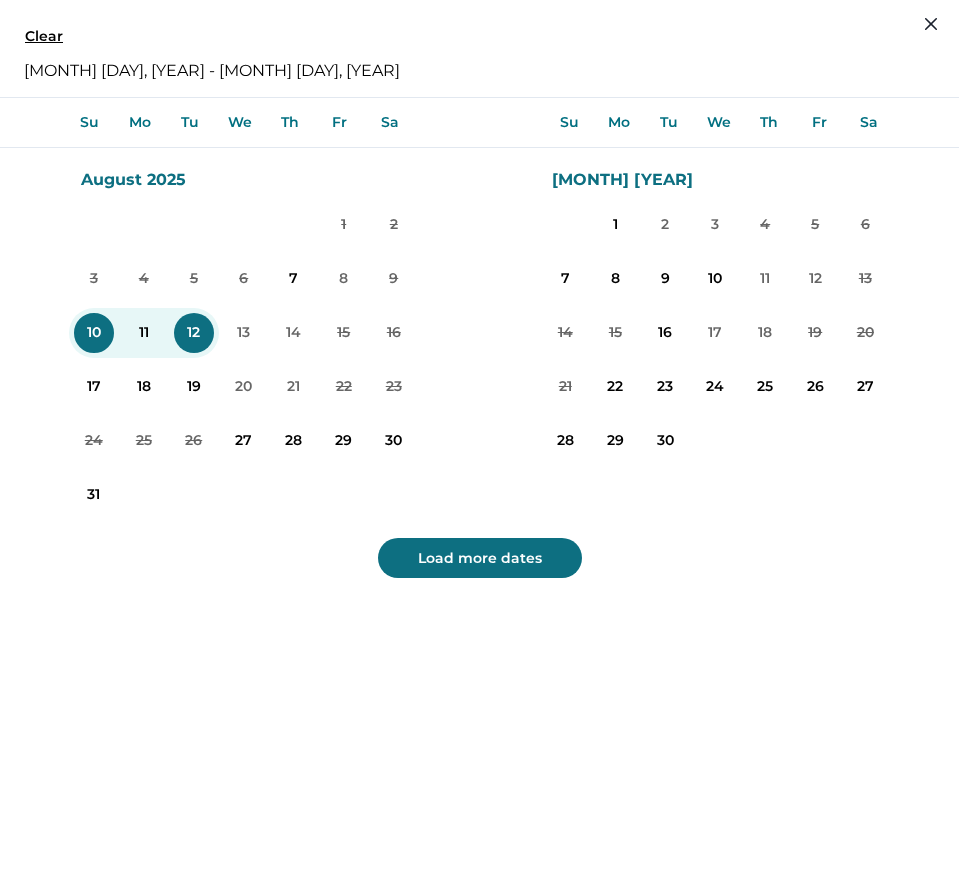 click on "10" at bounding box center [94, 333] 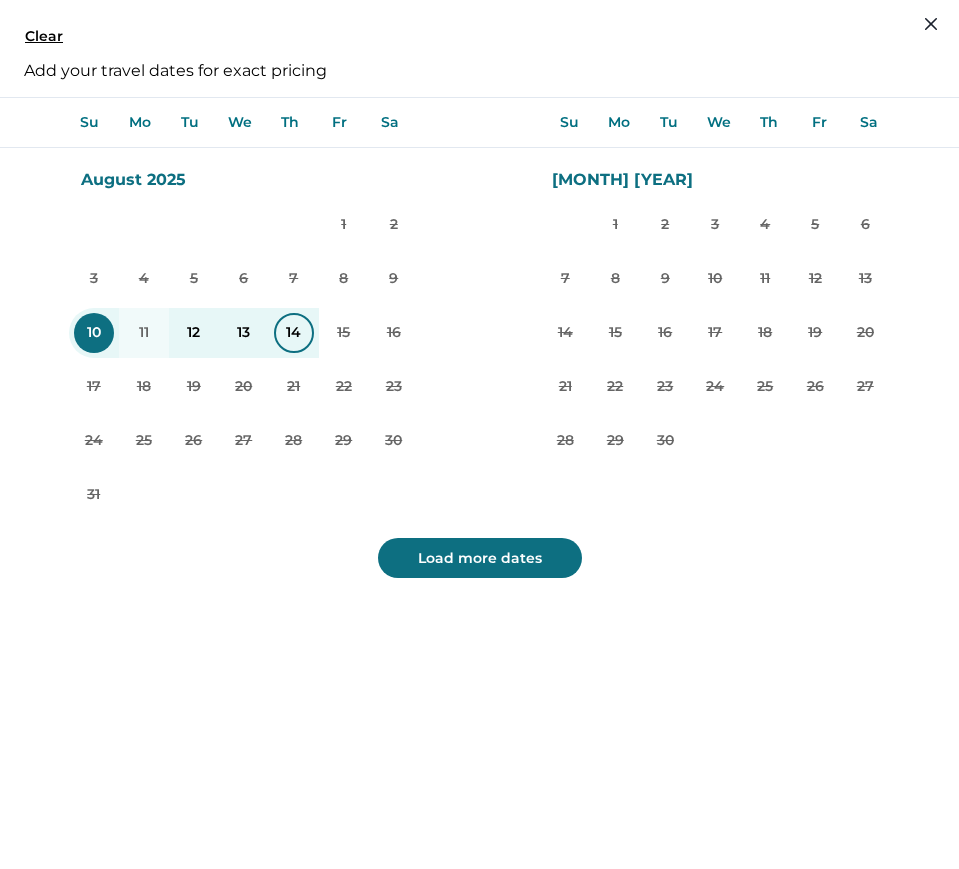 click on "14" at bounding box center [294, 333] 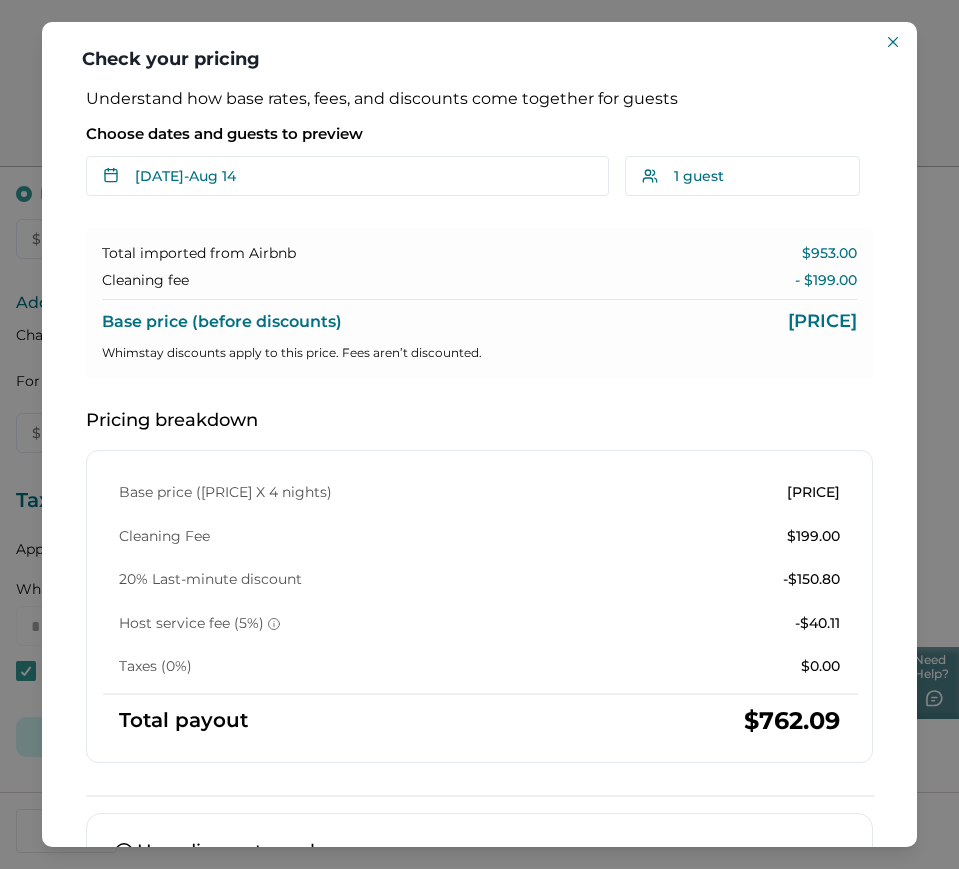 click on "Pricing breakdown Base price ($188.50 X 4 nights)   $754.00 Cleaning Fee   $199.00 20% Last-minute discount   -$150.80 Host service fee (5%)   -$40.11 Taxes   (0%) $0.00 Total payout   $762.09" at bounding box center (479, 587) 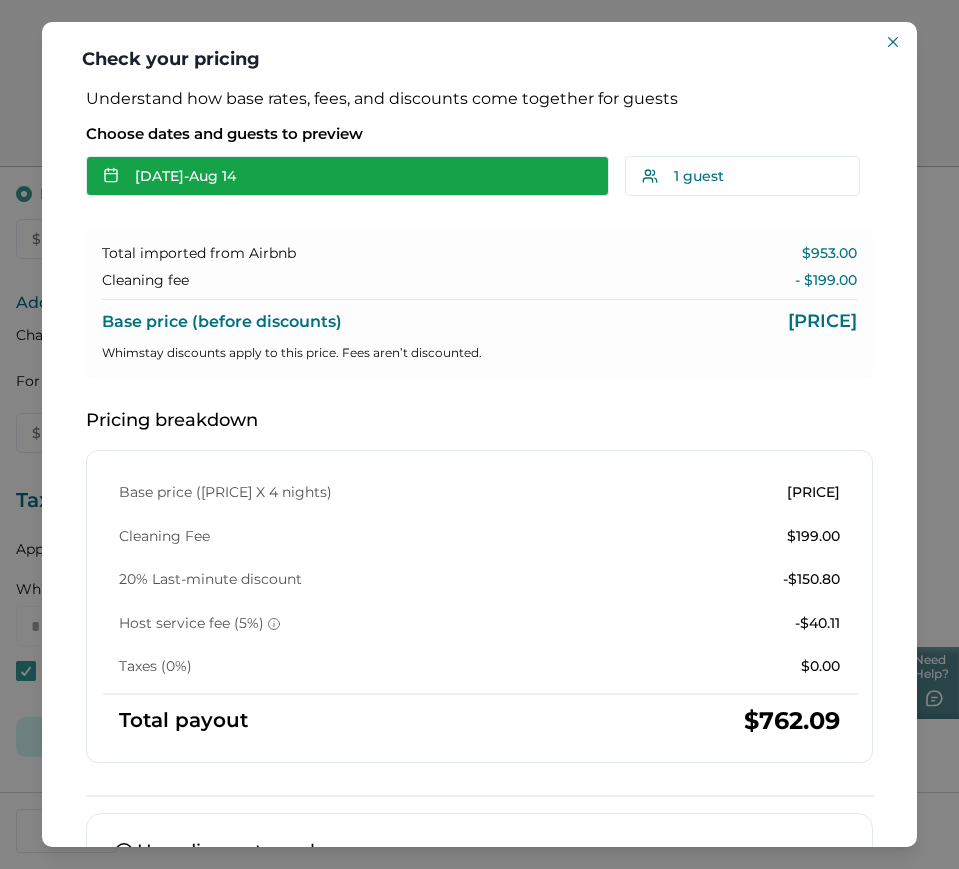 click on "Aug 10  -  Aug 14" at bounding box center [347, 176] 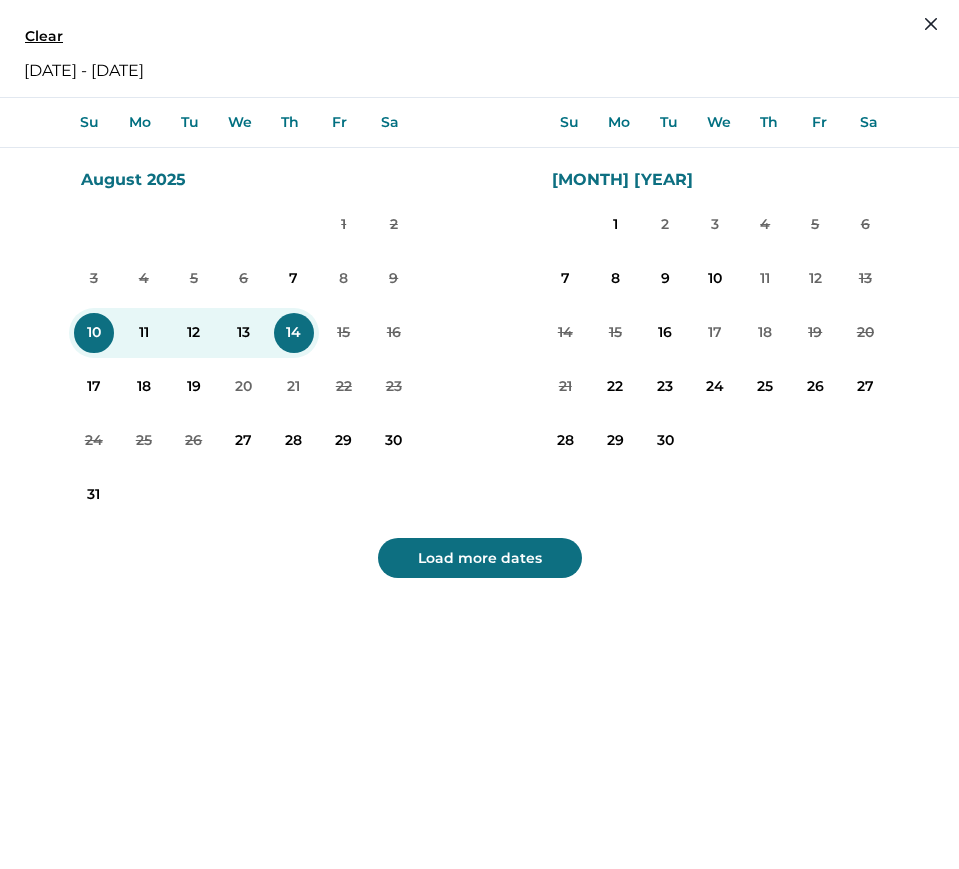 click on "10" at bounding box center [94, 333] 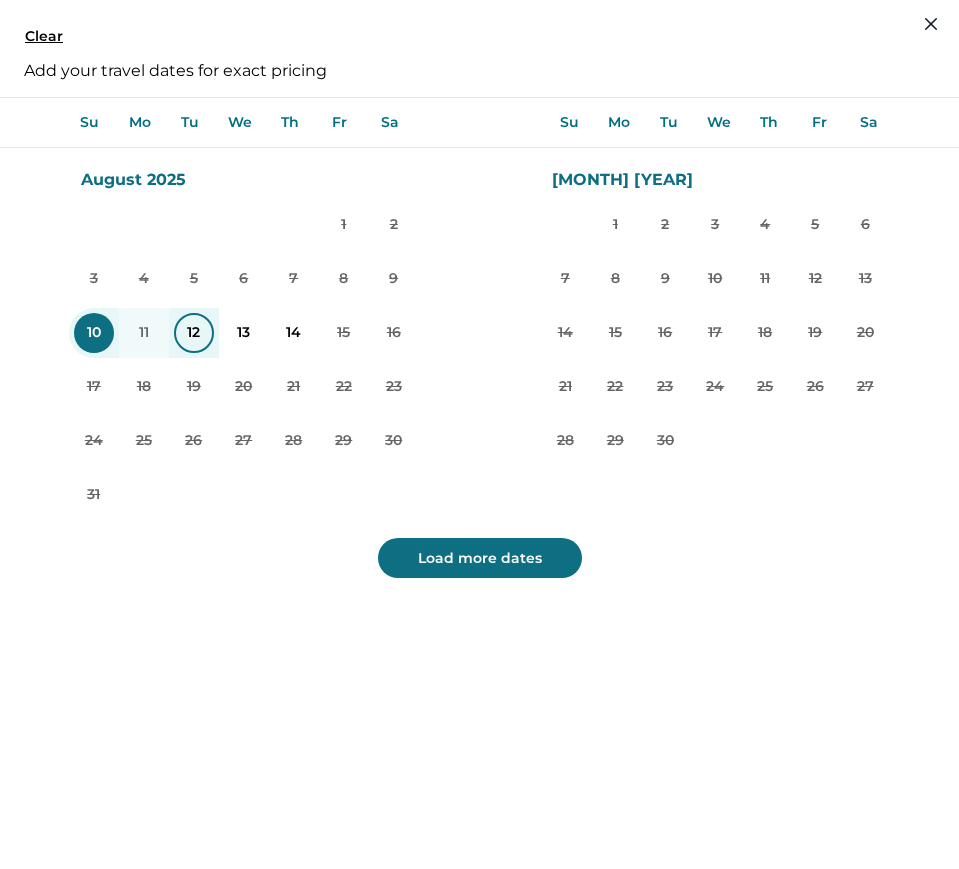 click on "12" at bounding box center [194, 333] 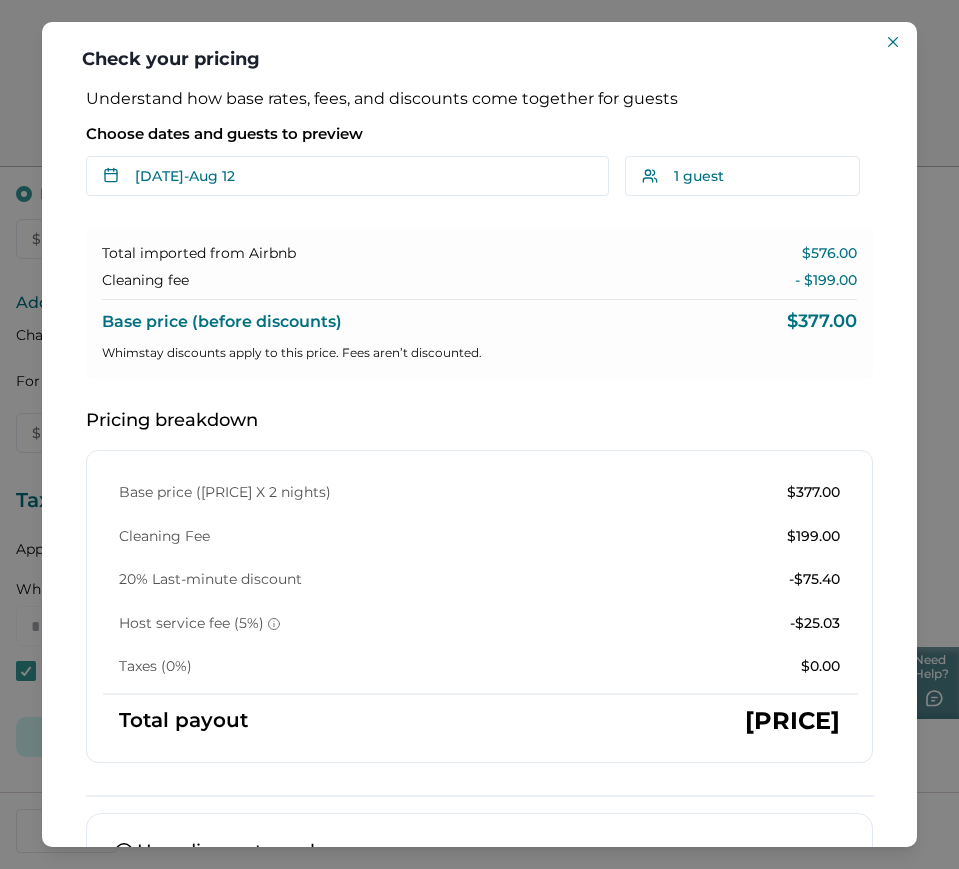 click on "Base price ($188.50 X 2 nights)   $377.00 Cleaning Fee   $199.00 20% Last-minute discount   -$75.40 Host service fee (5%)   -$25.03 Taxes   (0%) $0.00" at bounding box center (479, 580) 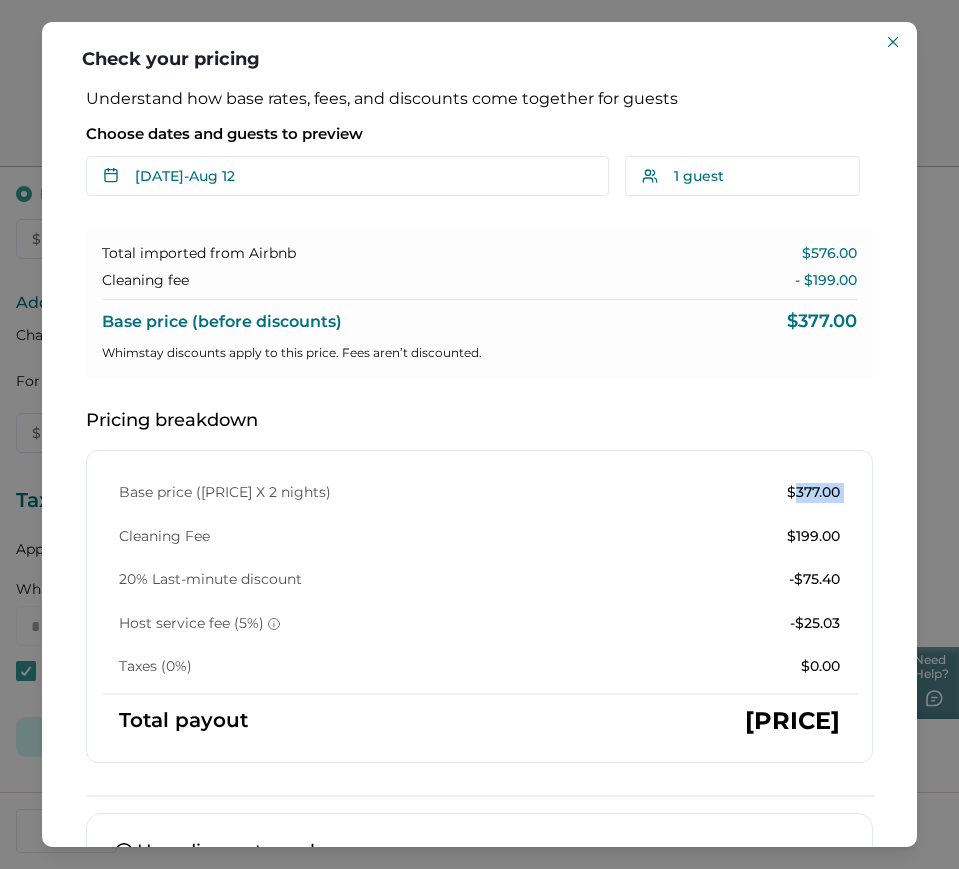 drag, startPoint x: 832, startPoint y: 484, endPoint x: 783, endPoint y: 480, distance: 49.162994 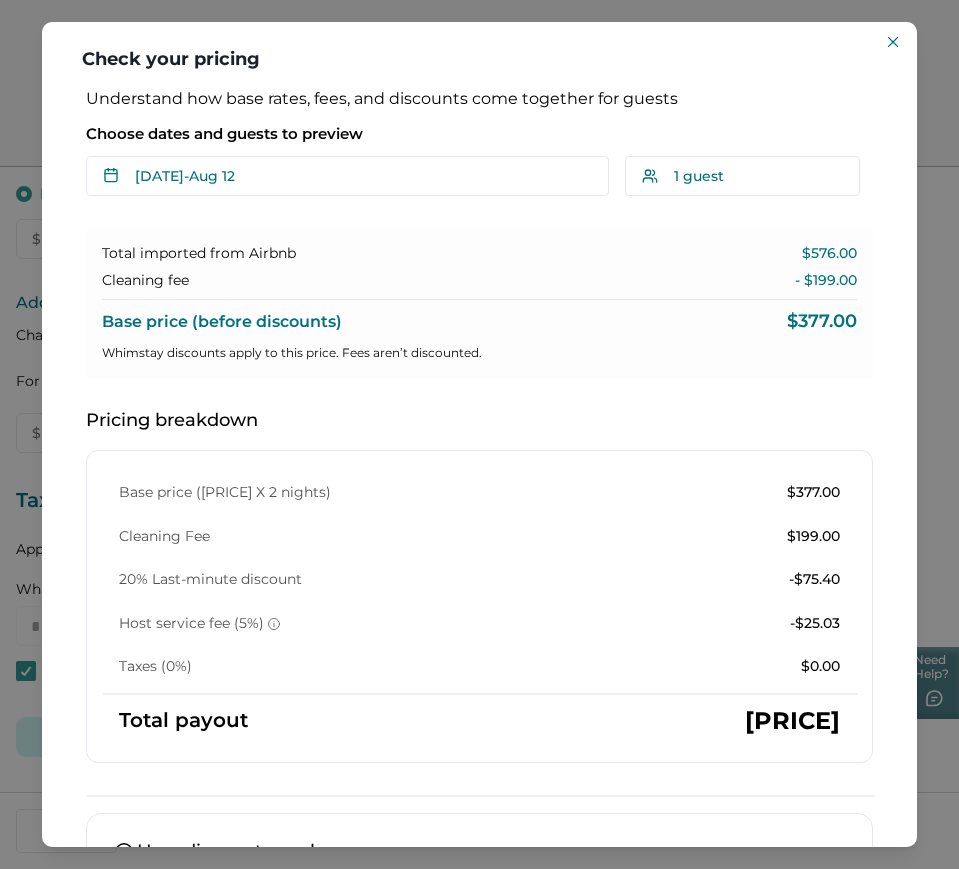 click on "Total imported from Airbnb $576.00 Cleaning fee - $199.00 Base price (before discounts) $377.00 Whimstay discounts apply to this price. Fees aren’t discounted." at bounding box center [479, 303] 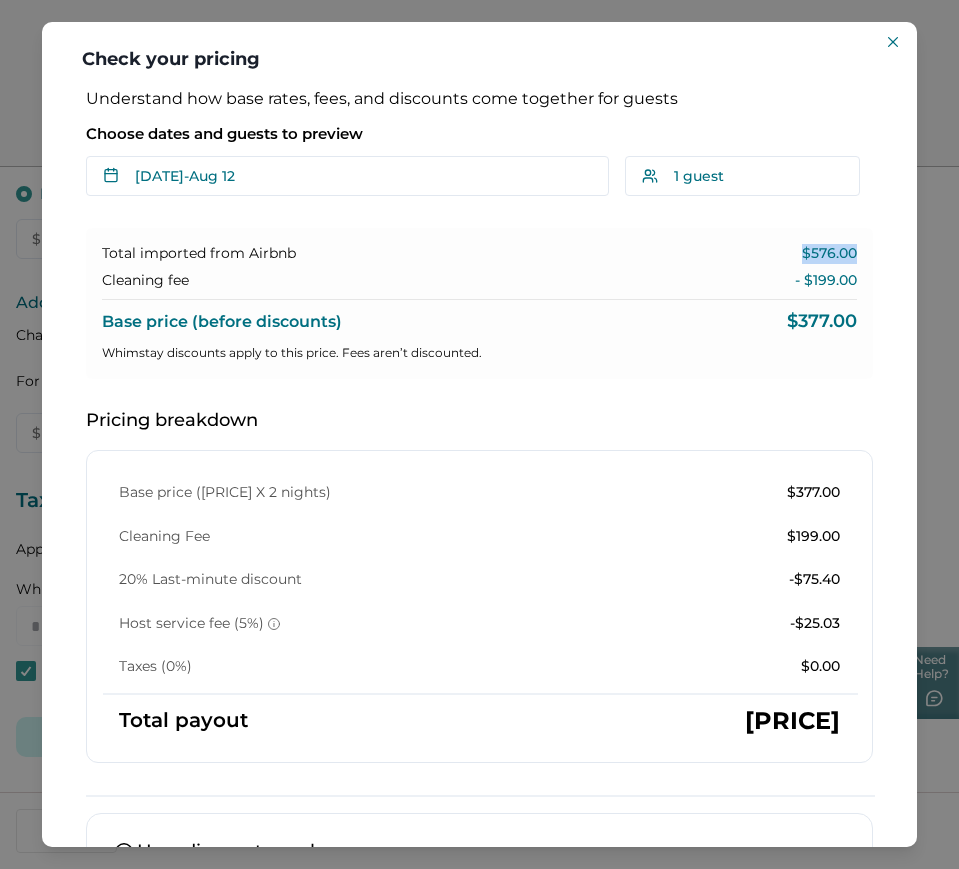 drag, startPoint x: 780, startPoint y: 244, endPoint x: 863, endPoint y: 256, distance: 83.86298 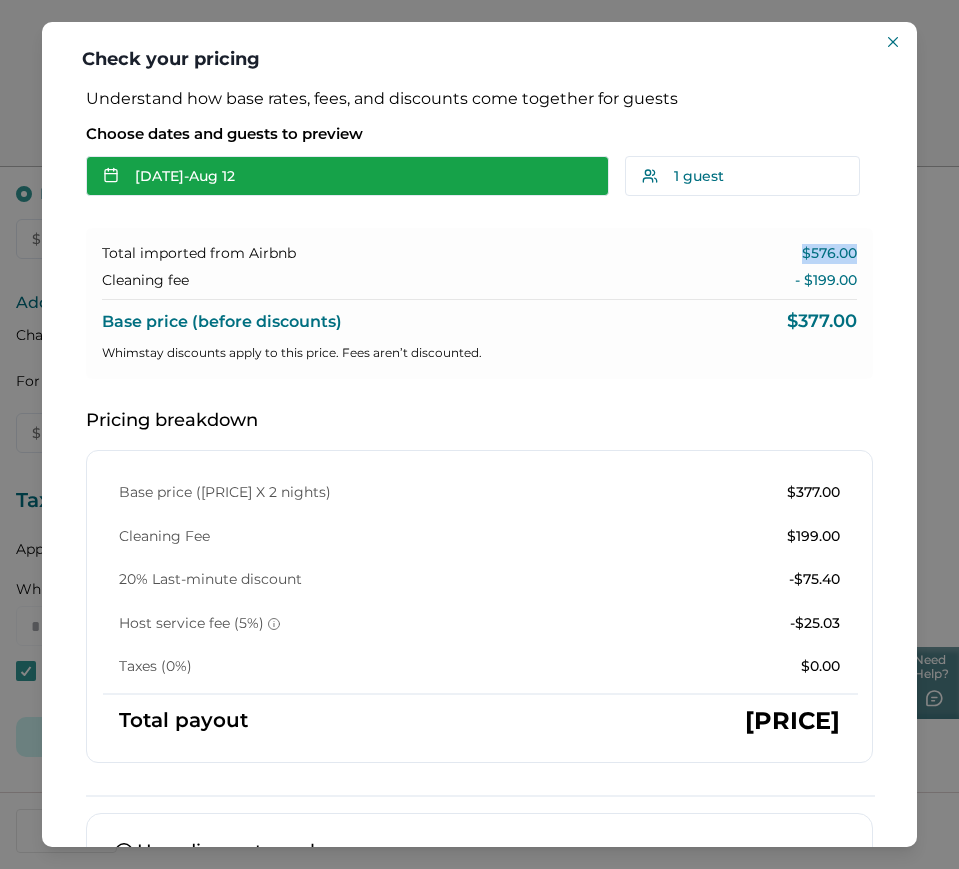 click on "Aug 10  -  Aug 12" at bounding box center (347, 176) 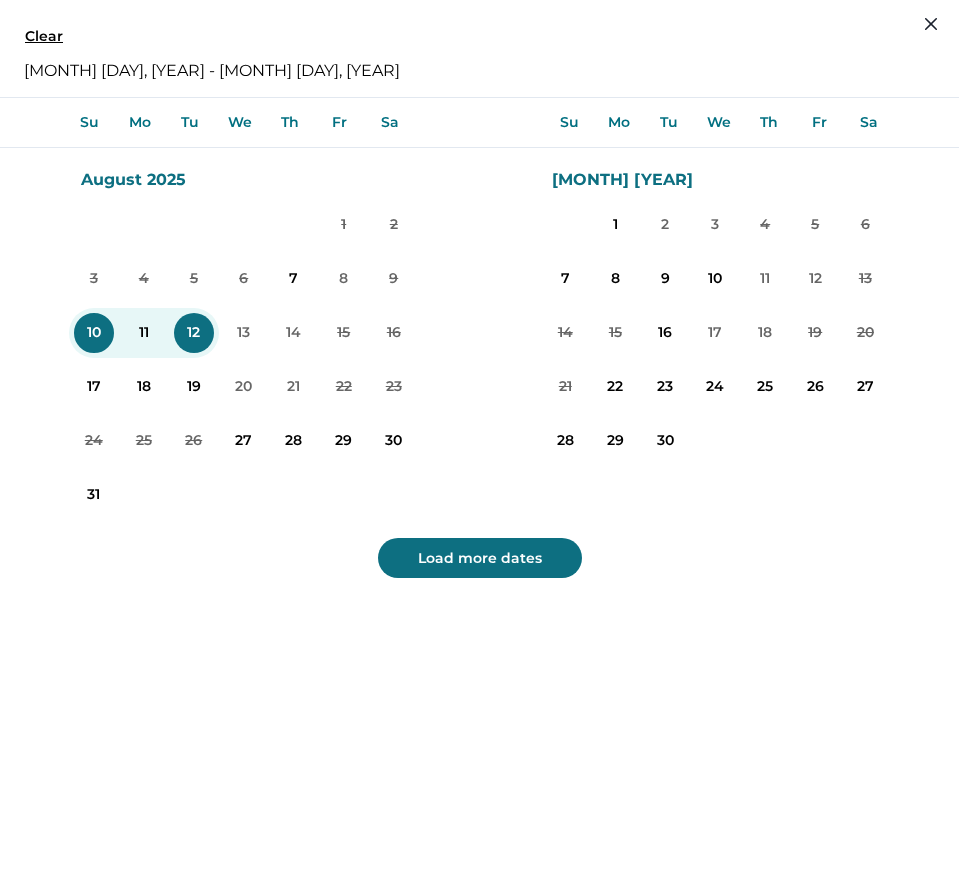 click on "10" at bounding box center [94, 333] 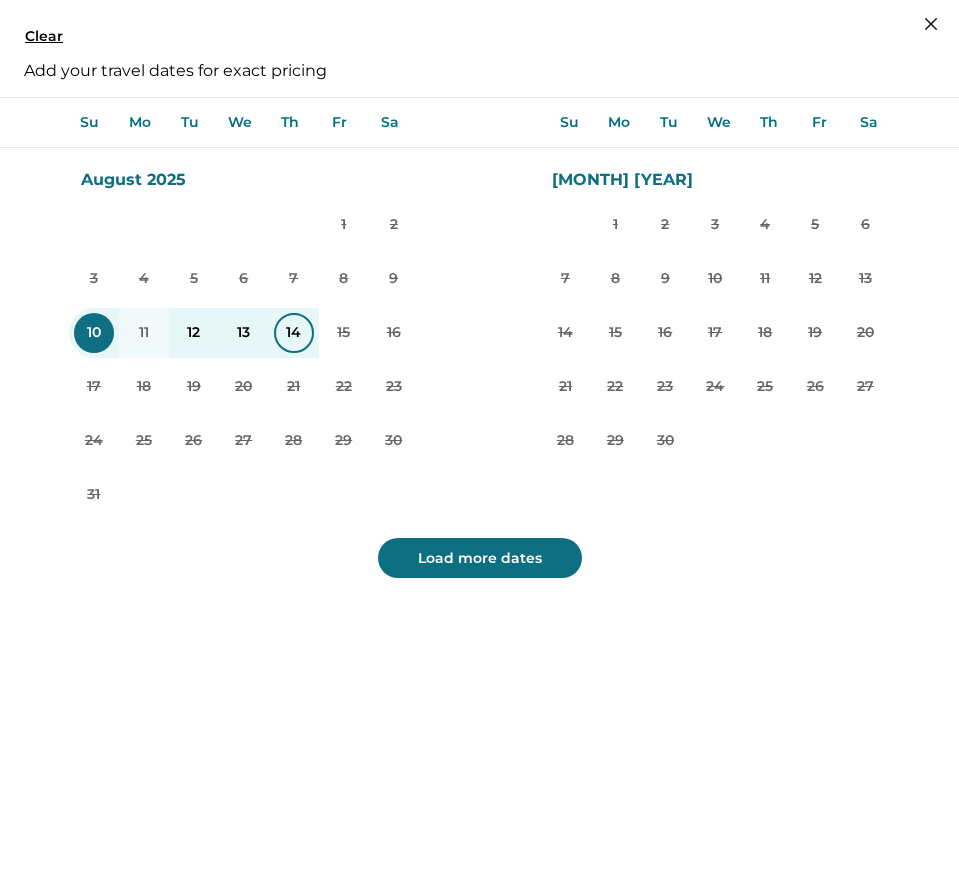 click on "14" at bounding box center [294, 333] 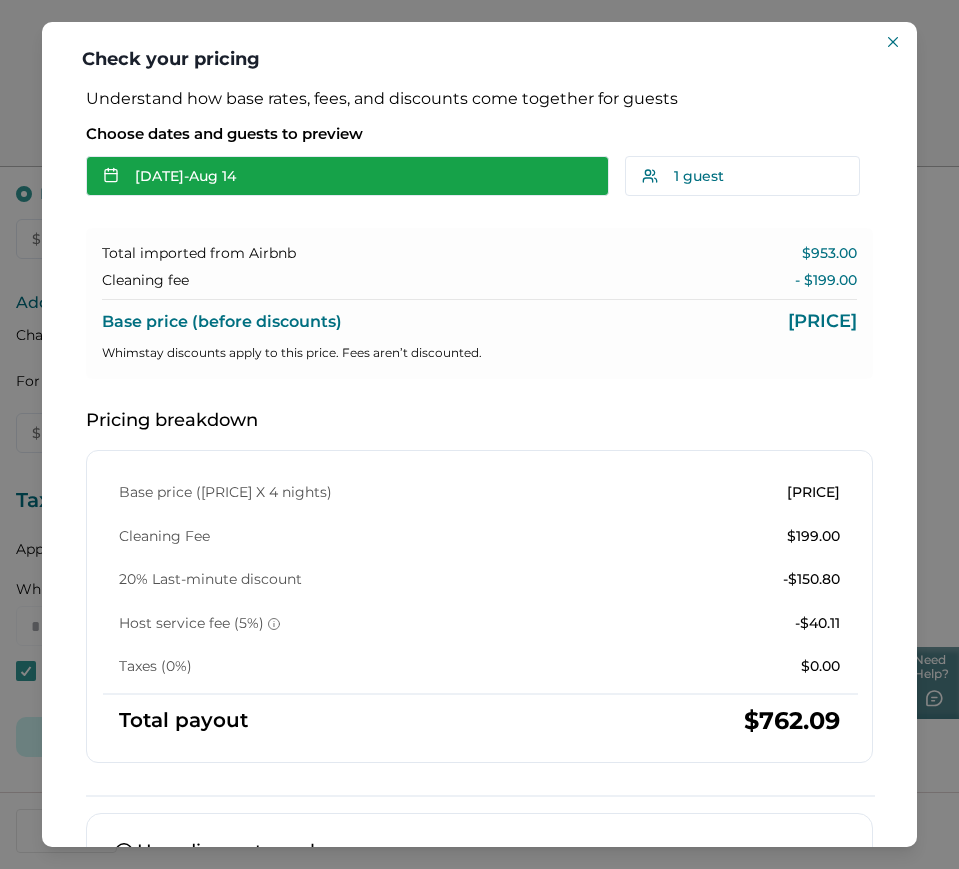click on "Aug 10  -  Aug 14" at bounding box center (347, 176) 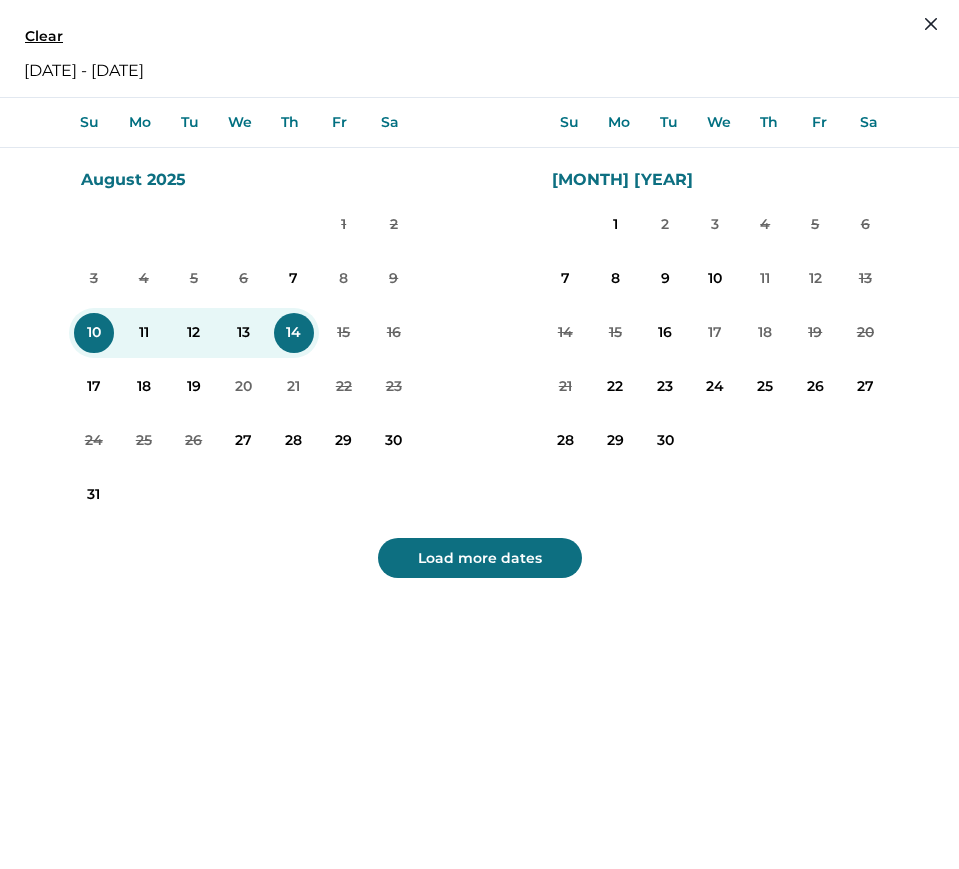 click on "10" at bounding box center (94, 333) 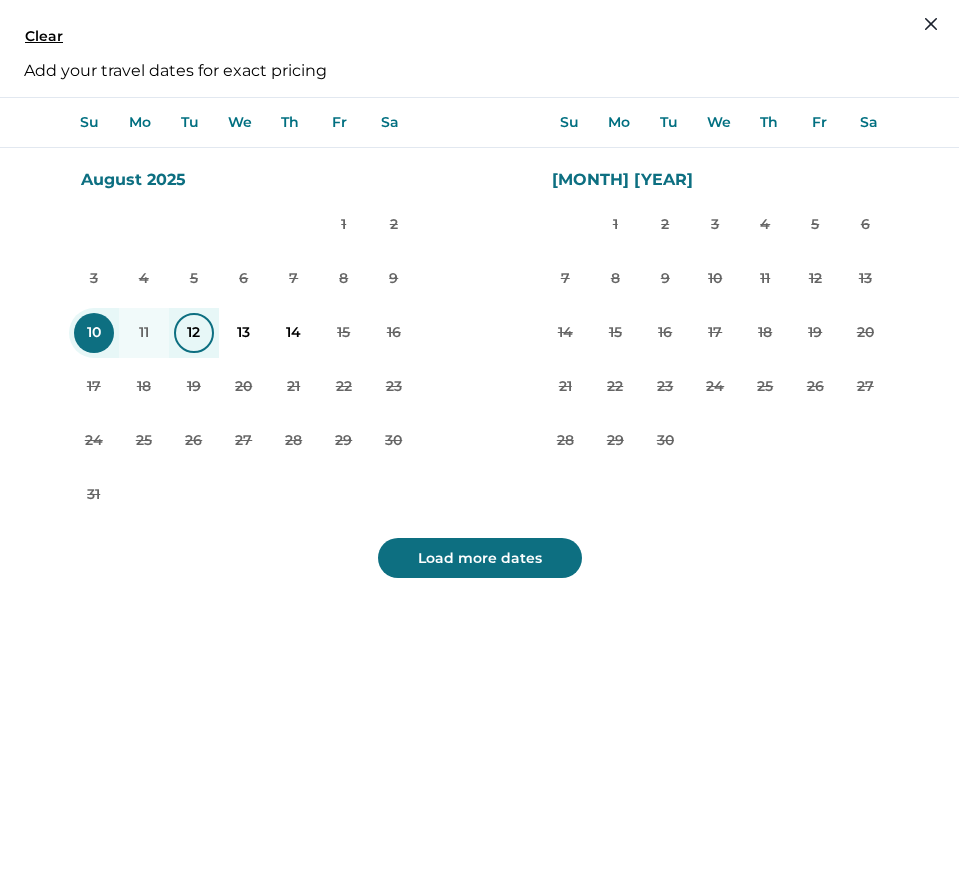 click on "12" at bounding box center (194, 333) 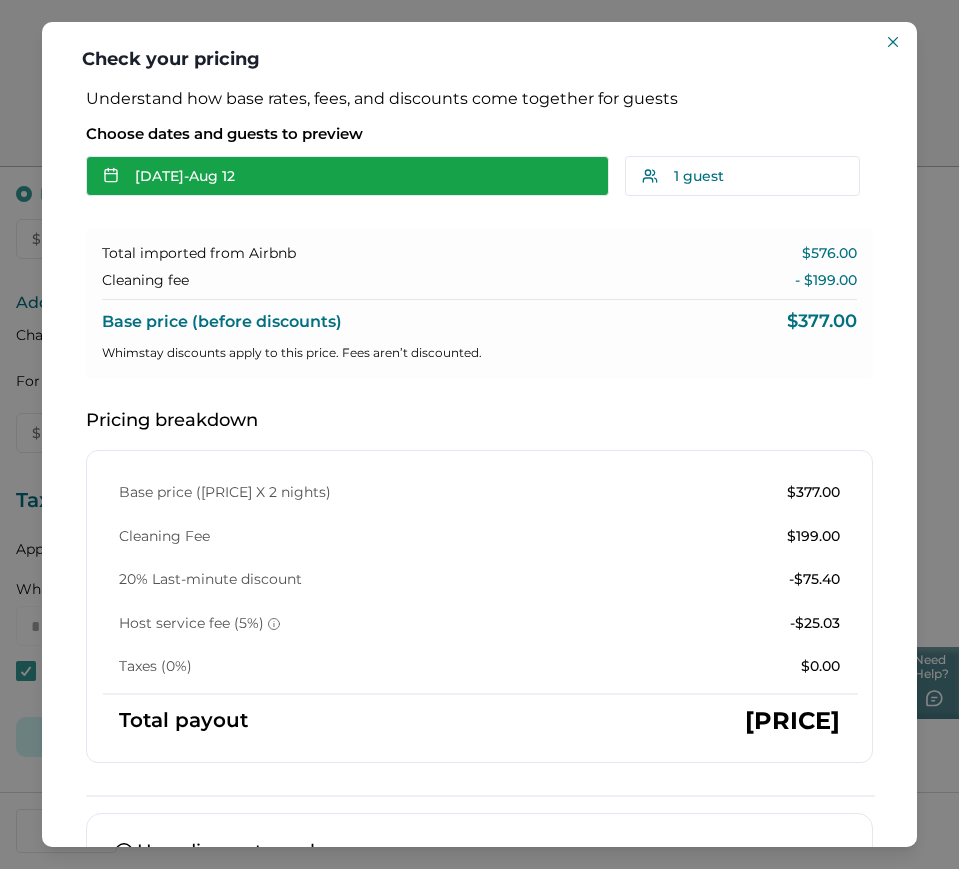 click on "Aug 10  -  Aug 12" at bounding box center (347, 176) 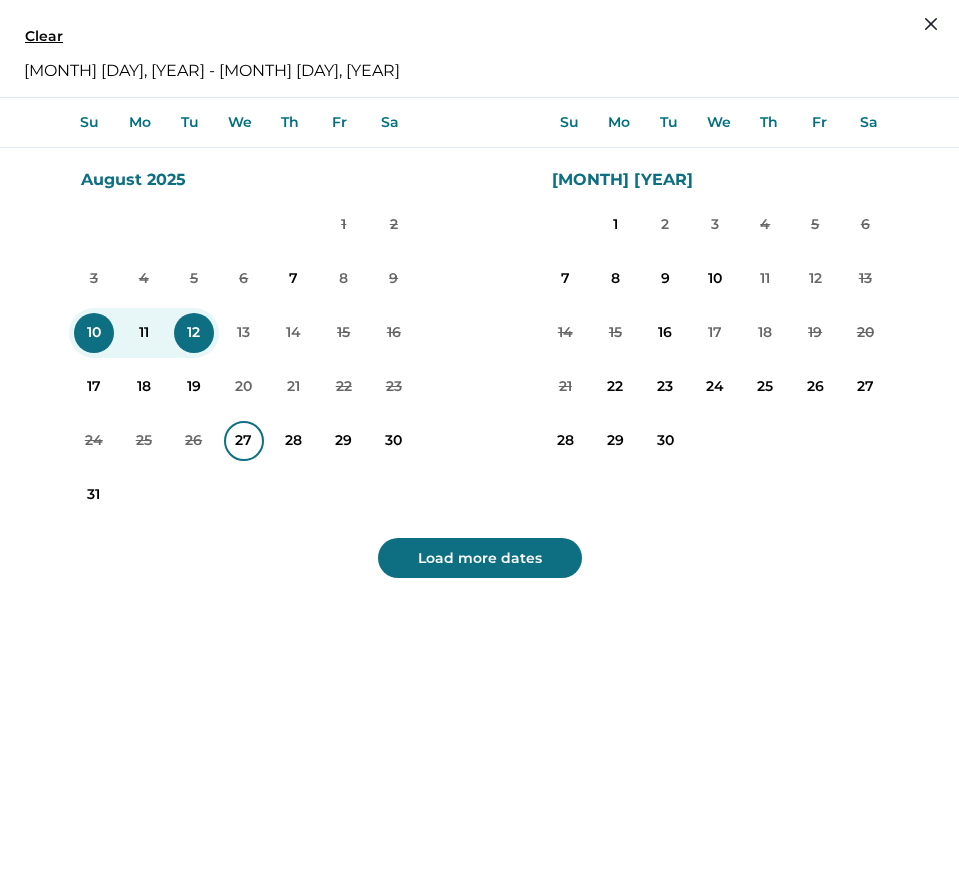 click on "27" at bounding box center [244, 441] 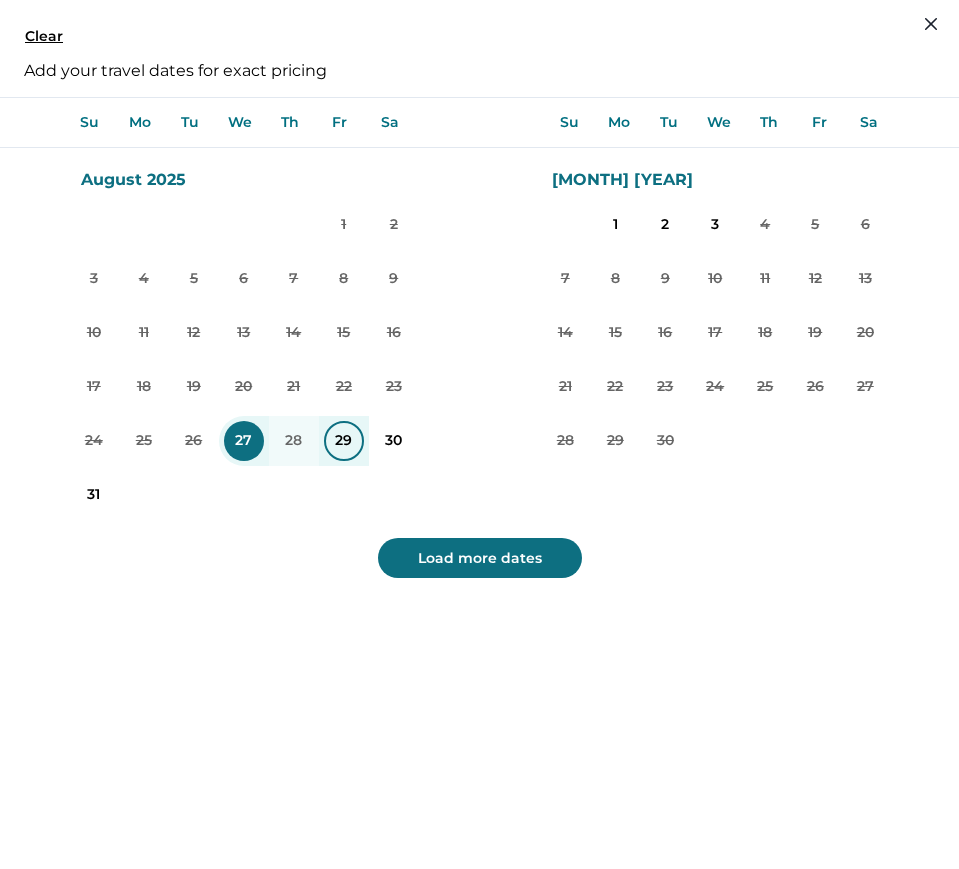 click on "29" at bounding box center (344, 441) 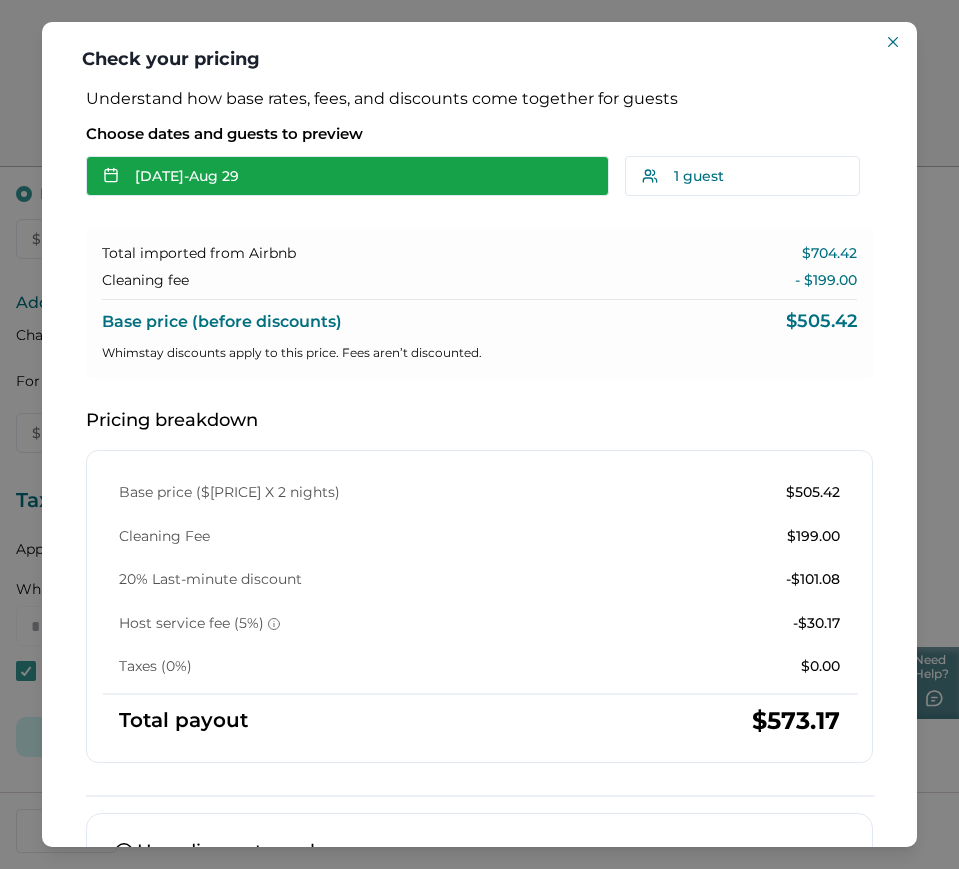 click on "Aug 27  -  Aug 29" at bounding box center [347, 176] 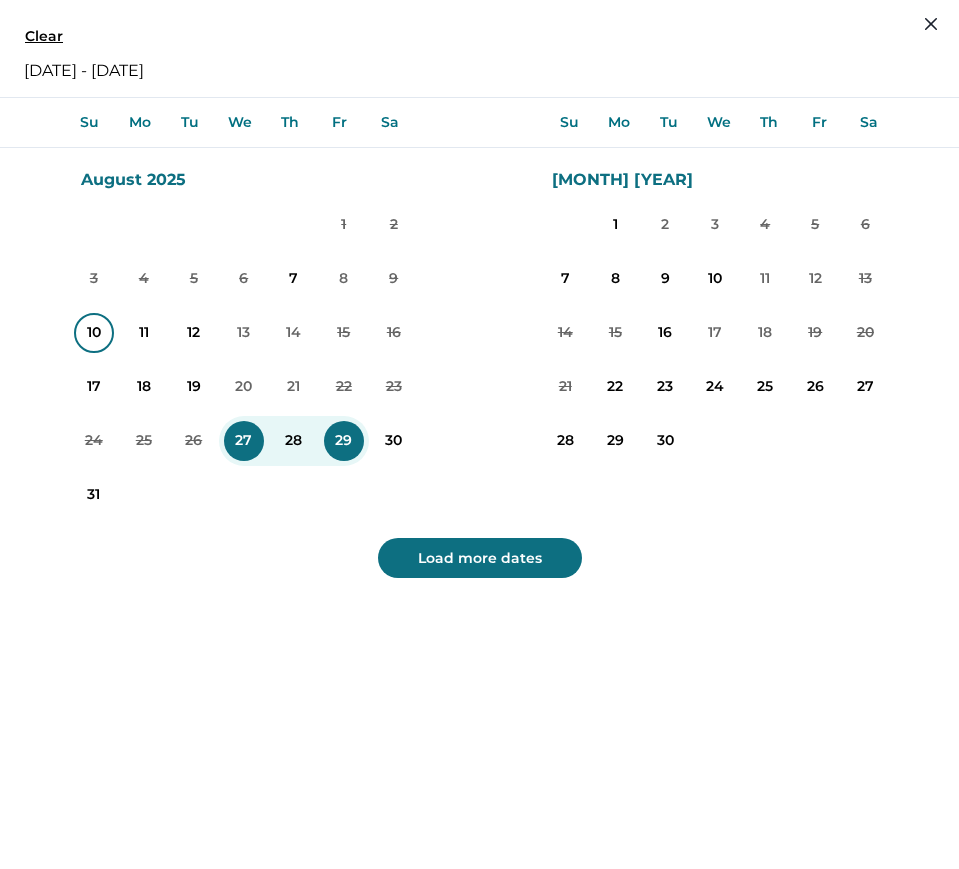 click on "10" at bounding box center (94, 333) 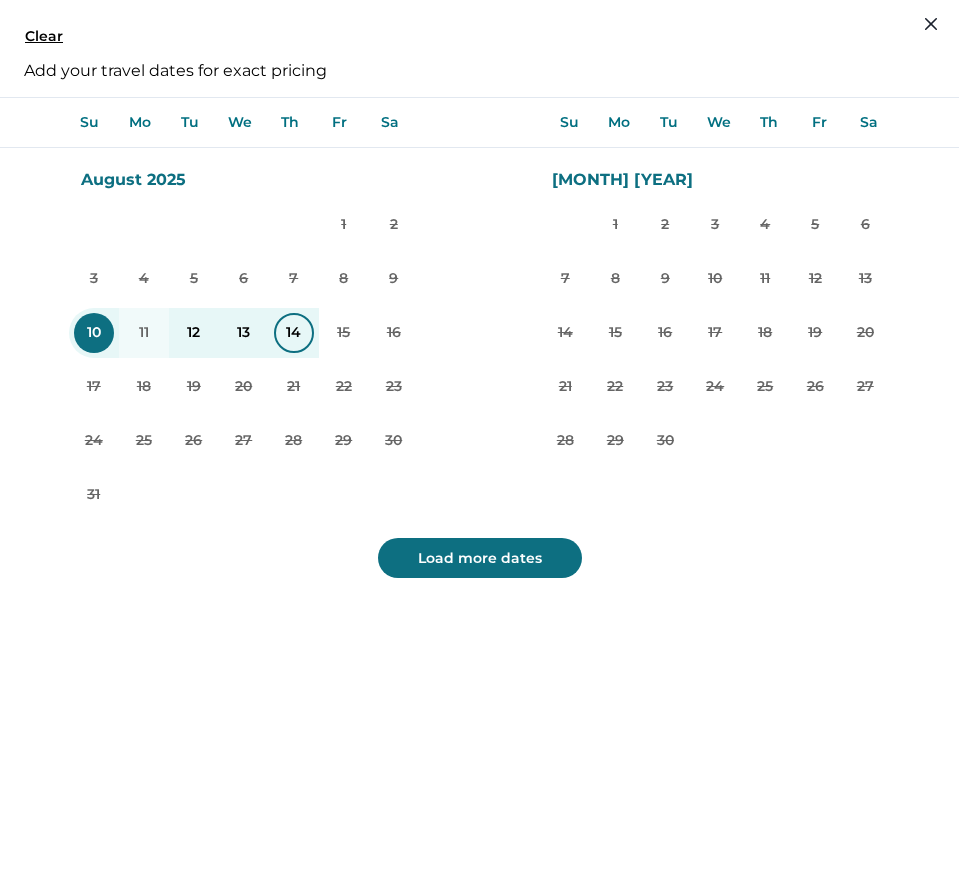 click on "14" at bounding box center (294, 333) 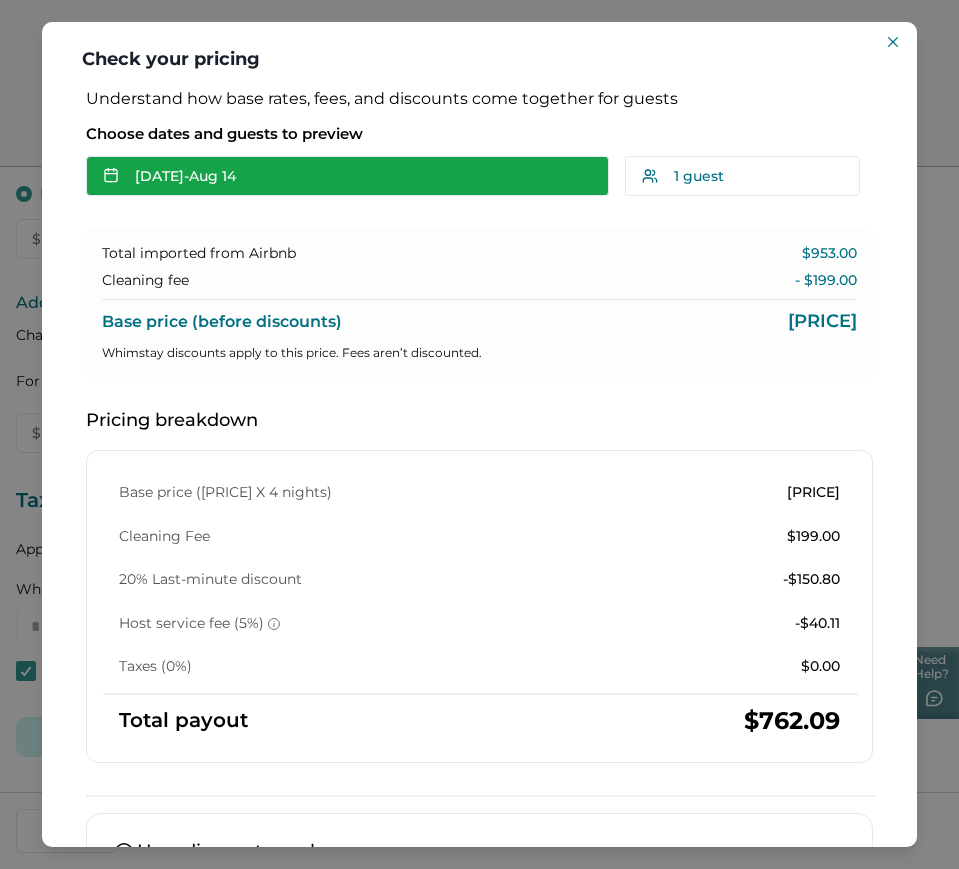 click on "Aug 10  -  Aug 14" at bounding box center (347, 176) 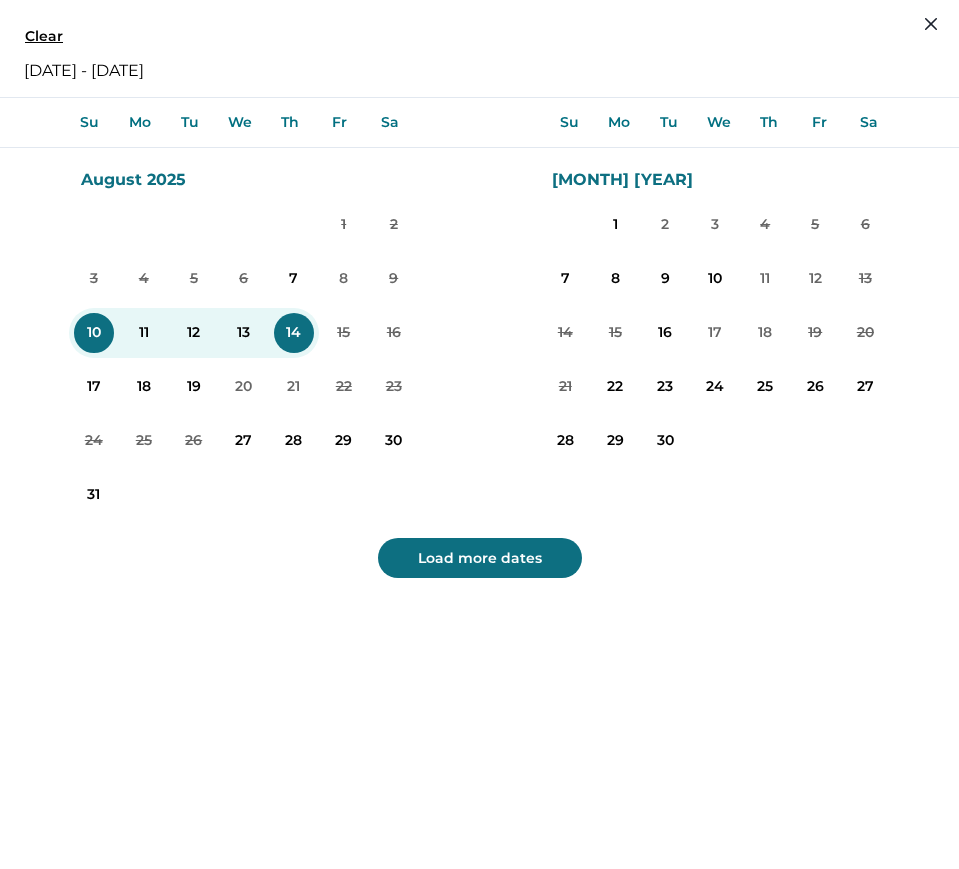 click on "10" at bounding box center (94, 333) 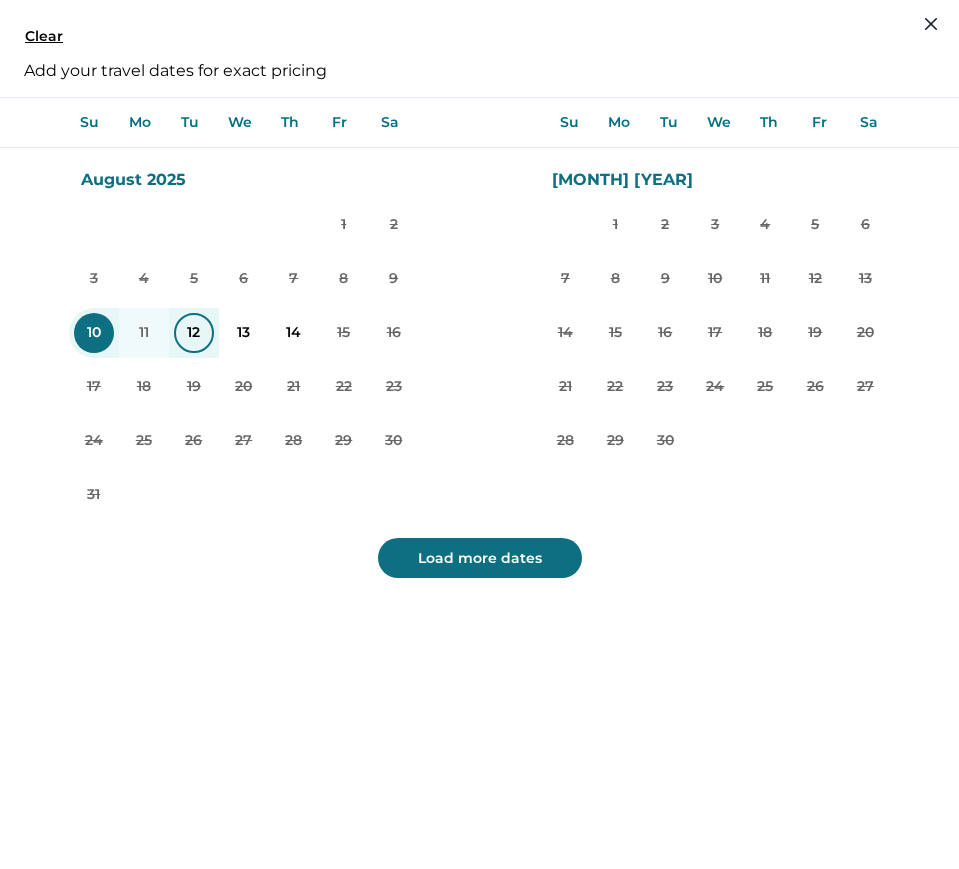 click on "12" at bounding box center (194, 333) 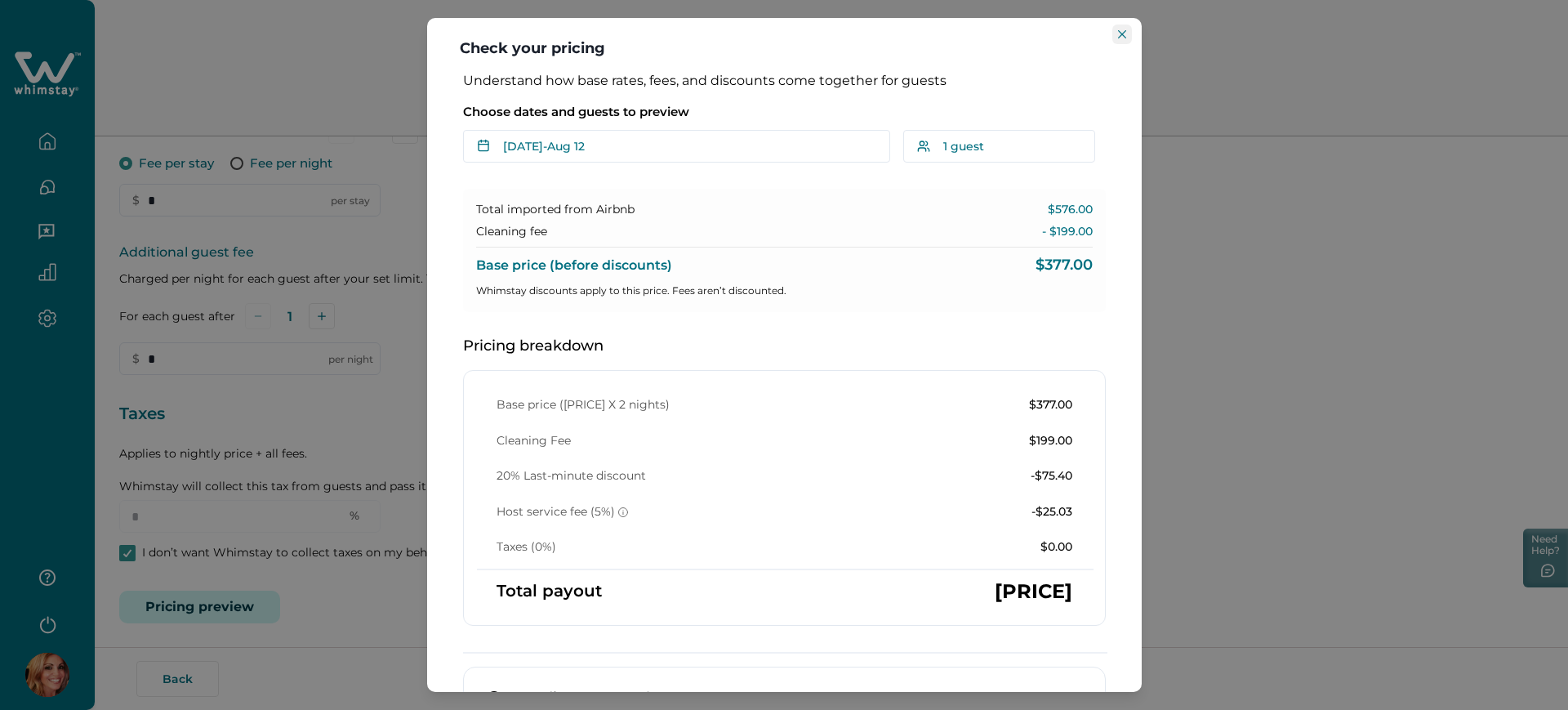 click at bounding box center [1122, 34] 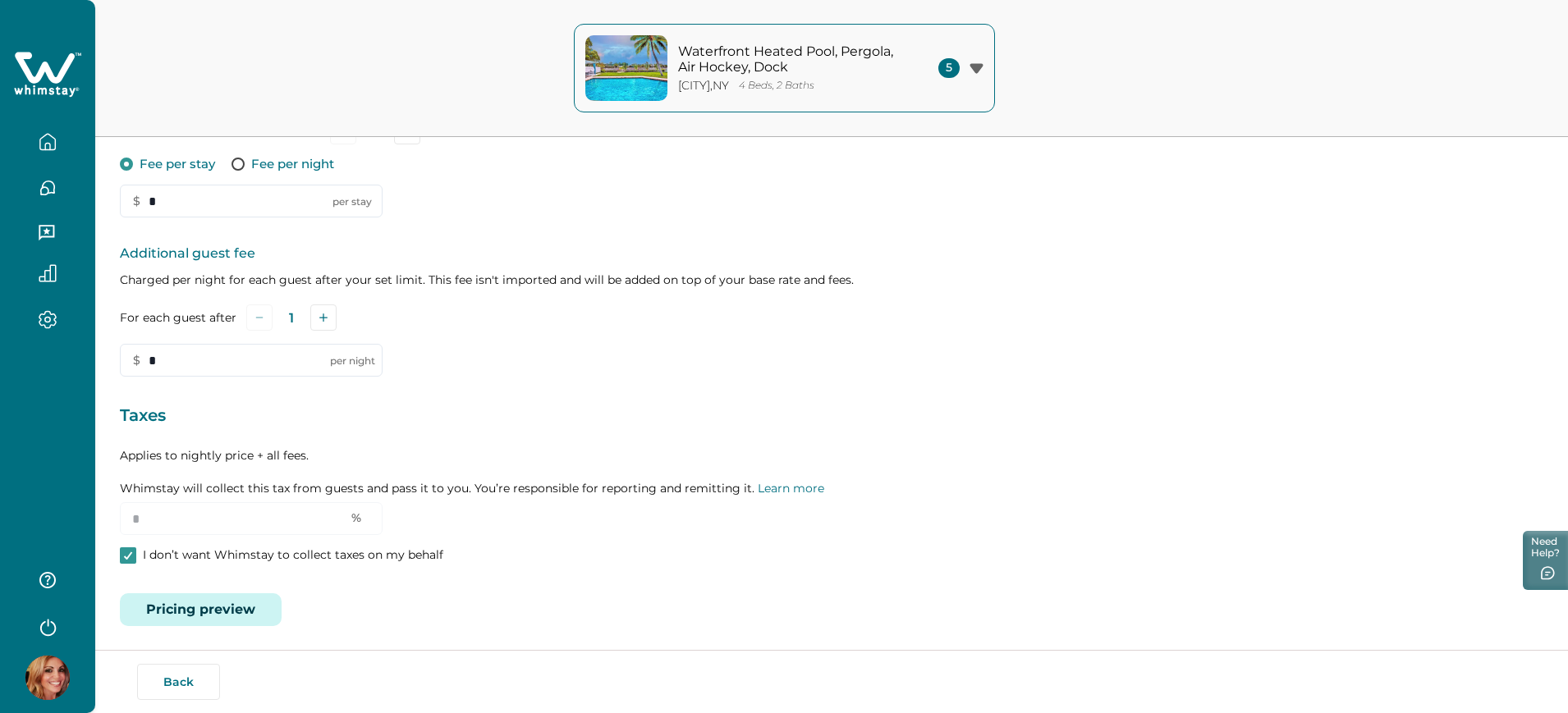 scroll, scrollTop: 0, scrollLeft: 0, axis: both 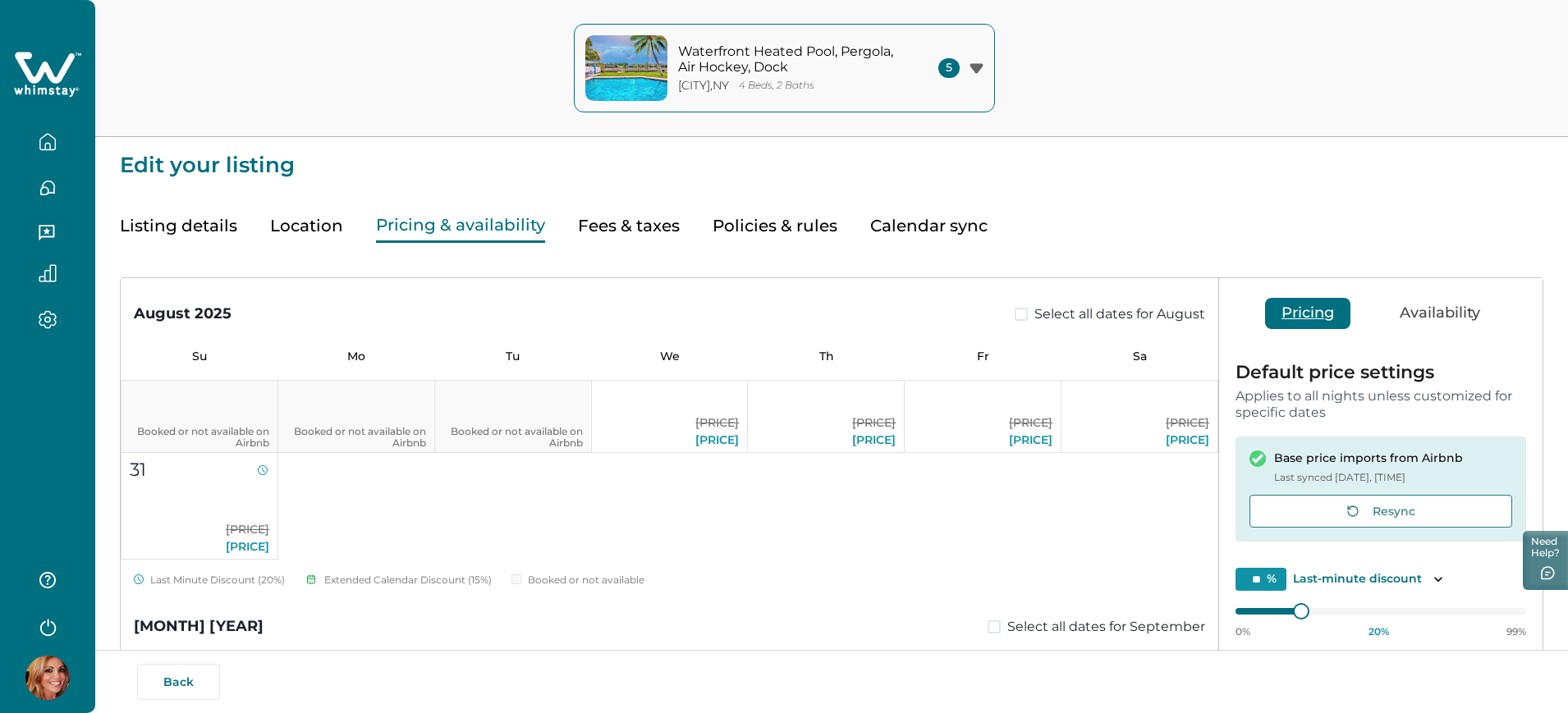 click on "Pricing & availability" at bounding box center [461, 226] 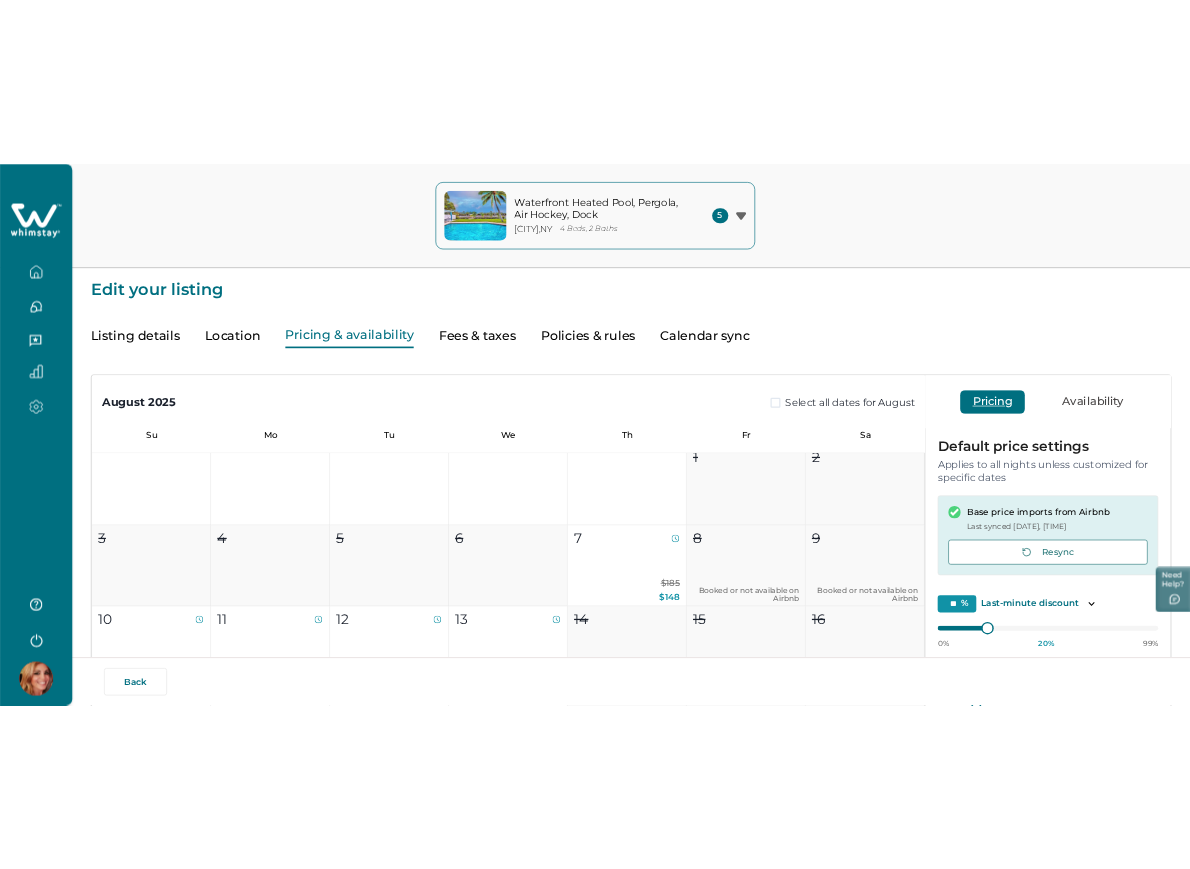 scroll, scrollTop: 0, scrollLeft: 0, axis: both 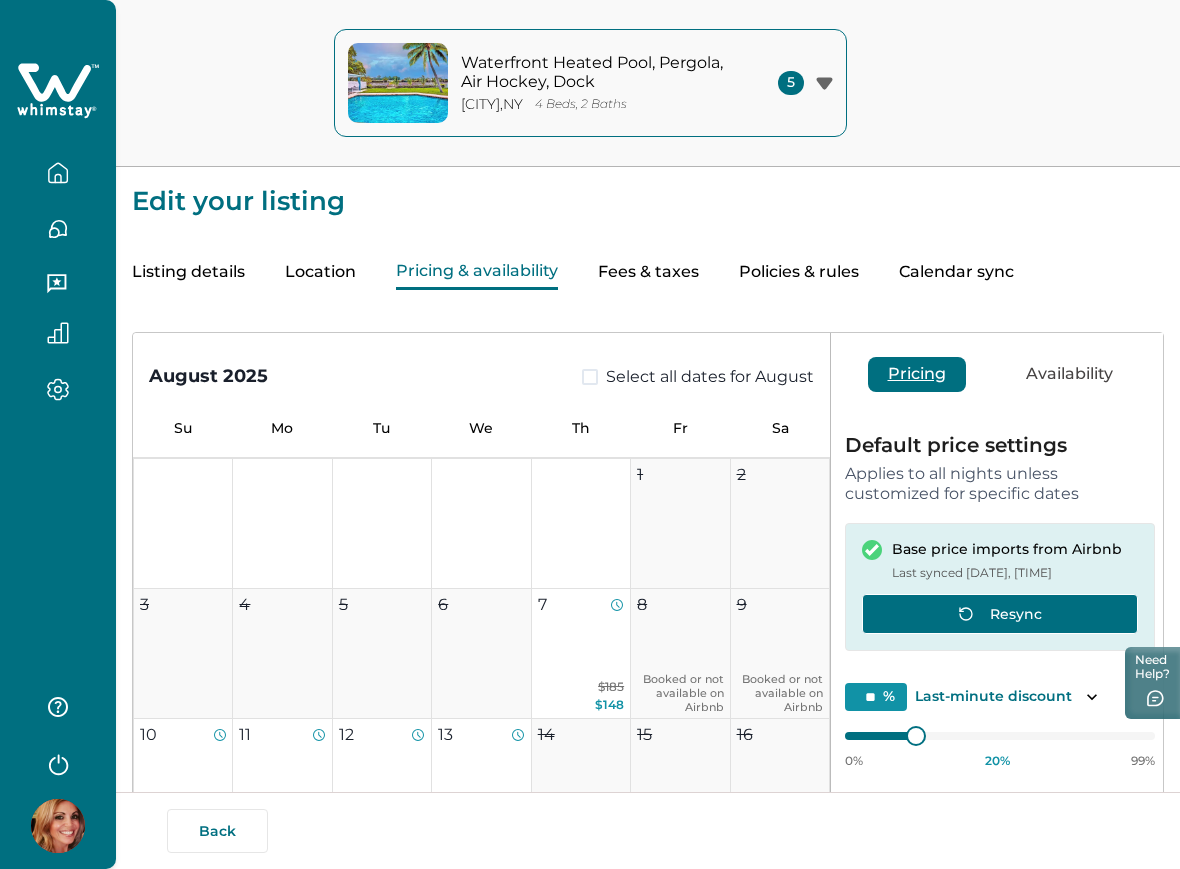 click on "Resync" at bounding box center (1000, 614) 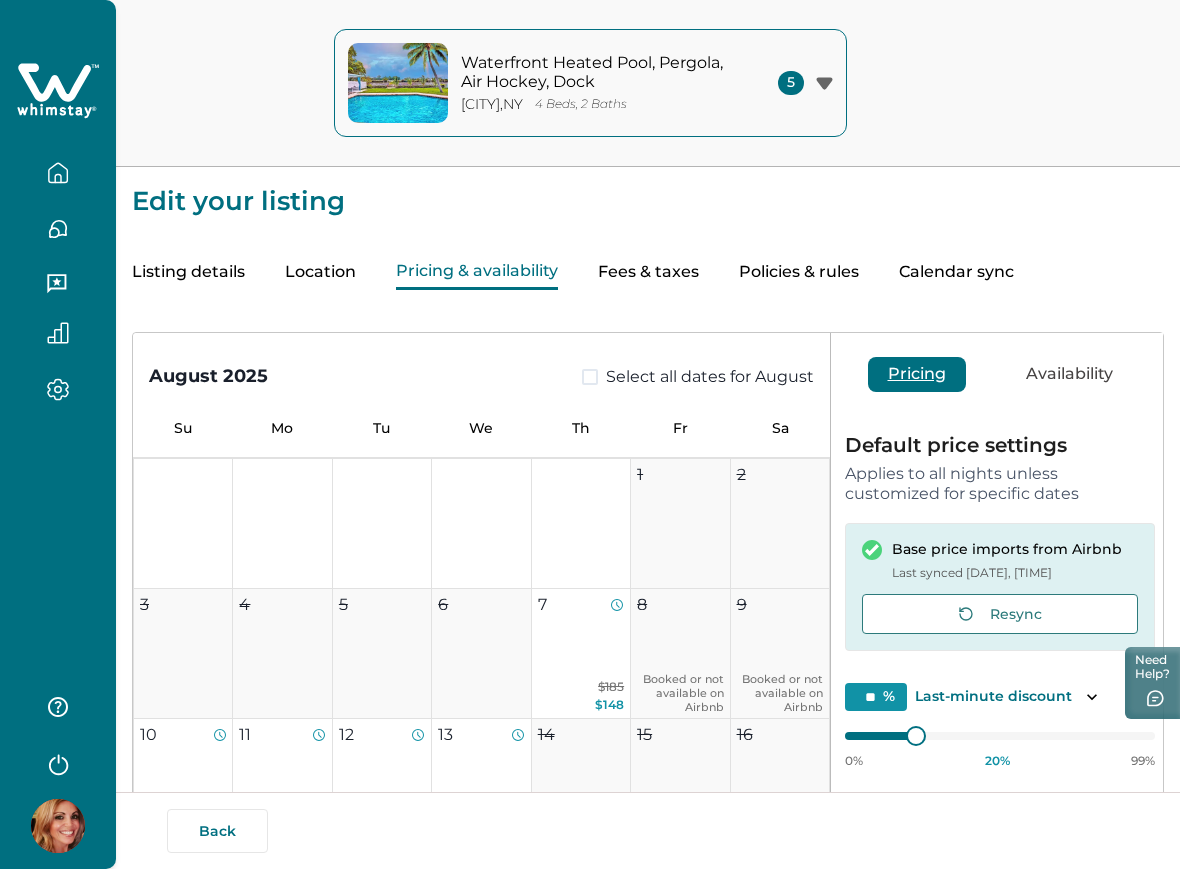 click 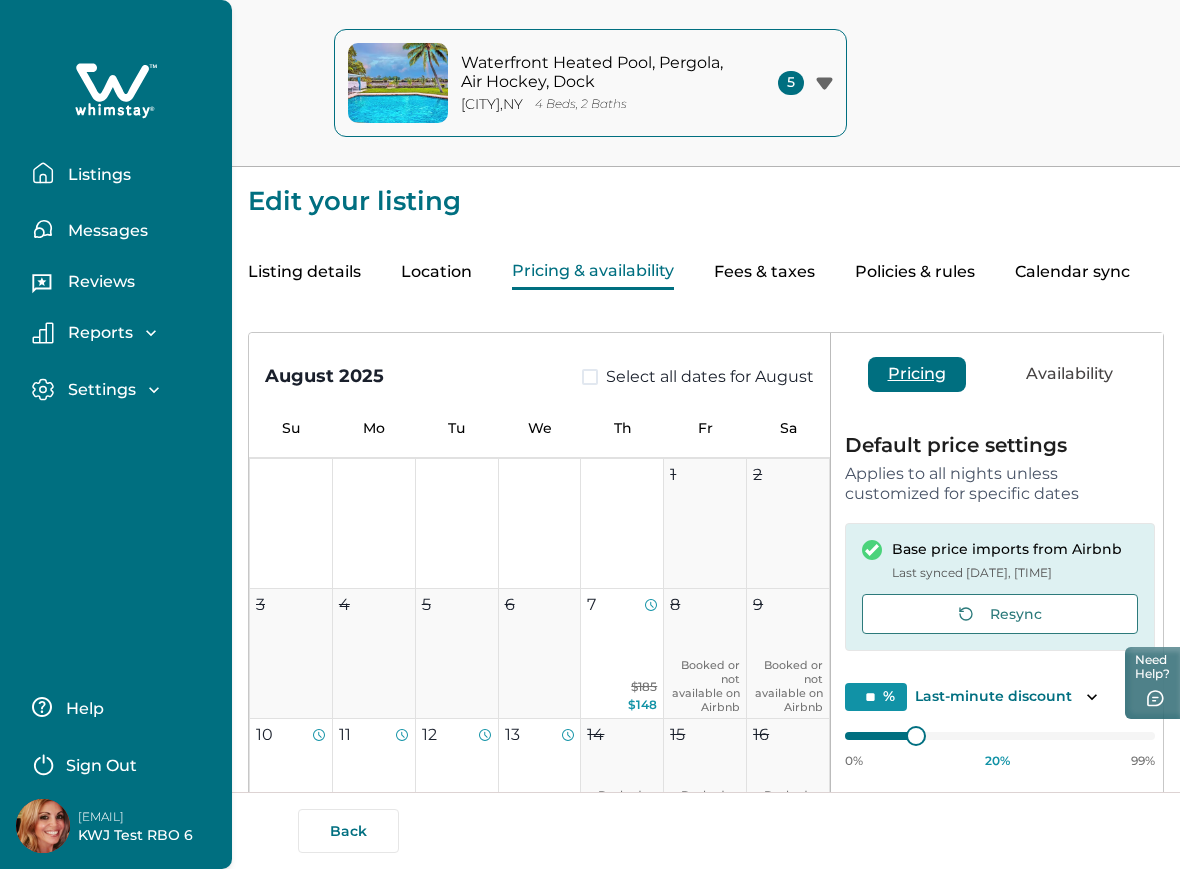 click 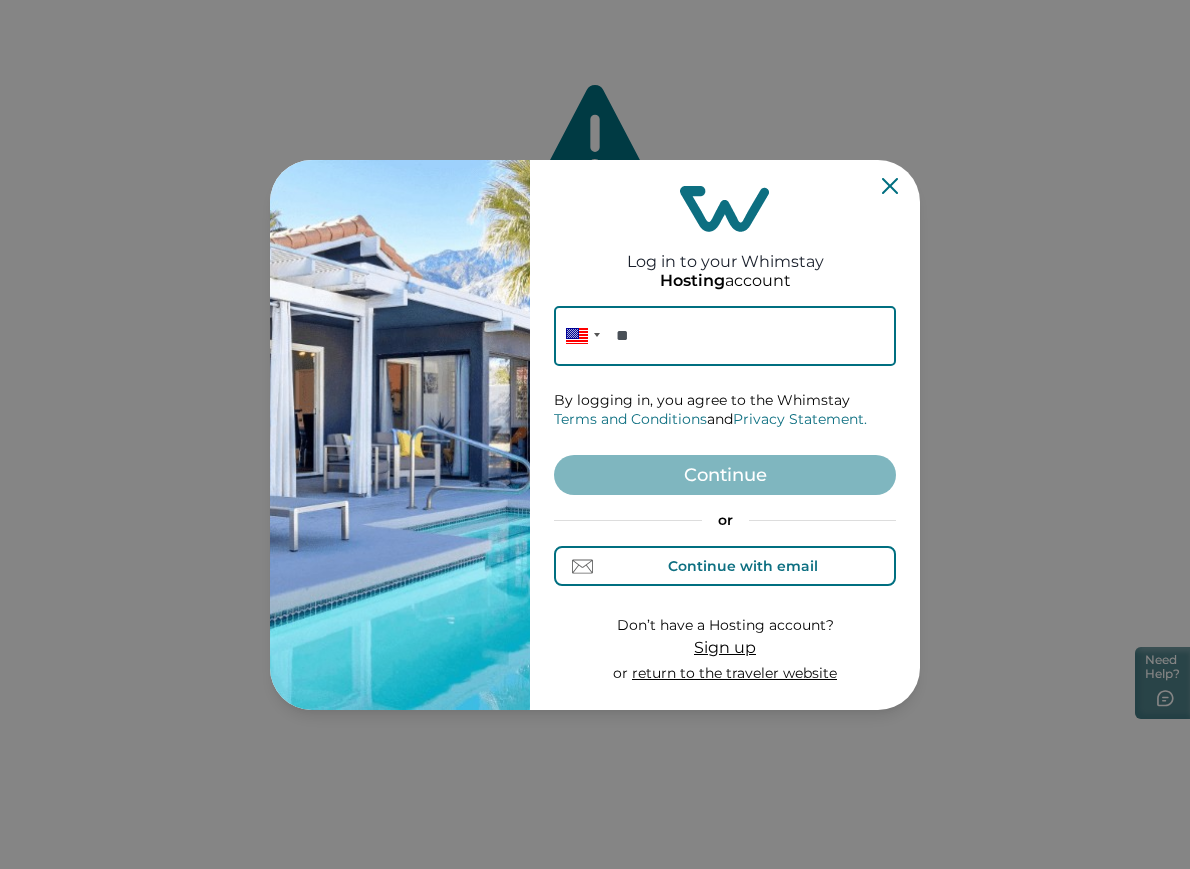 click on "Continue with email" at bounding box center (743, 566) 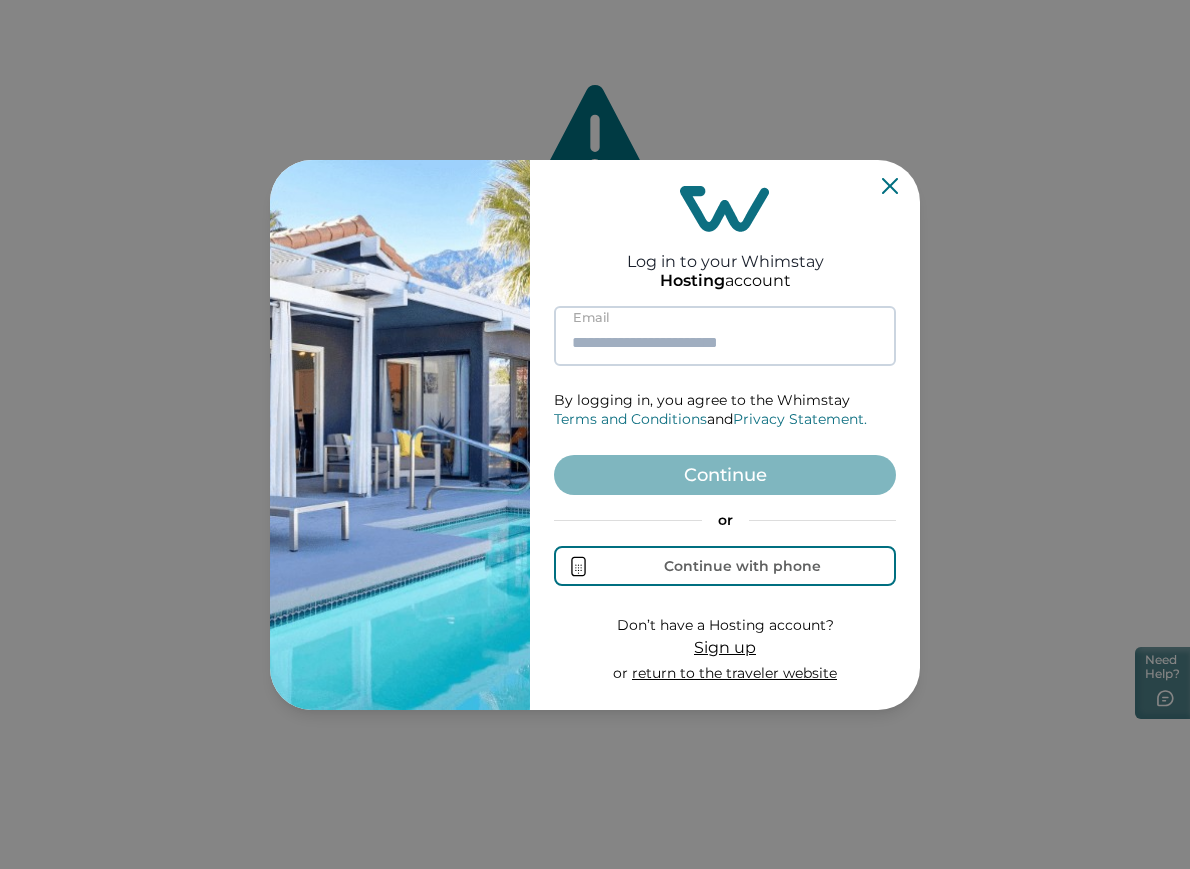 click at bounding box center (725, 336) 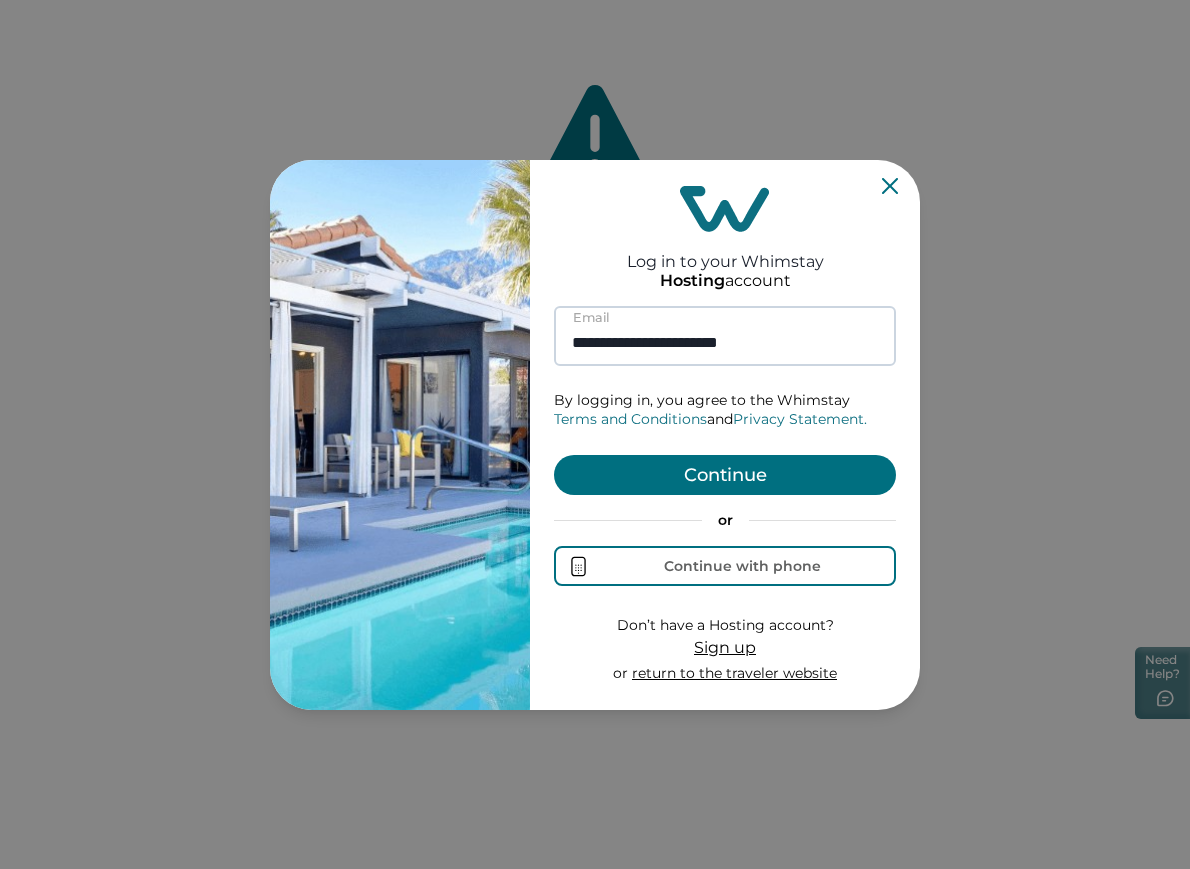 type on "**********" 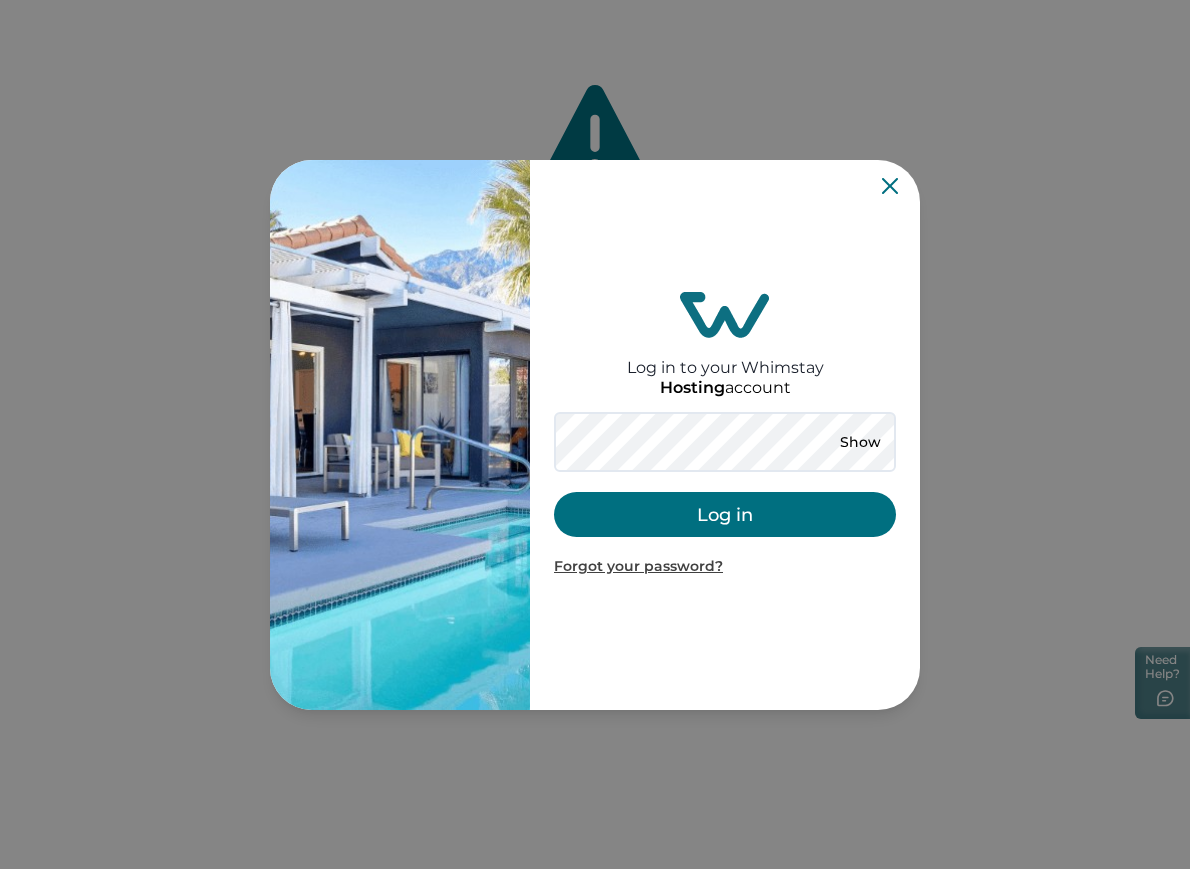 click on "Log in to your Whimstay  Hosting   account Show Log in Forgot your password?" at bounding box center [725, 435] 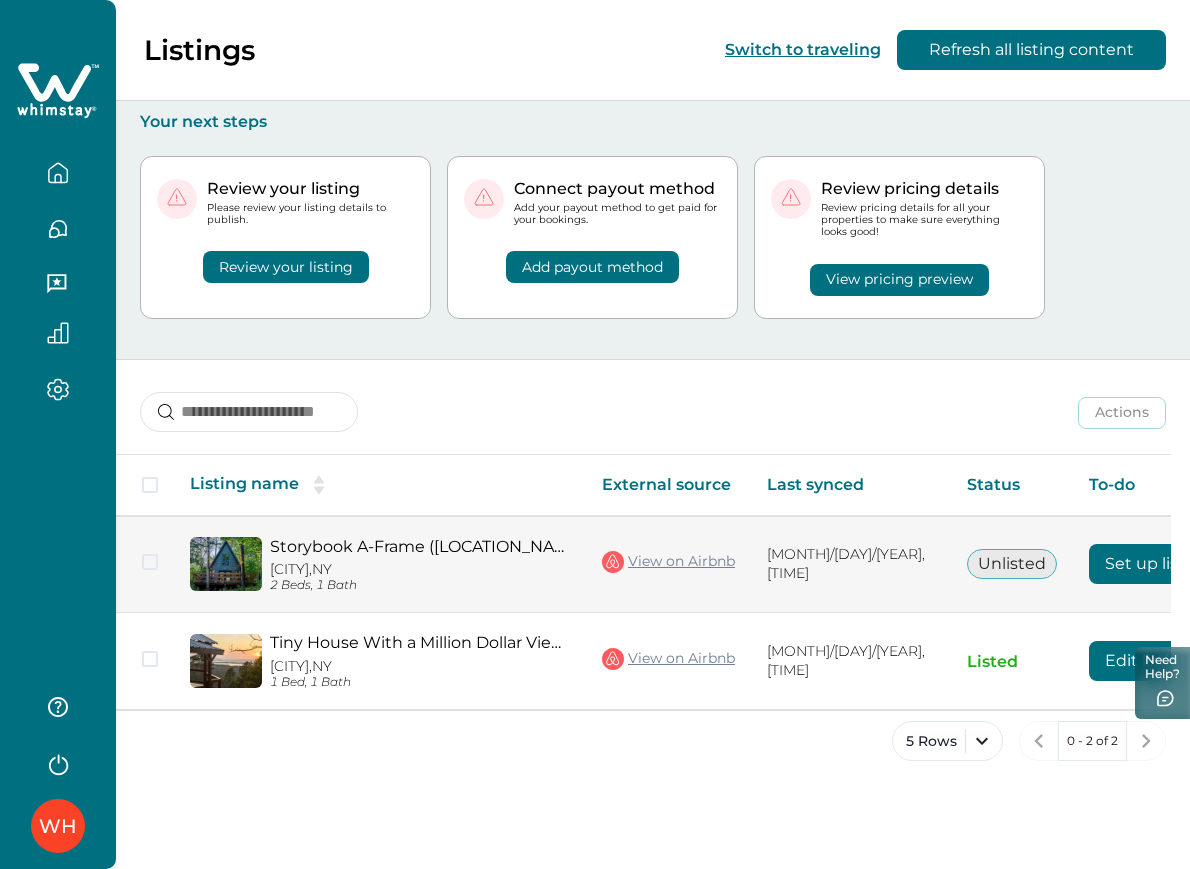scroll, scrollTop: 0, scrollLeft: 164, axis: horizontal 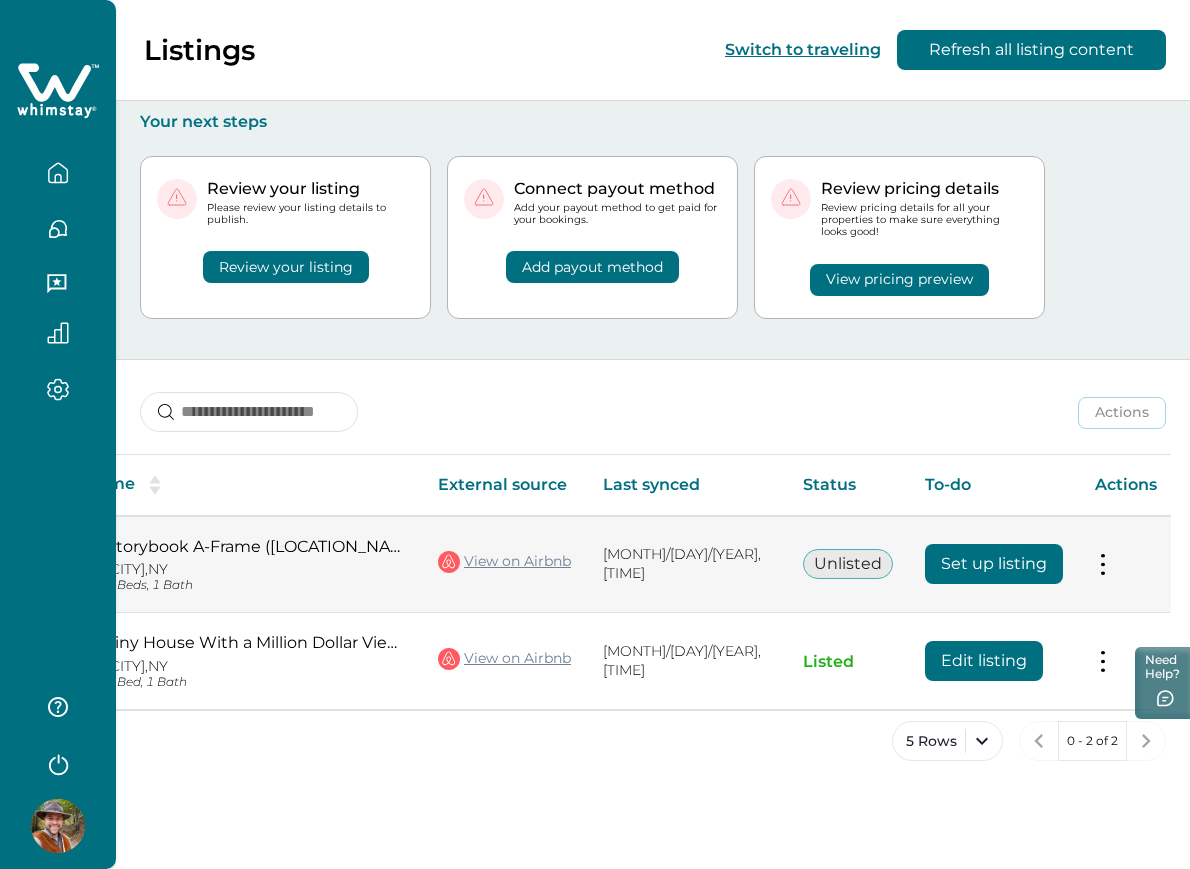 click on "Set up listing" at bounding box center (994, 564) 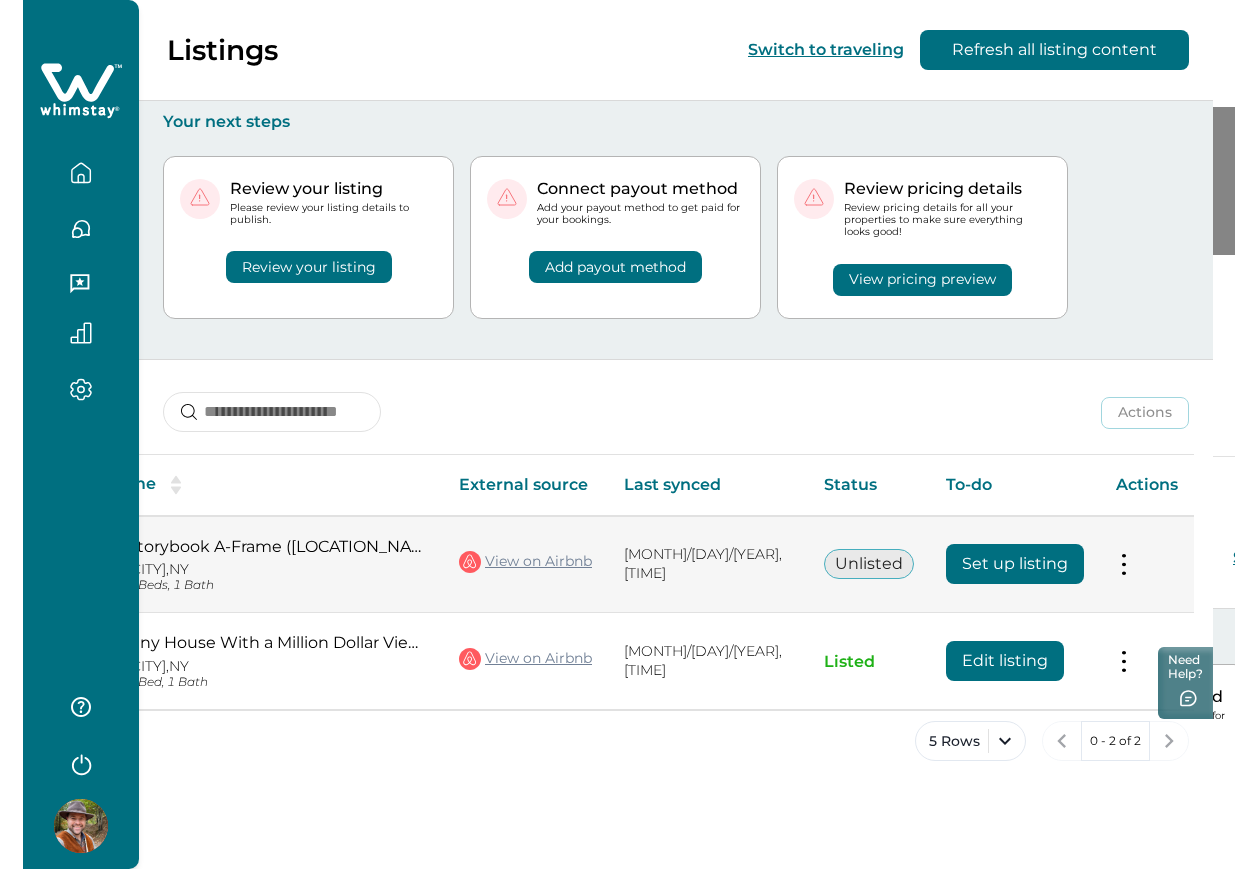scroll, scrollTop: 0, scrollLeft: 164, axis: horizontal 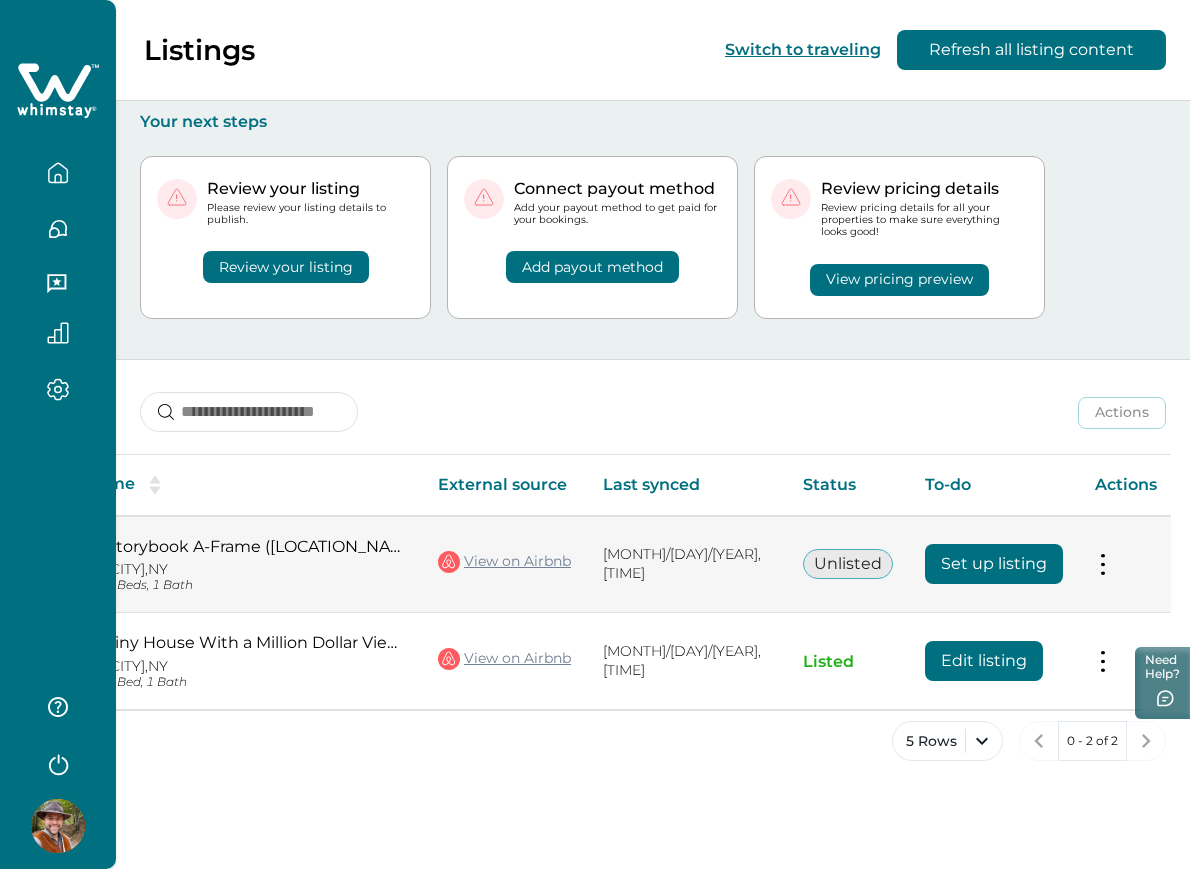 click on "Set up listing" at bounding box center (994, 564) 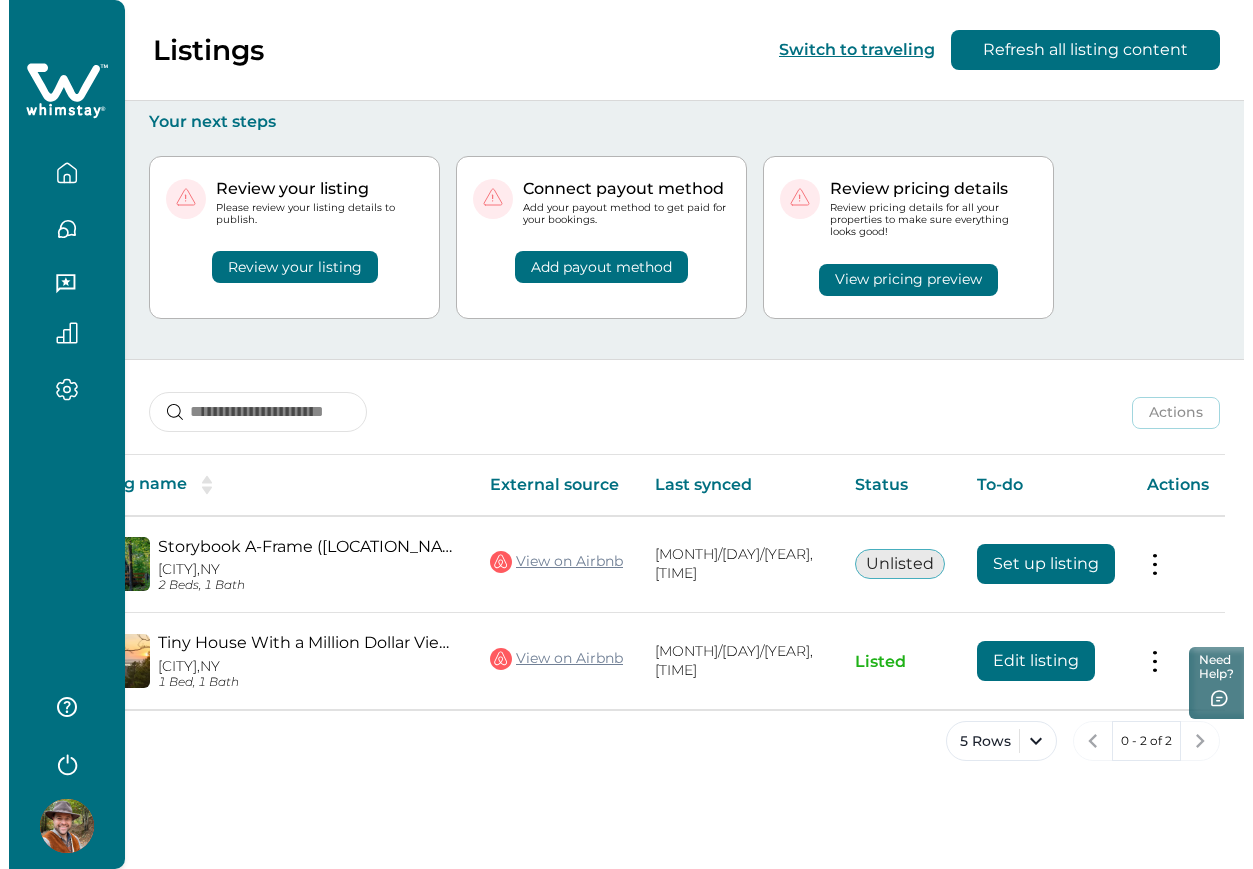 scroll, scrollTop: 0, scrollLeft: 101, axis: horizontal 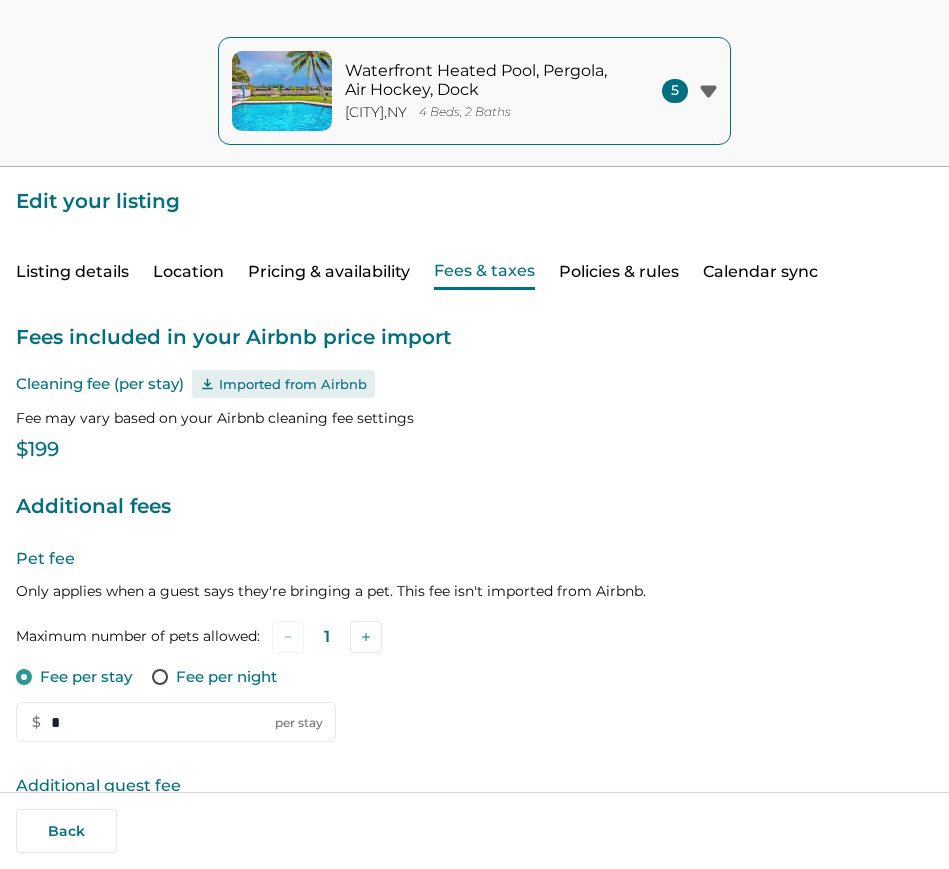 click on "Pet fee Only applies when a guest says they're bringing a pet. This fee isn't imported from Airbnb. Maximum number of pets allowed: 1 Fee per stay Fee per night $ * per stay Additional guest fee Charged per night for each guest after your set limit. This fee isn't imported and will be added on top of your base rate and fees. For each guest after 1 $ * per night" at bounding box center (474, 742) 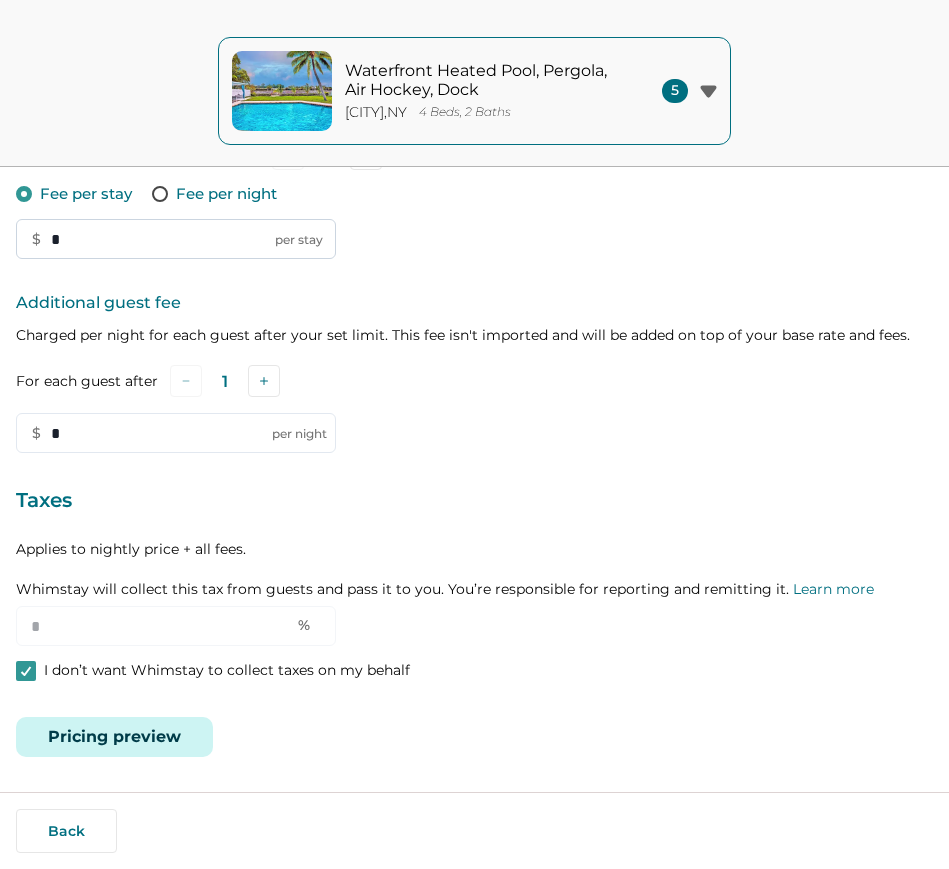 scroll, scrollTop: 0, scrollLeft: 0, axis: both 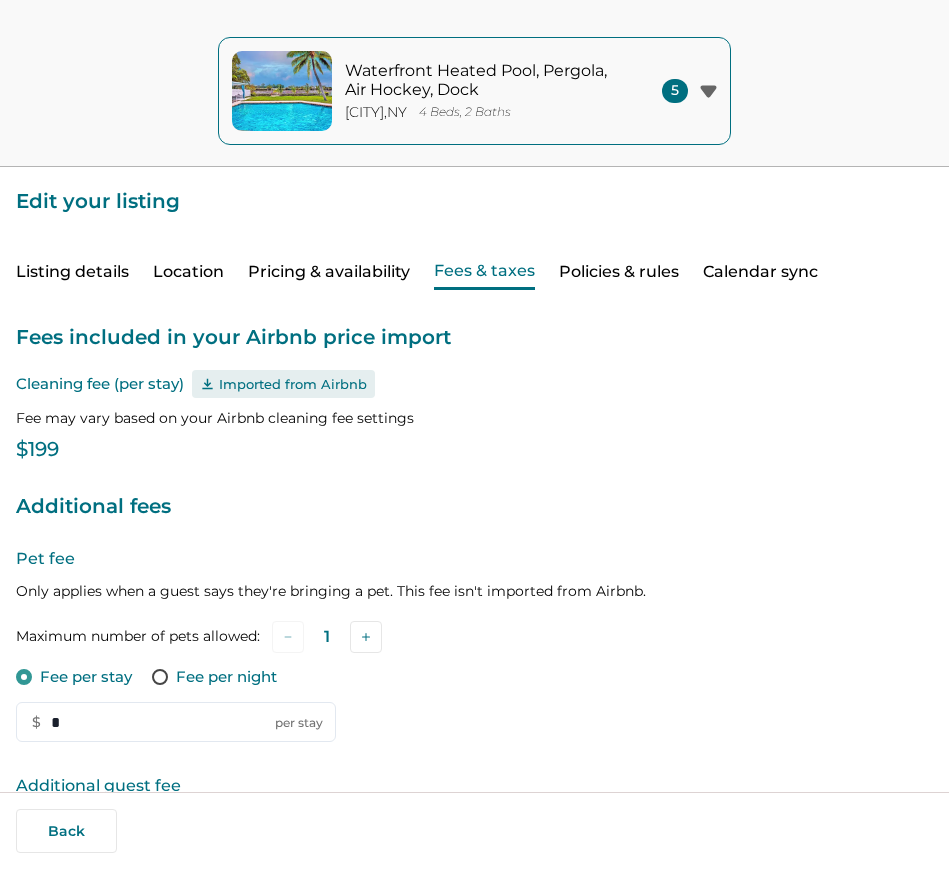 click on "Listing details" at bounding box center [72, 272] 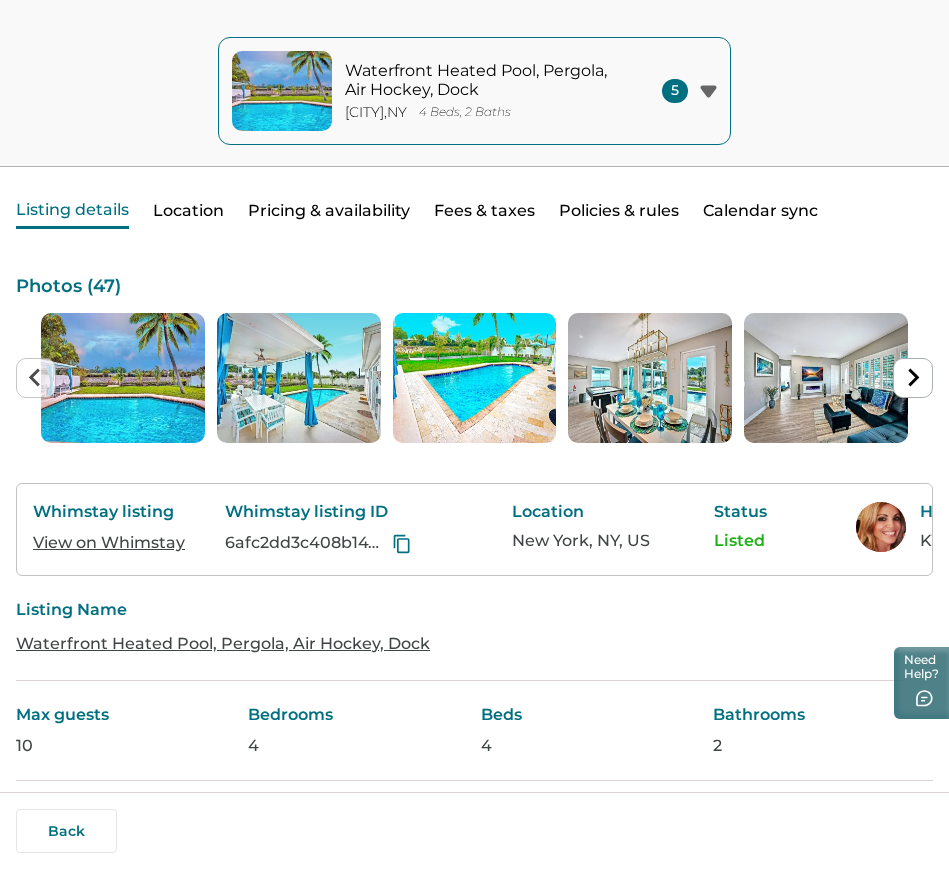 scroll, scrollTop: 63, scrollLeft: 0, axis: vertical 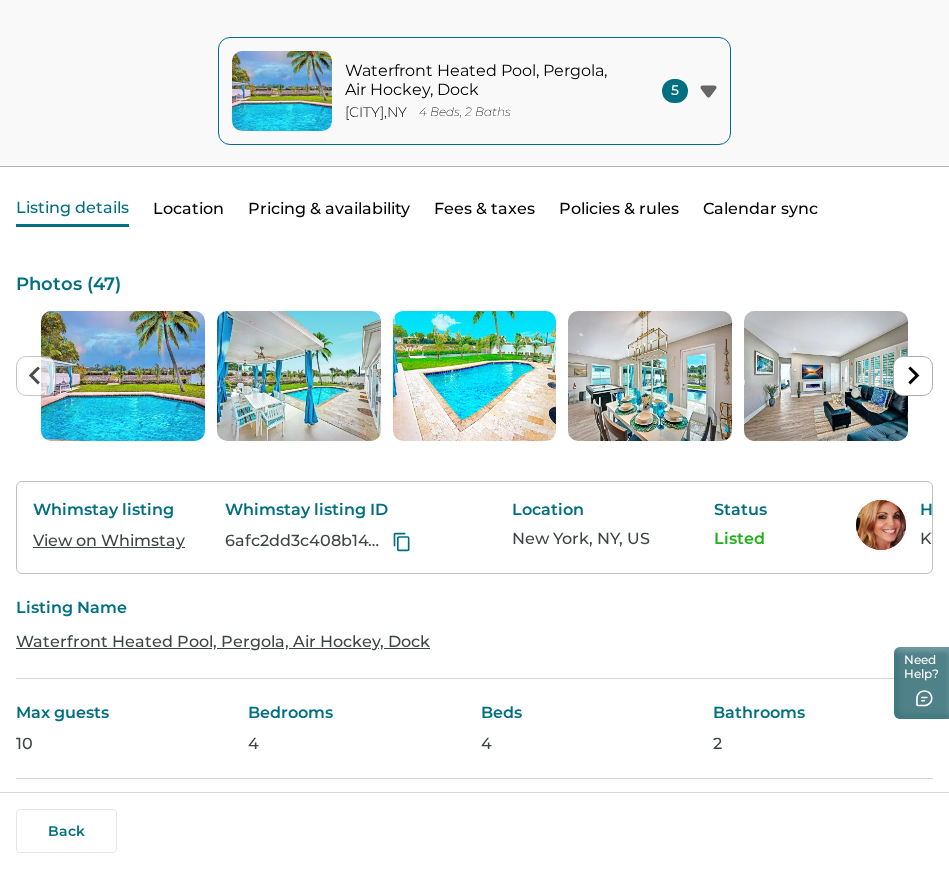 click on "View on Whimstay" at bounding box center [109, 540] 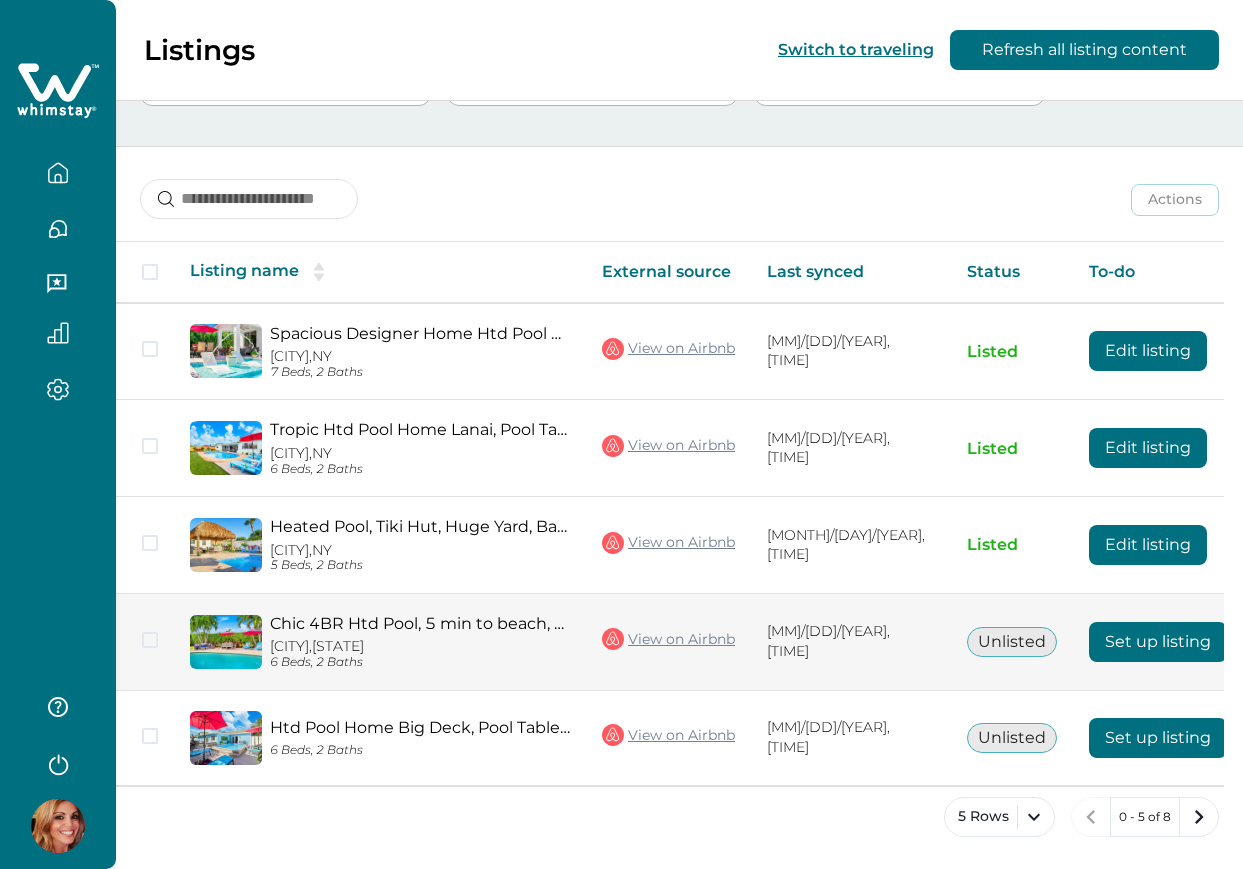scroll, scrollTop: 0, scrollLeft: 0, axis: both 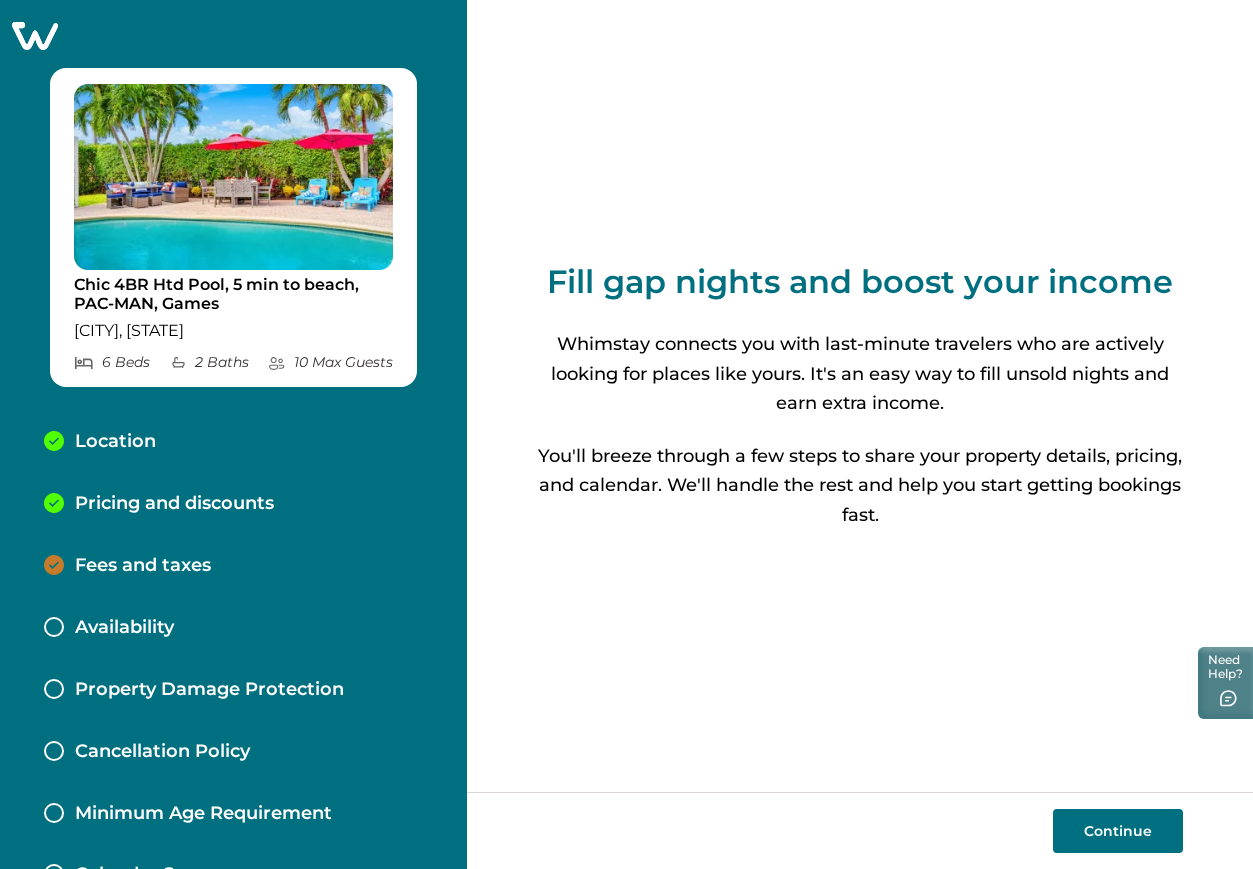 click 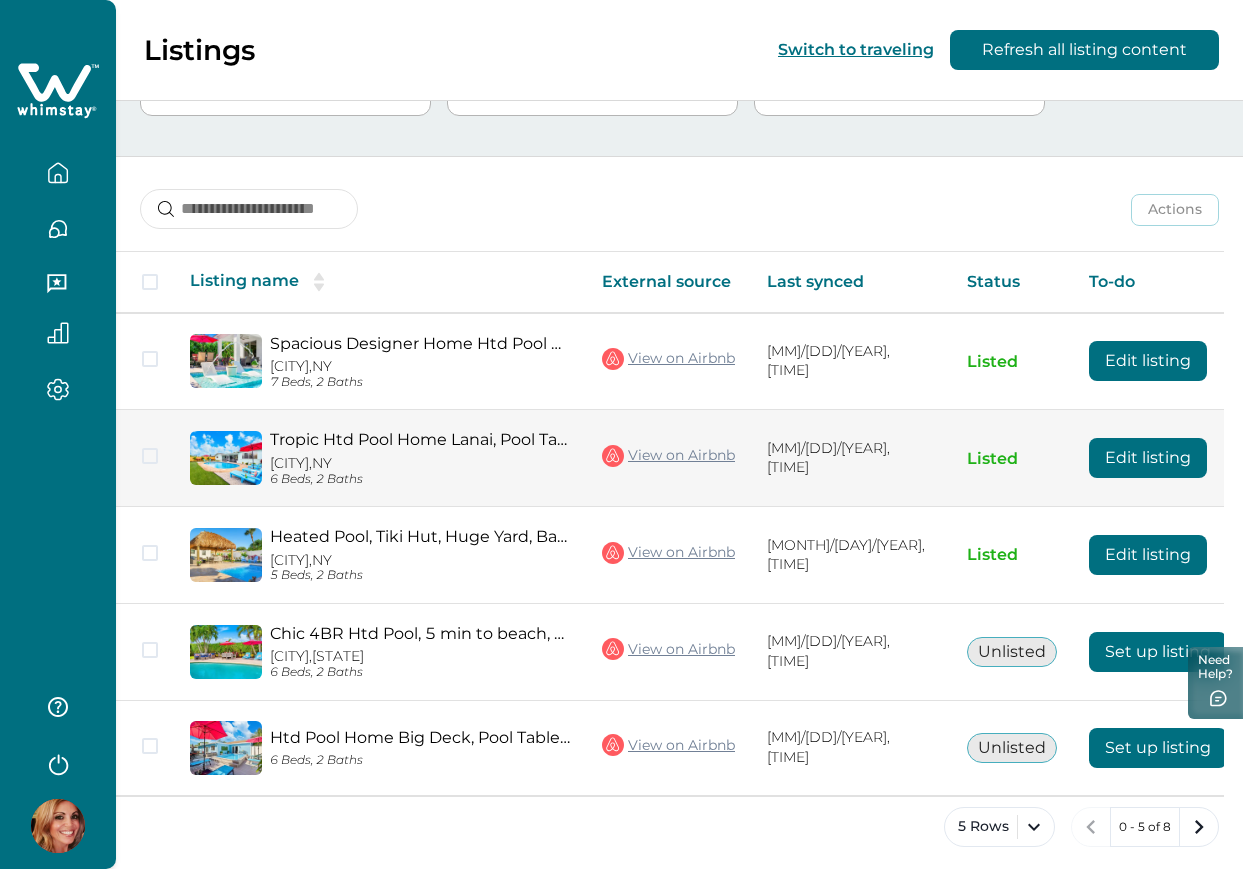 scroll, scrollTop: 216, scrollLeft: 0, axis: vertical 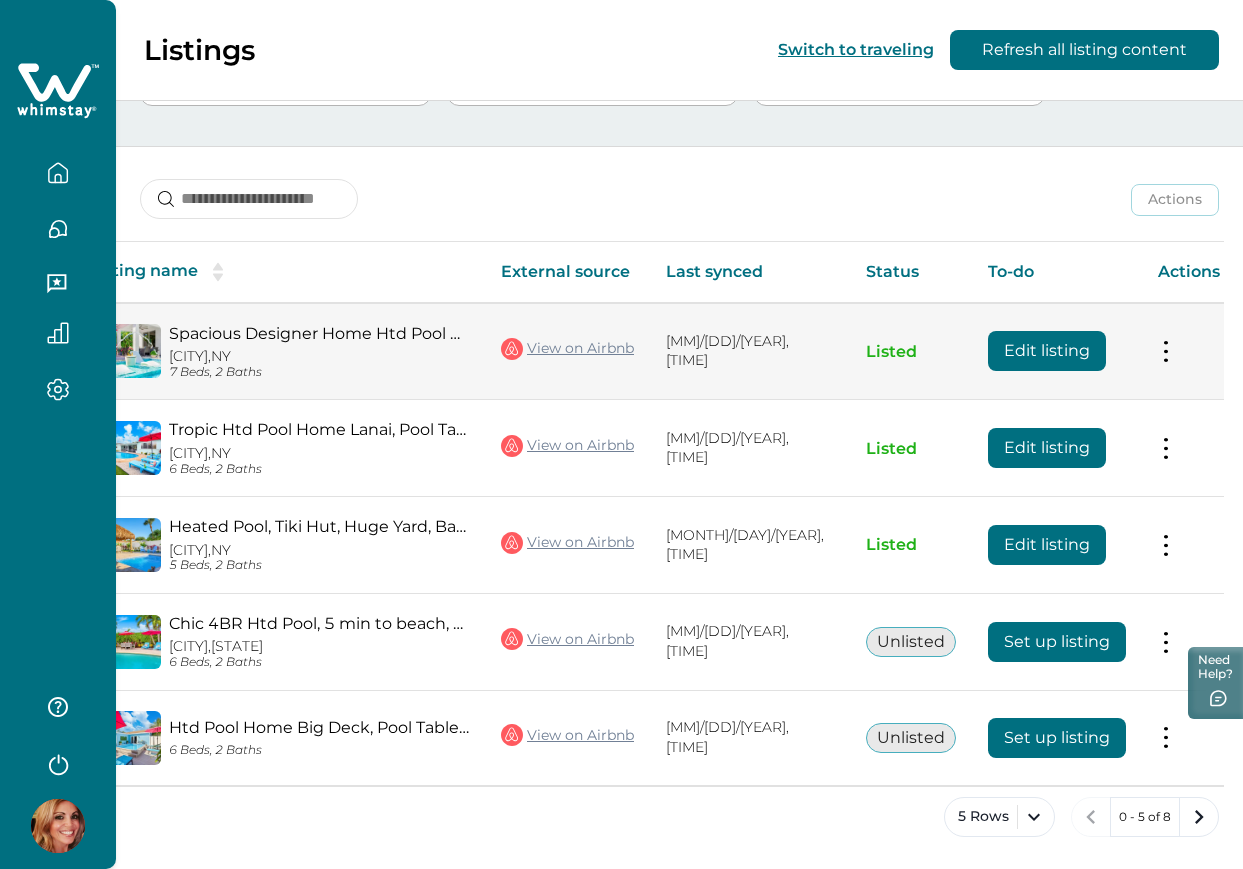 click at bounding box center (1166, 351) 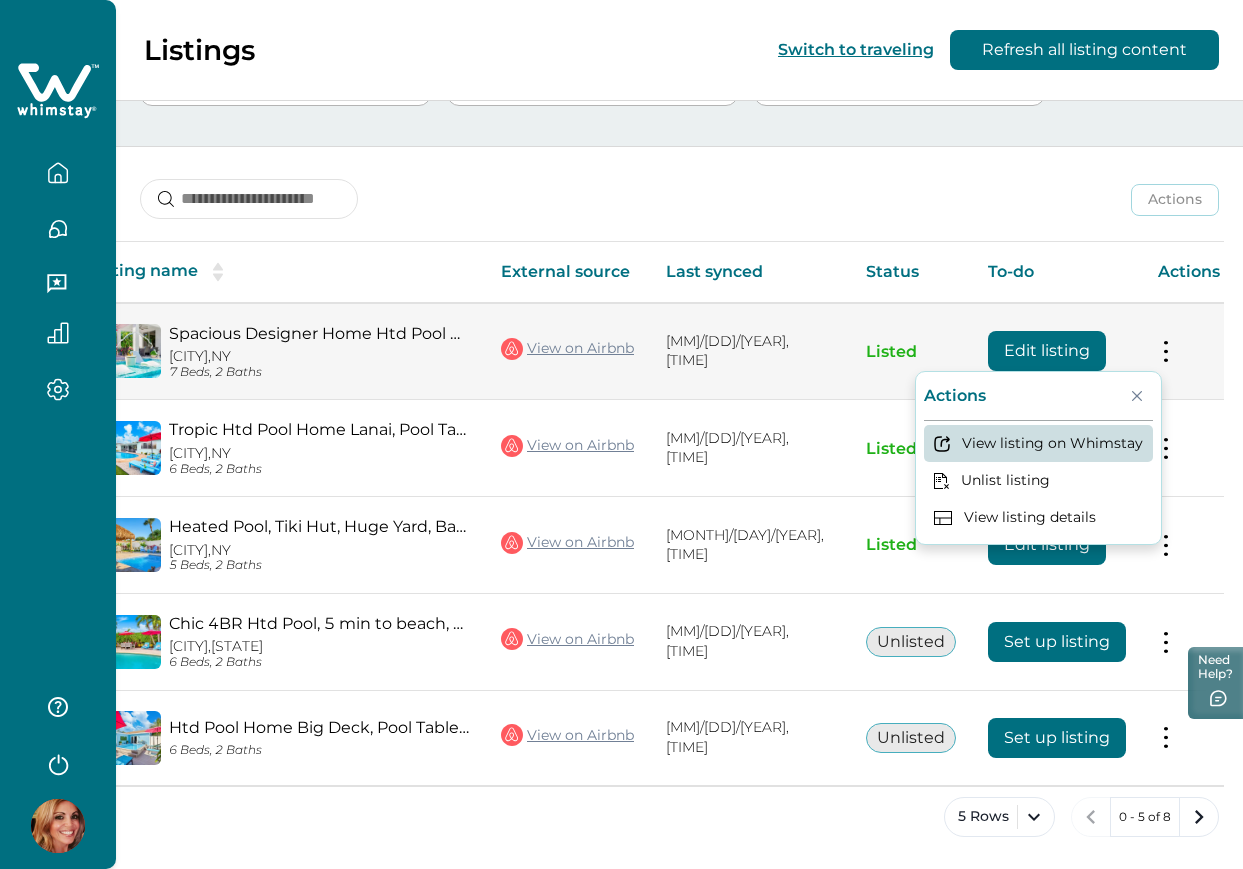 click on "View listing on Whimstay" at bounding box center [1038, 443] 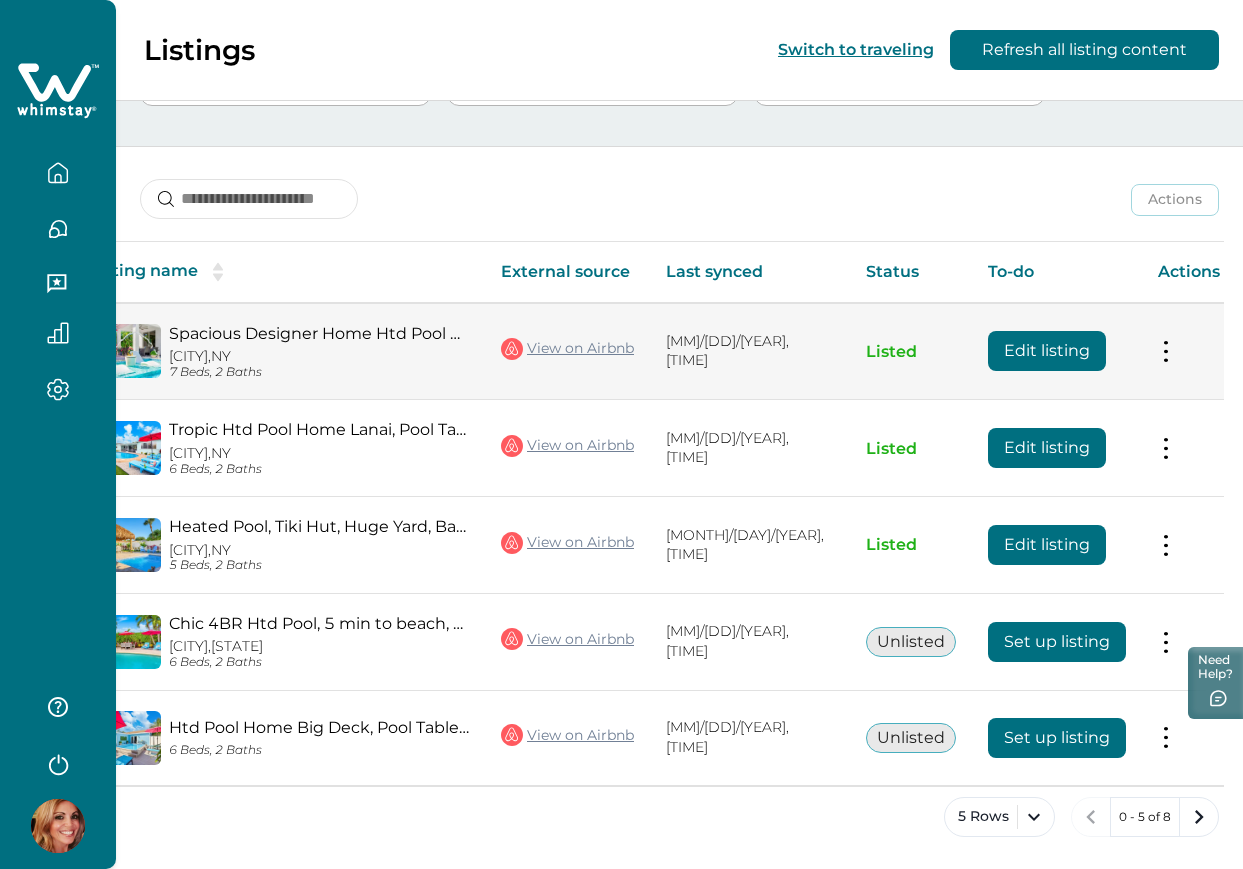 type 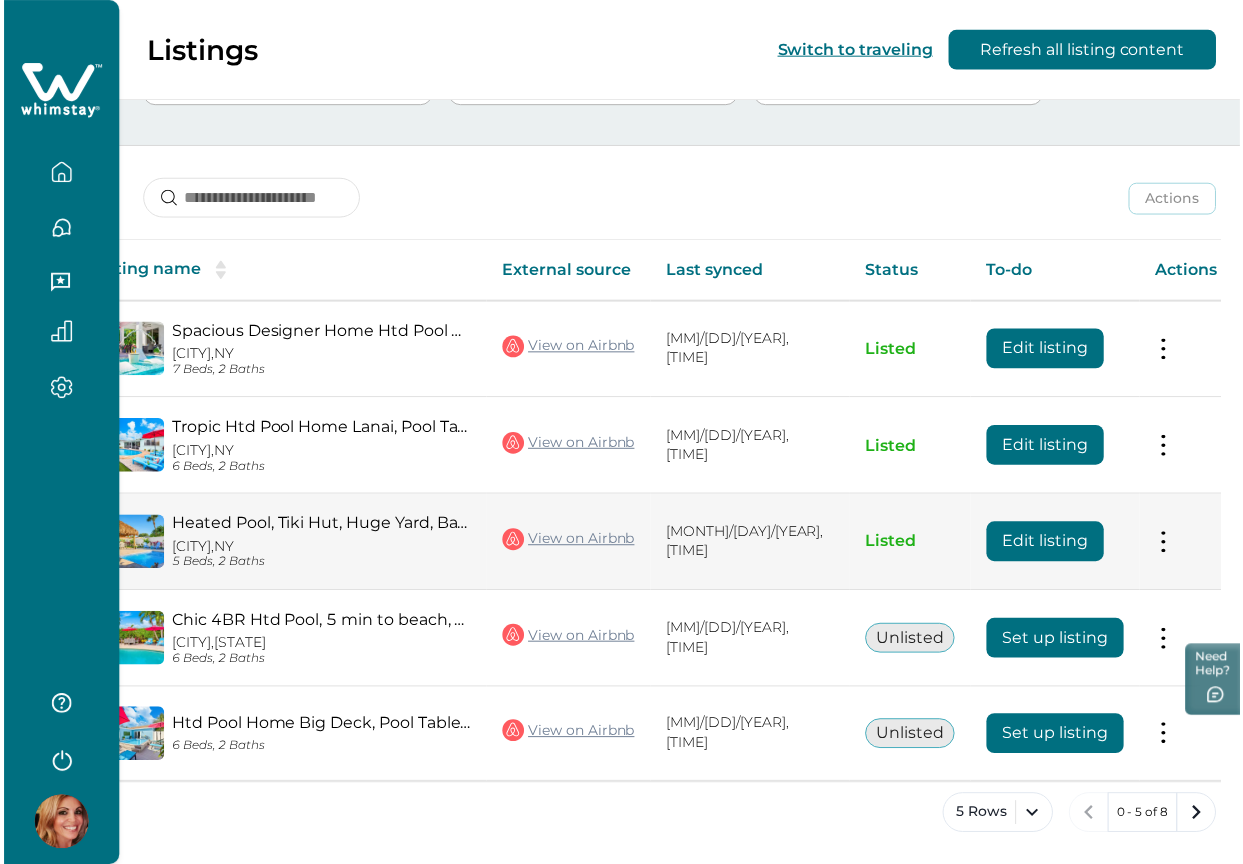 scroll, scrollTop: 0, scrollLeft: 0, axis: both 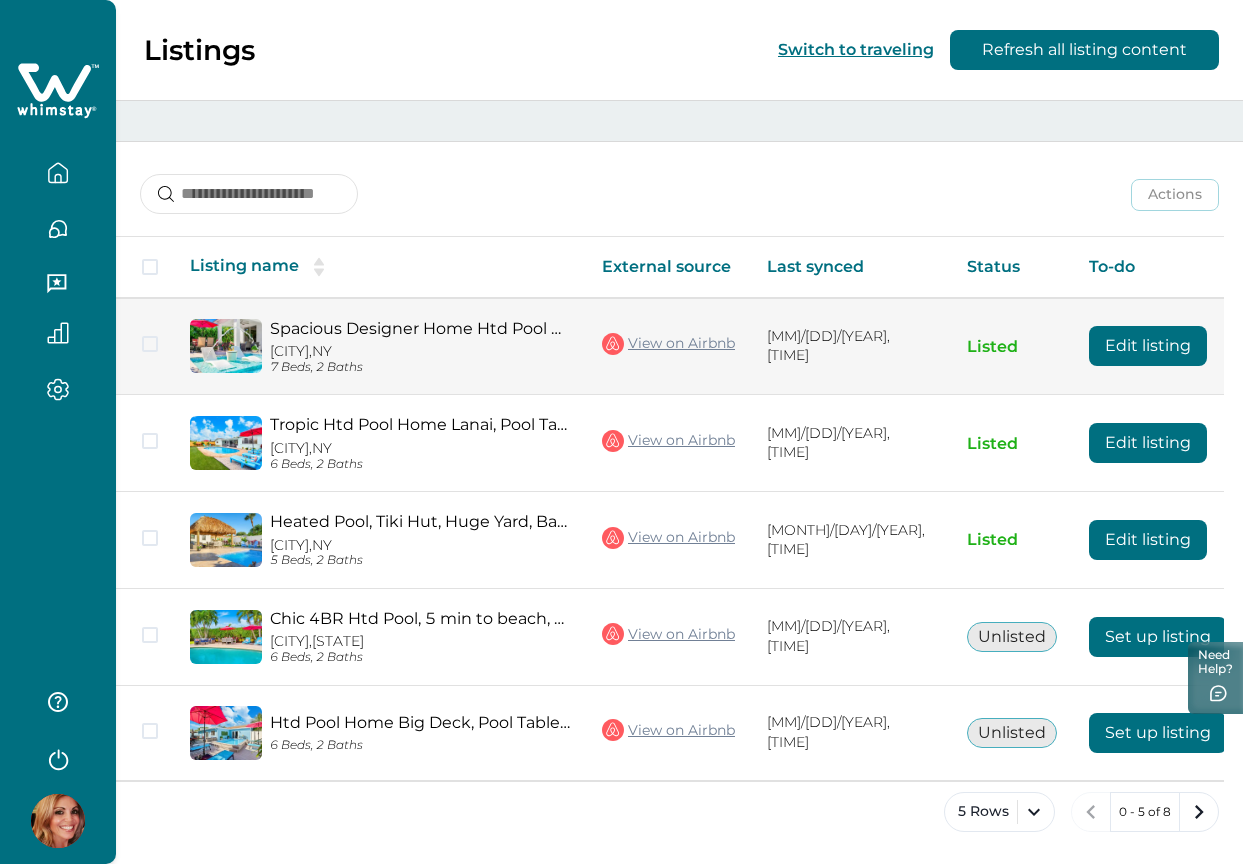 click on "Edit listing" at bounding box center (1148, 346) 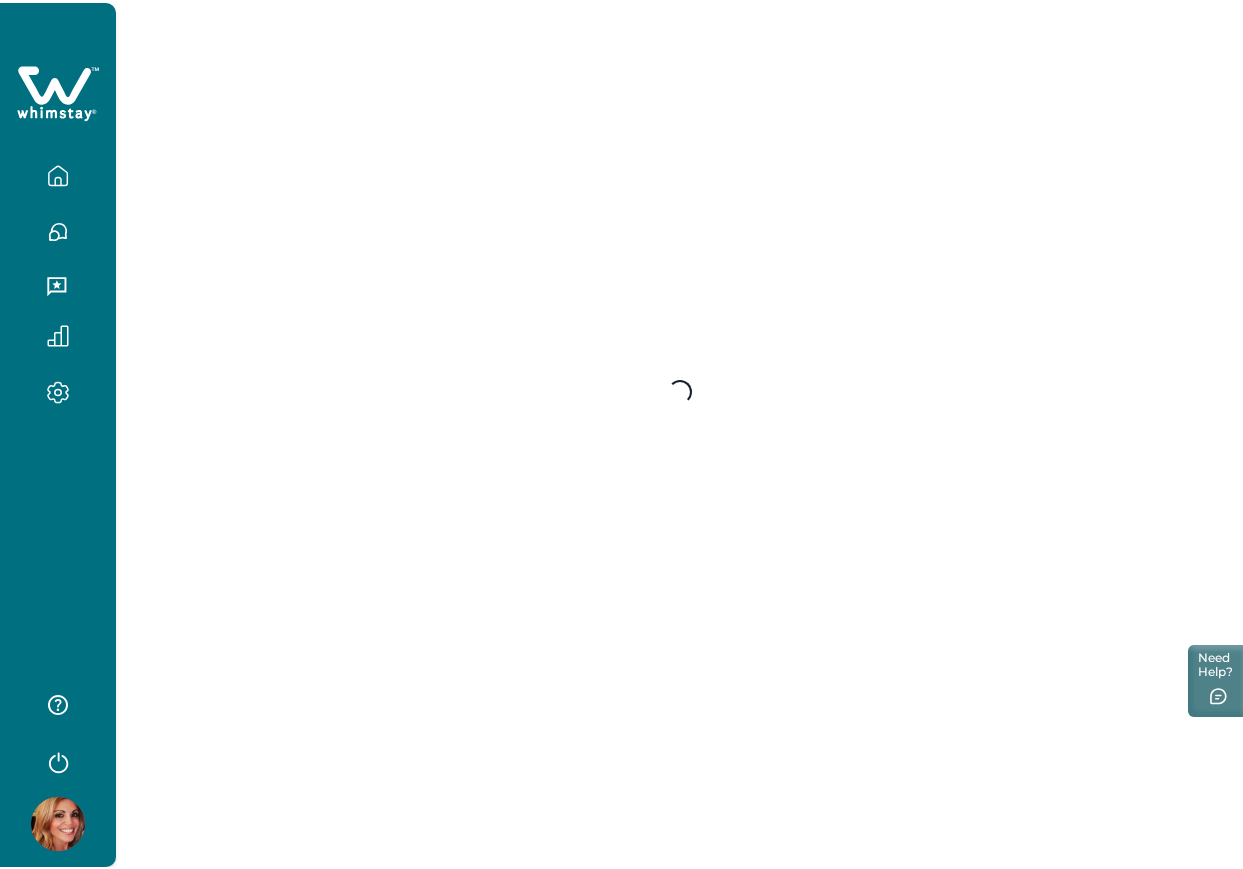 scroll, scrollTop: 0, scrollLeft: 0, axis: both 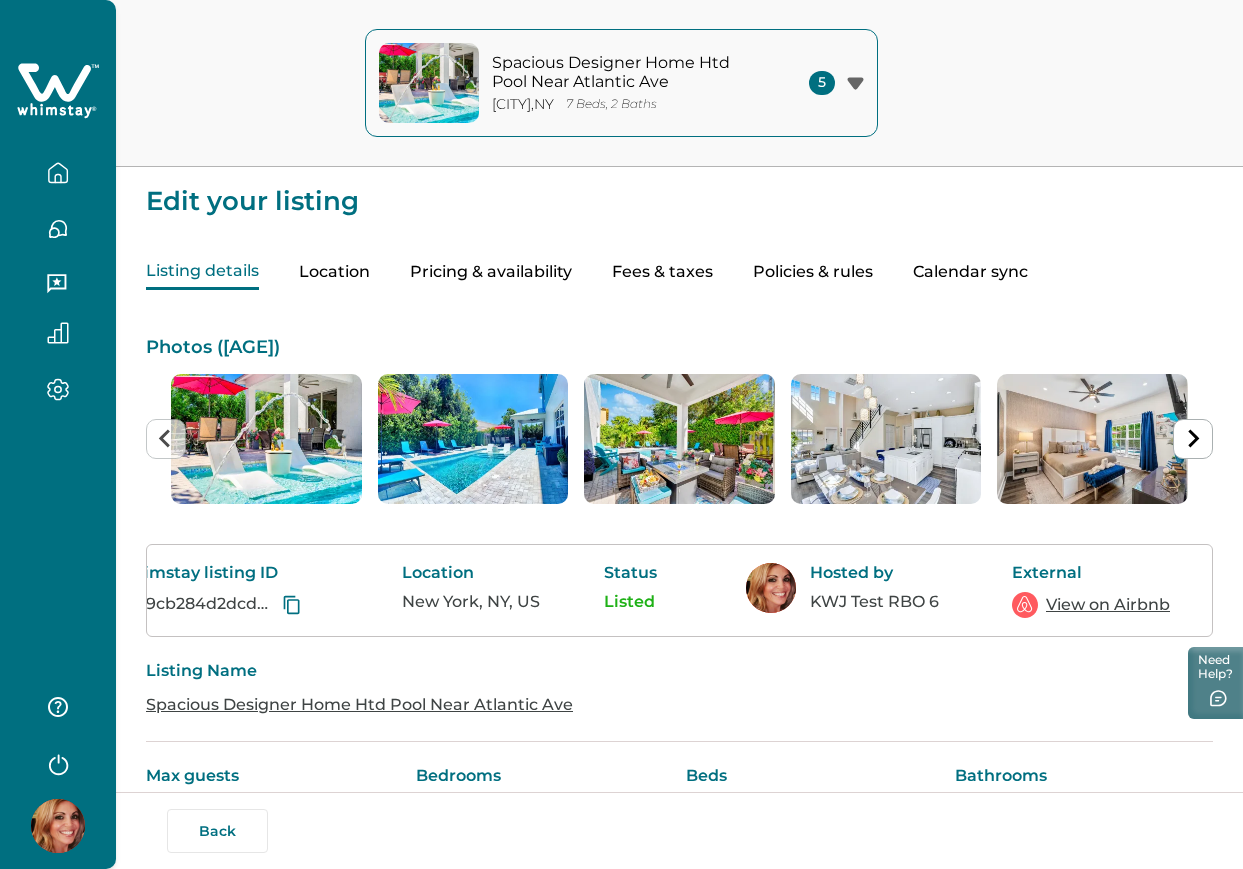 click on "View on Airbnb" at bounding box center (1108, 605) 